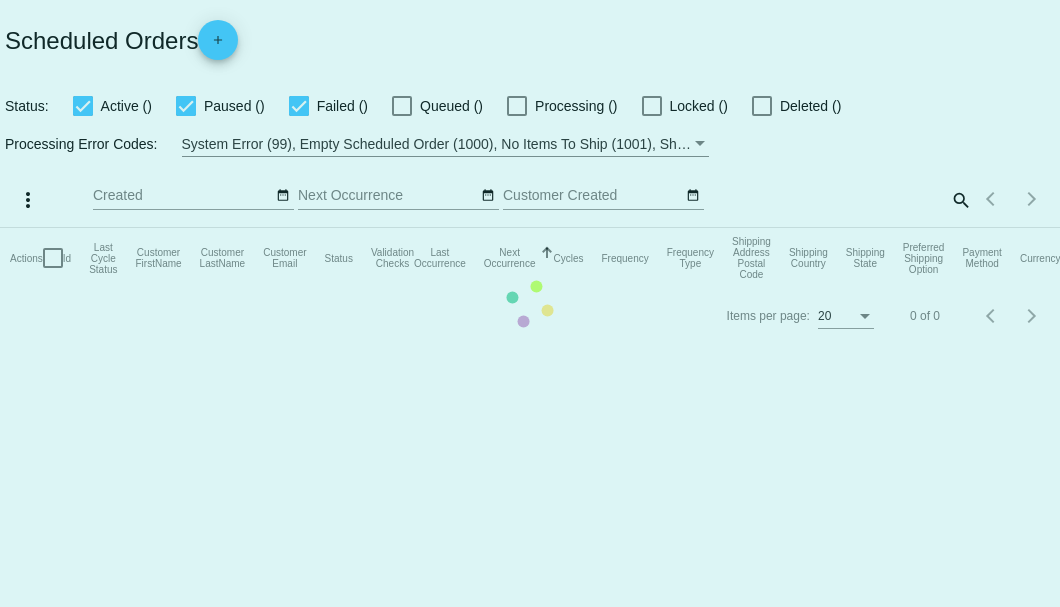 scroll, scrollTop: 0, scrollLeft: 0, axis: both 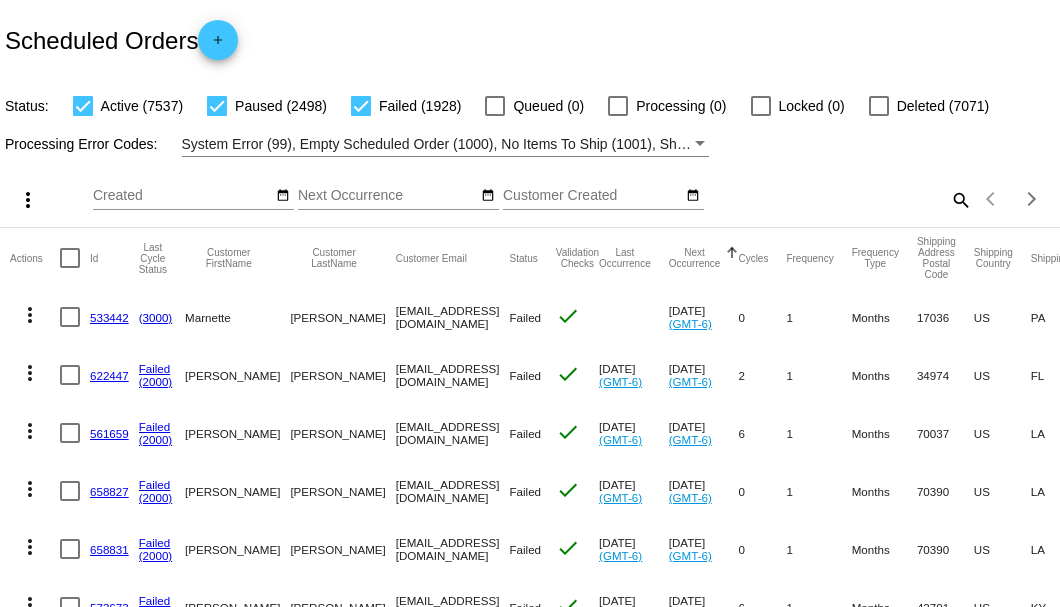 click on "search" 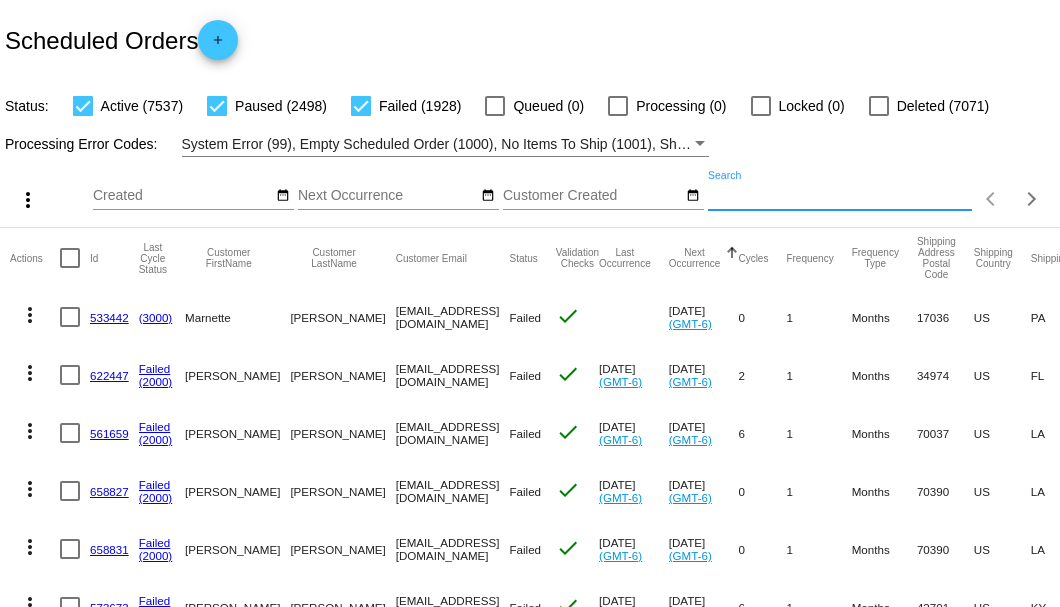 click on "Search" at bounding box center [840, 196] 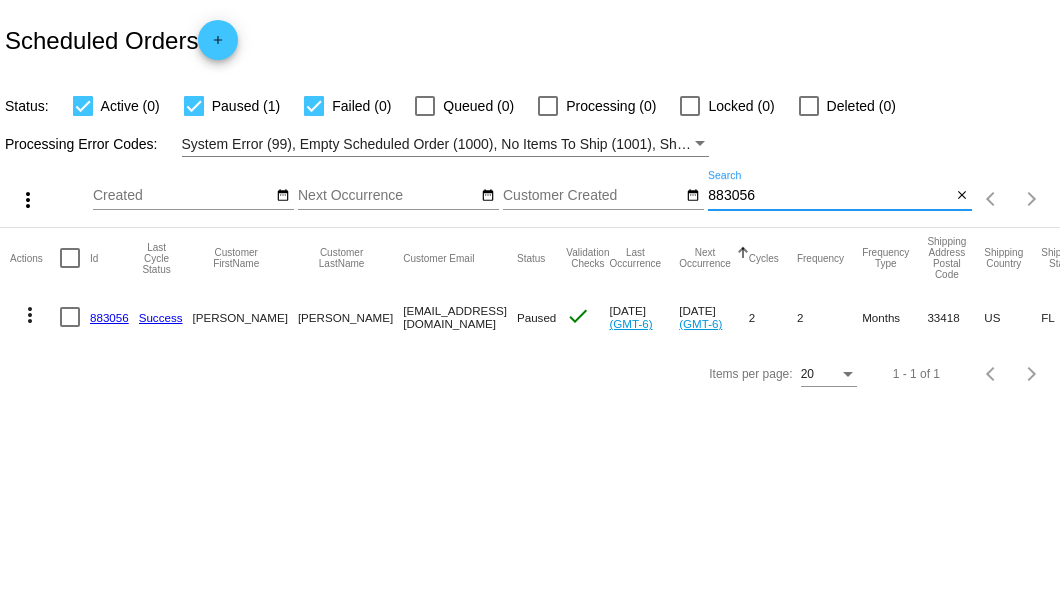 type on "883056" 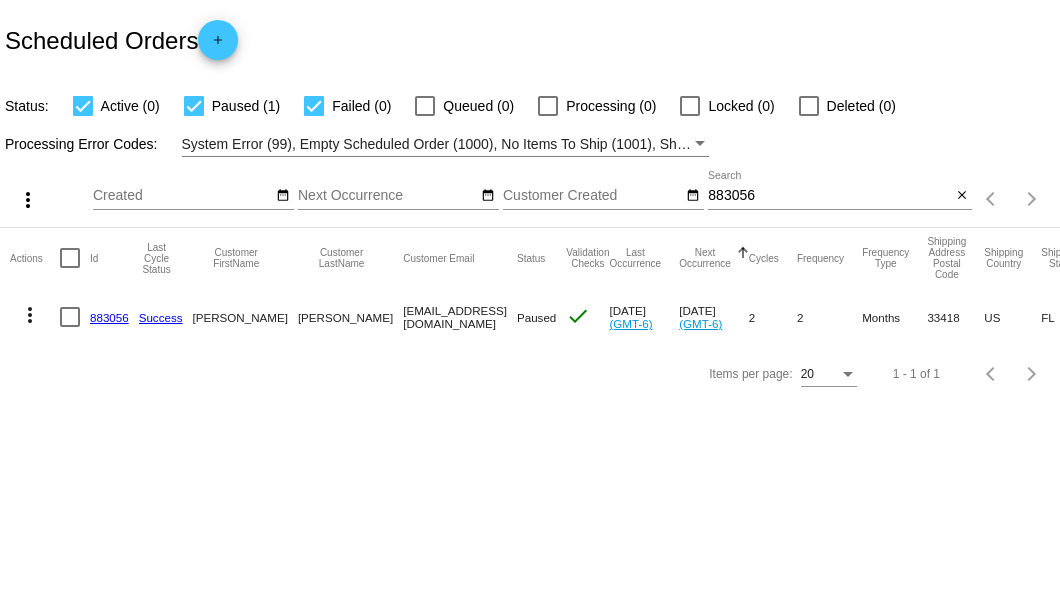 click on "883056" 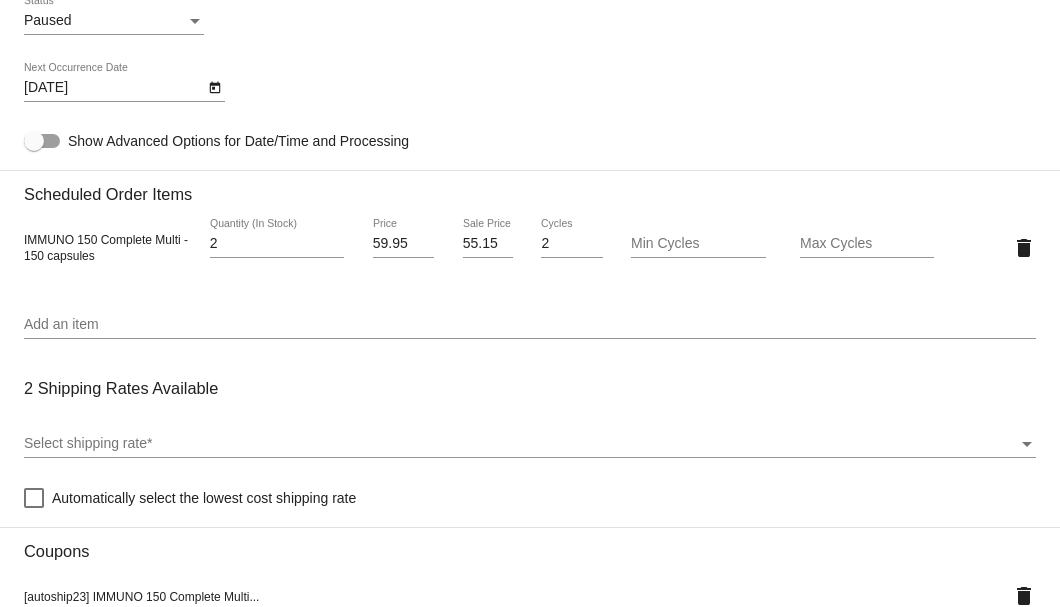 scroll, scrollTop: 1133, scrollLeft: 0, axis: vertical 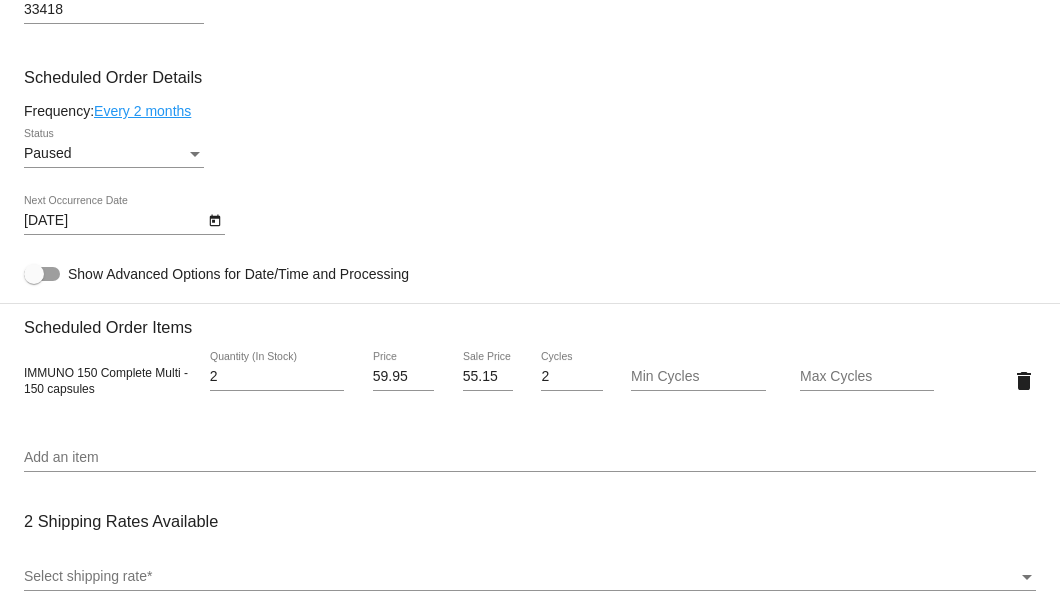 click at bounding box center (195, 154) 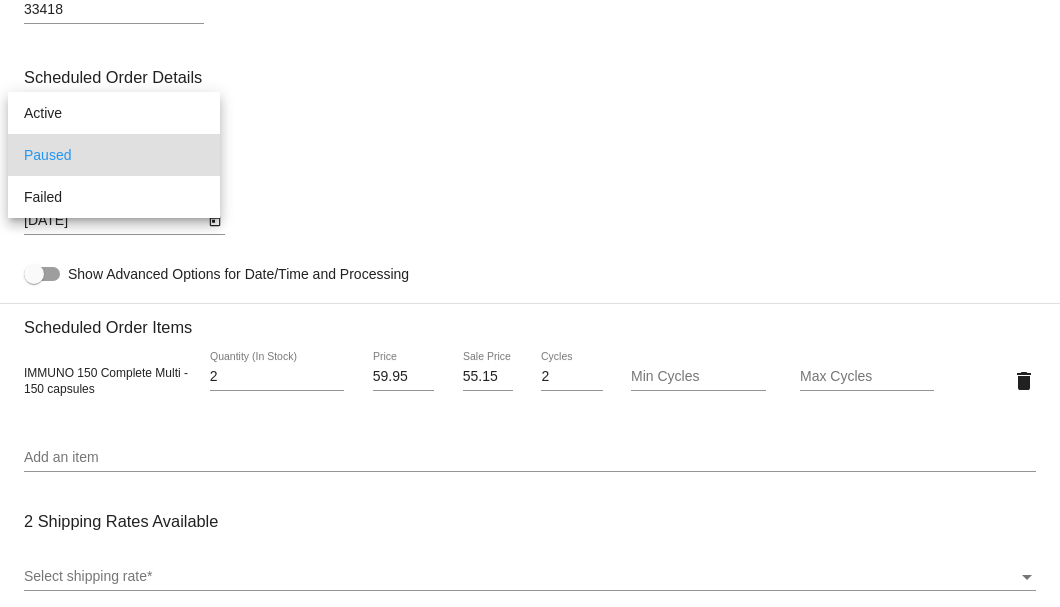 click at bounding box center (530, 303) 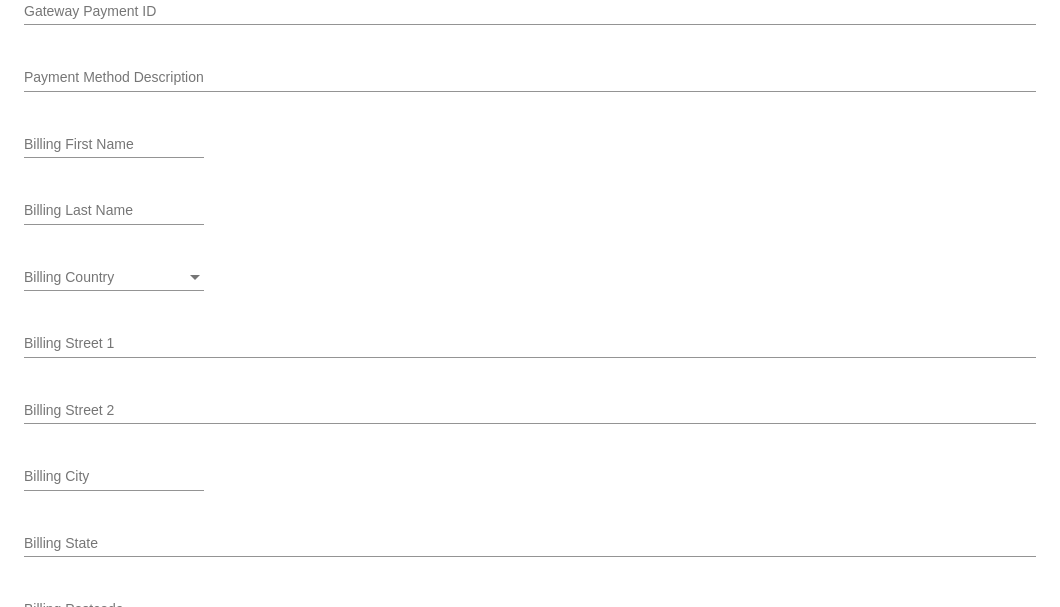 scroll, scrollTop: 2732, scrollLeft: 0, axis: vertical 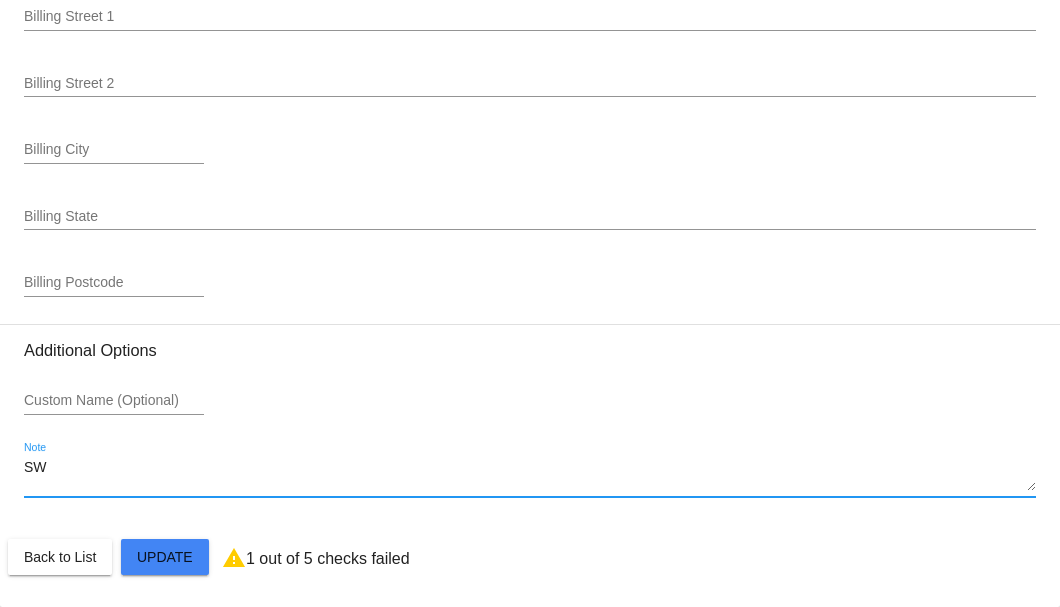 drag, startPoint x: 66, startPoint y: 472, endPoint x: -22, endPoint y: 468, distance: 88.09086 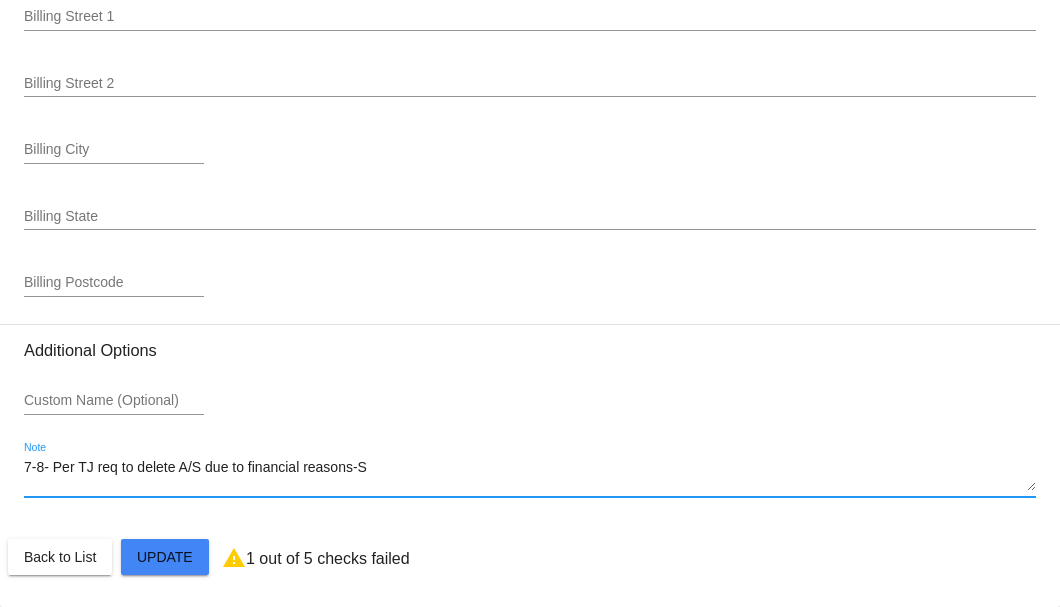 type on "7-8- Per TJ req to delete A/S due to financial reasons-SB" 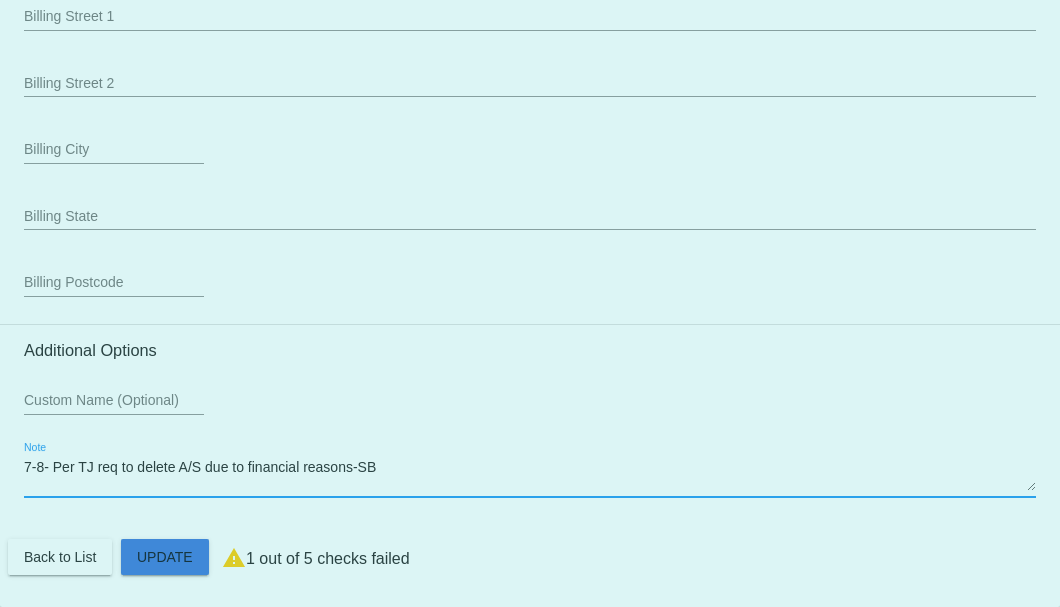 click on "Customer
5771140: Allen Youngman
allenyoungman@gmail.com
Customer Shipping
Enter Shipping Address Select A Saved Address (0)
Allen
Shipping First Name
Youngman
Shipping Last Name
US | USA
Shipping Country
5 Bannock Rd
Shipping Street 1
Shipping Street 2
Palm Beach Gardens
Shipping City
FL | Florida
Shipping State
33418
Shipping Postcode
Scheduled Order Details
Frequency:
Every 2 months
Paused
Status 2 2" 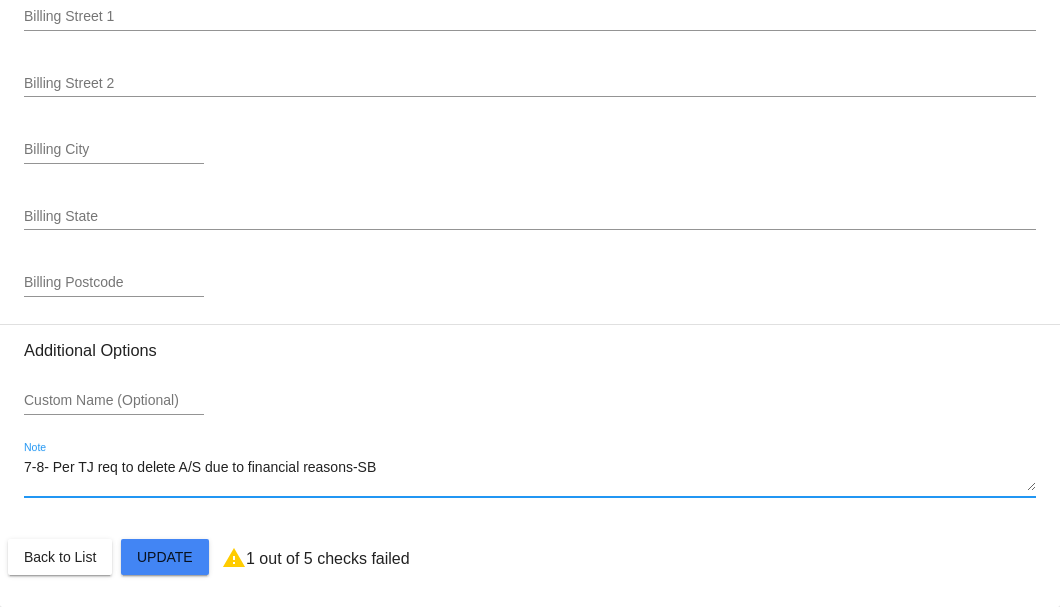 checkbox on "true" 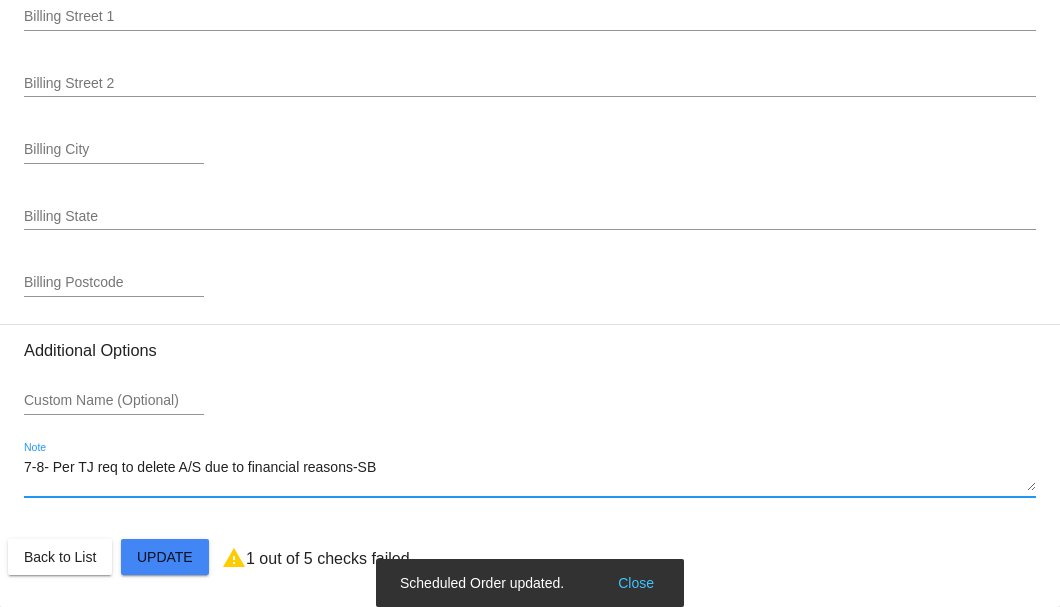 type on "7-8- Per TJ req to delete A/S due to financial reasons-SB" 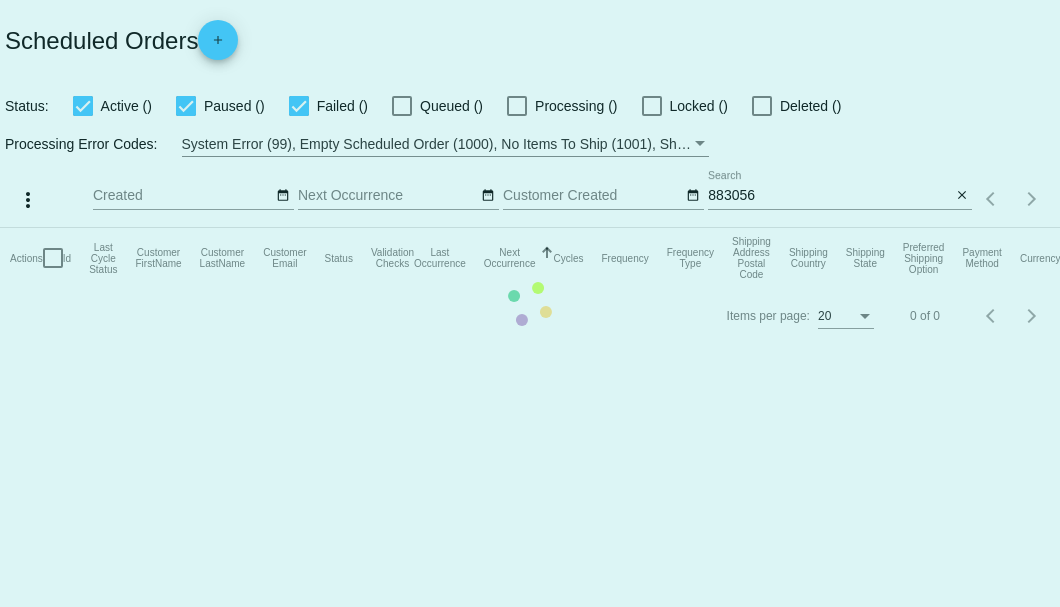 scroll, scrollTop: 0, scrollLeft: 0, axis: both 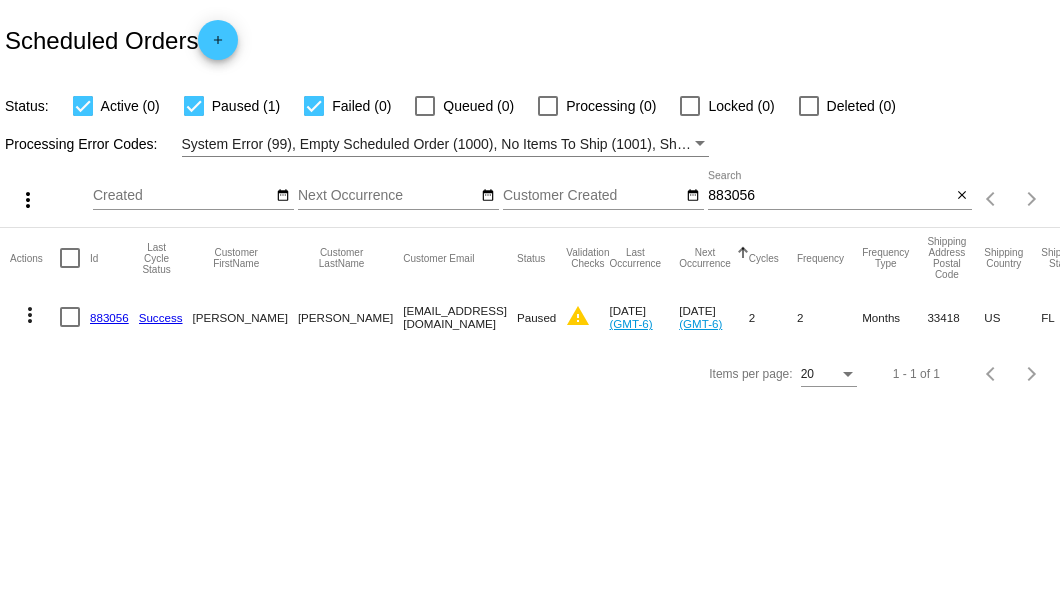 click at bounding box center (70, 317) 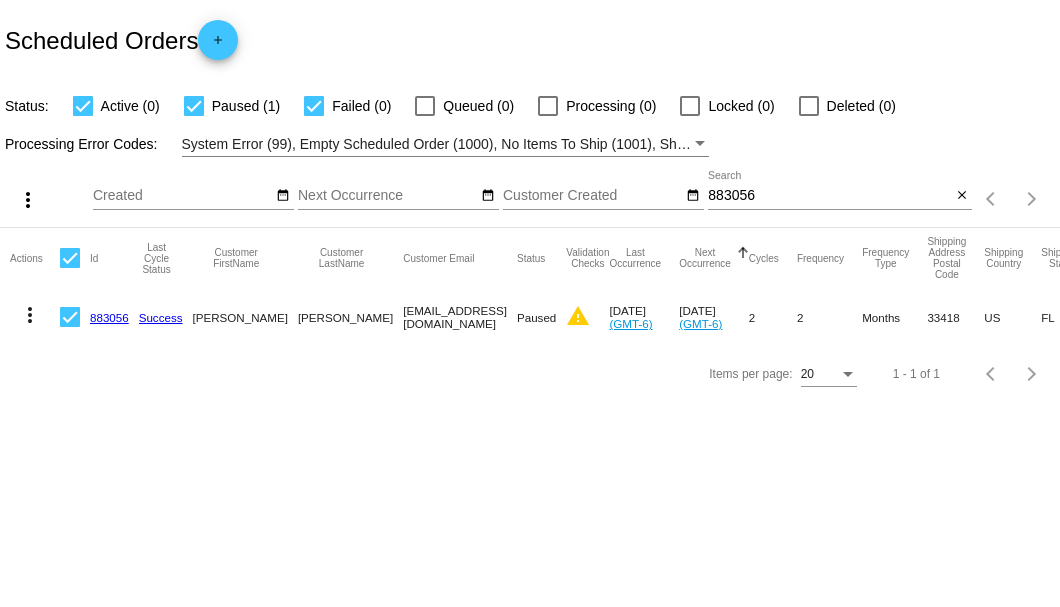 click on "more_vert" 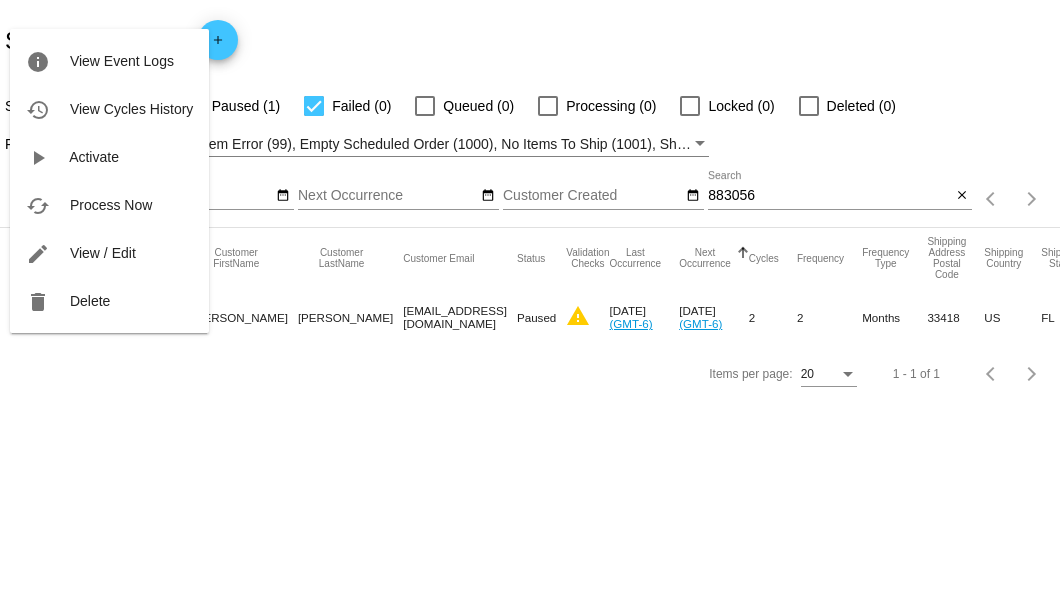click at bounding box center [530, 303] 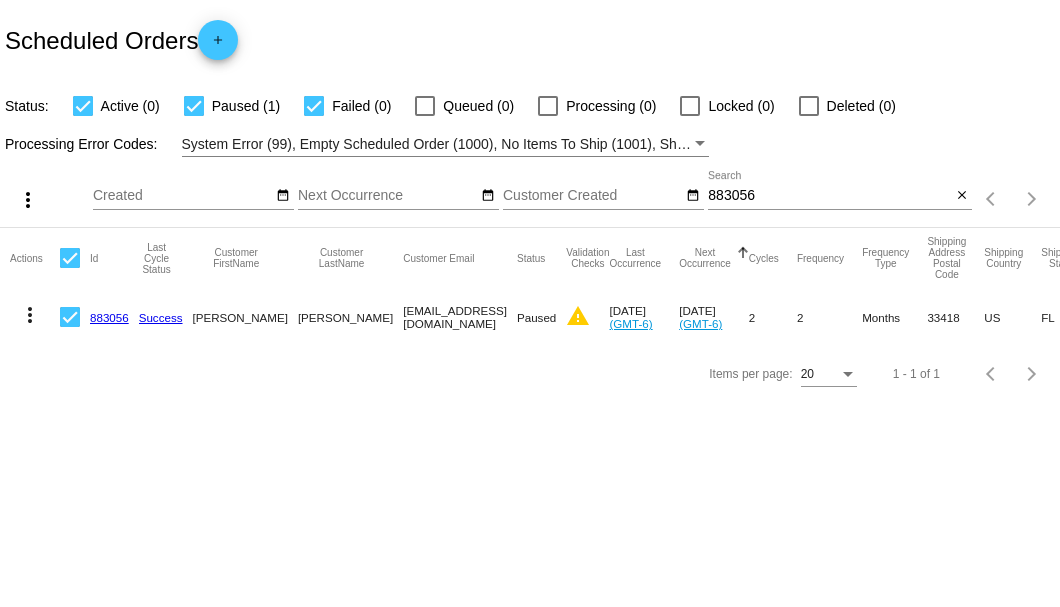 drag, startPoint x: 321, startPoint y: 322, endPoint x: 464, endPoint y: 319, distance: 143.03146 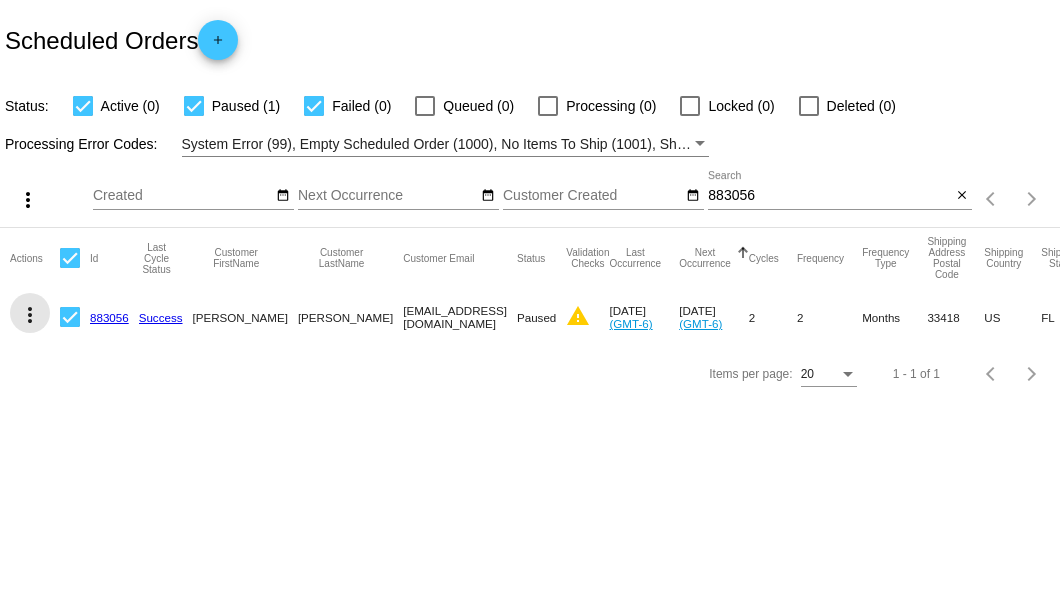 click on "more_vert" 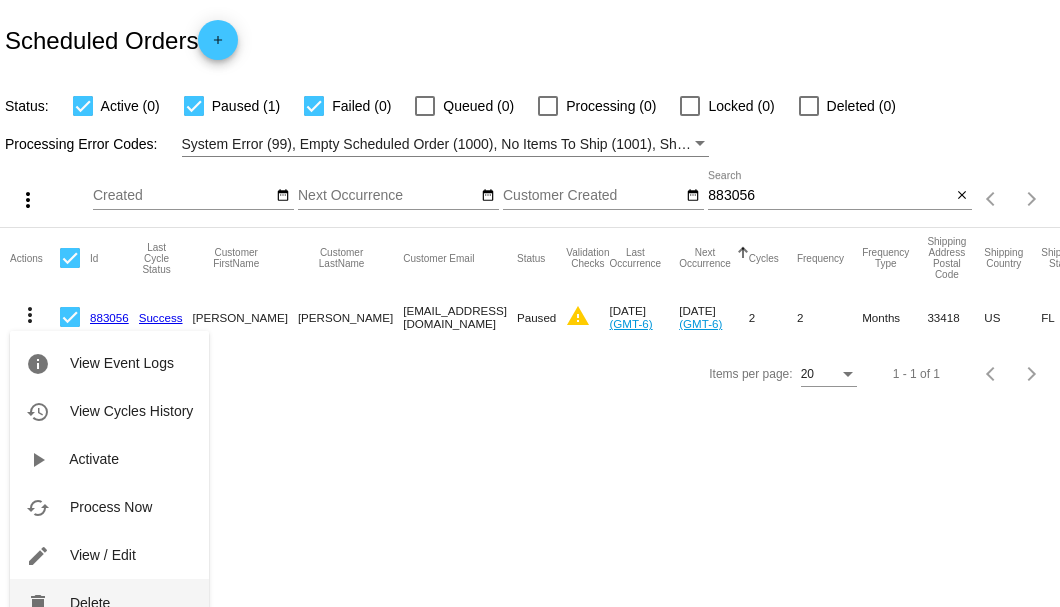 click on "delete
Delete" at bounding box center [109, 603] 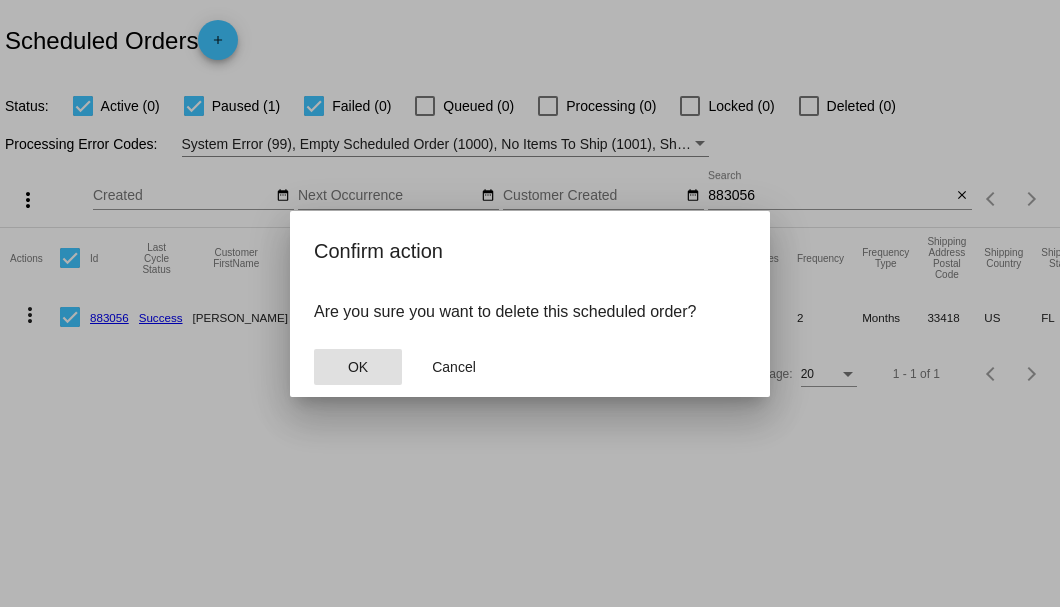 click on "OK" 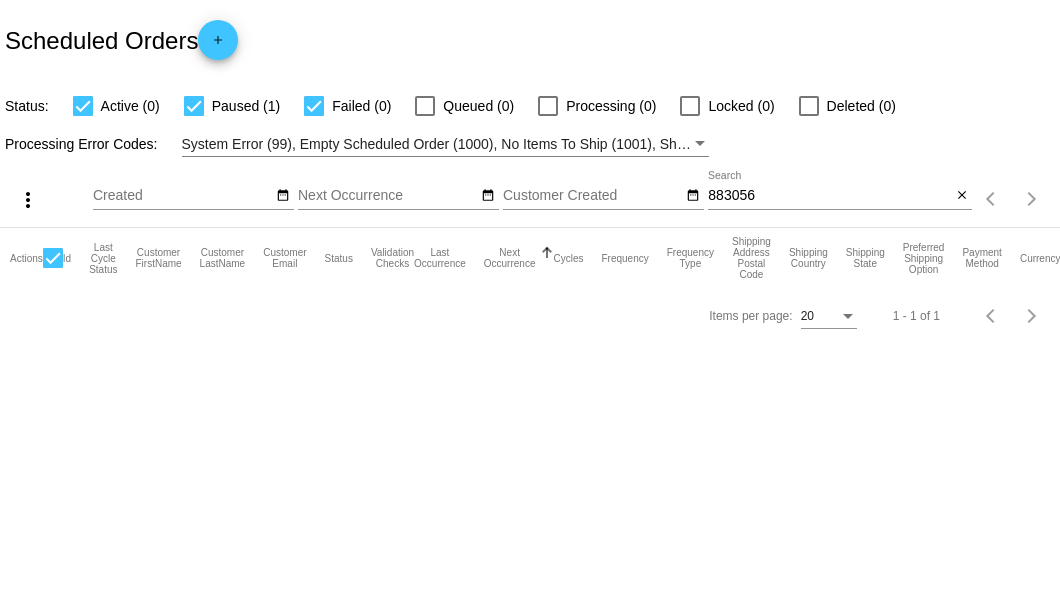 click on "883056" at bounding box center (829, 196) 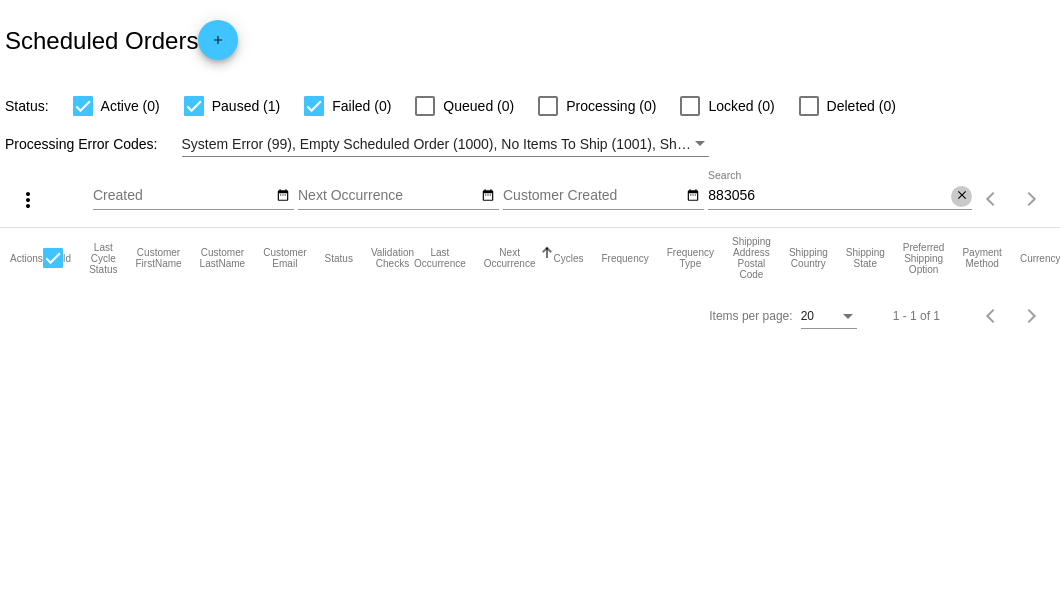 click on "close" 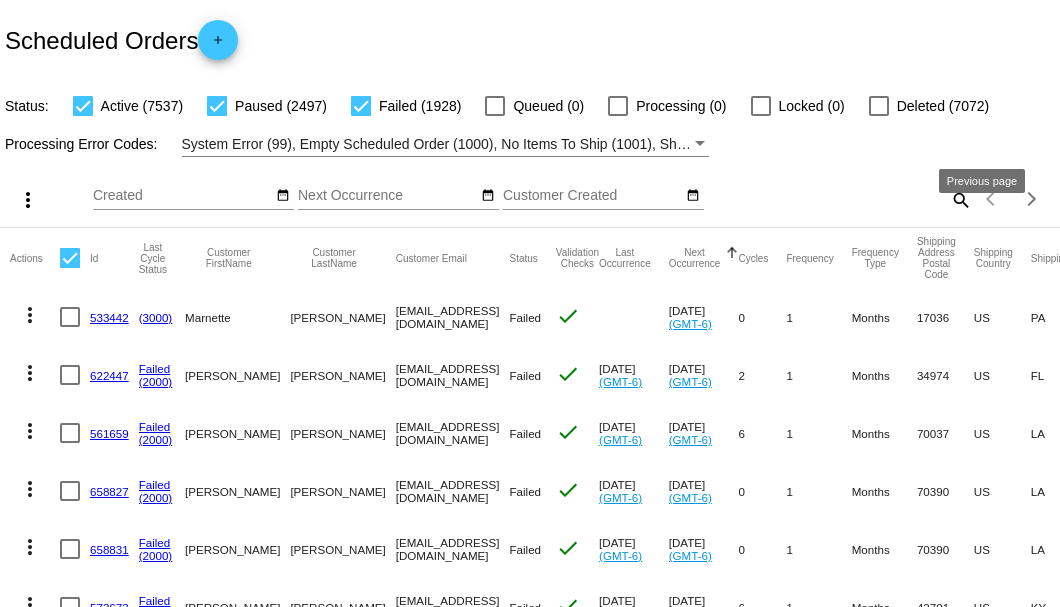 click on "search" 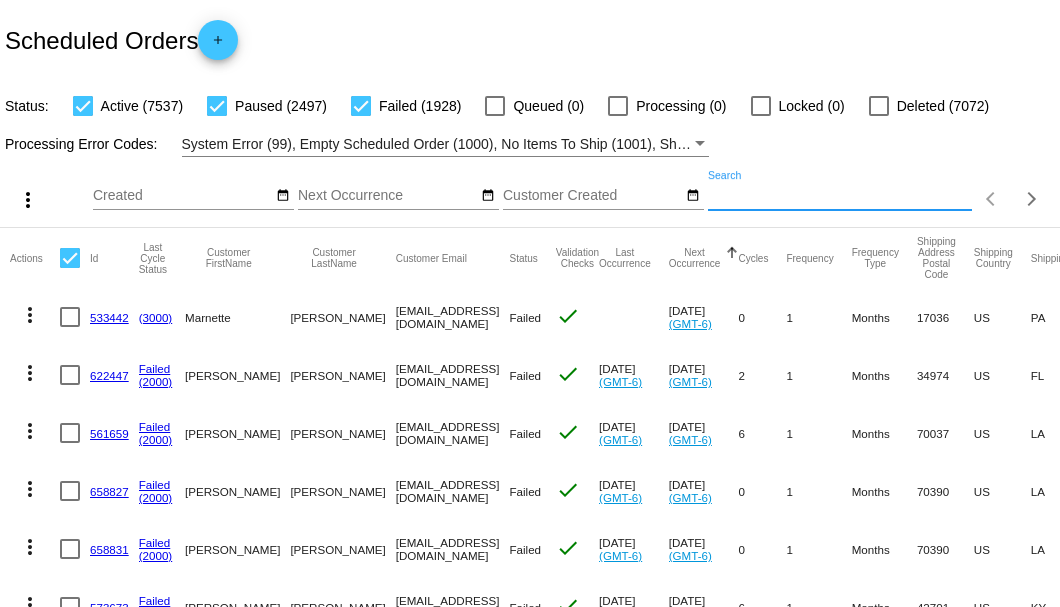 click on "Search" at bounding box center [840, 196] 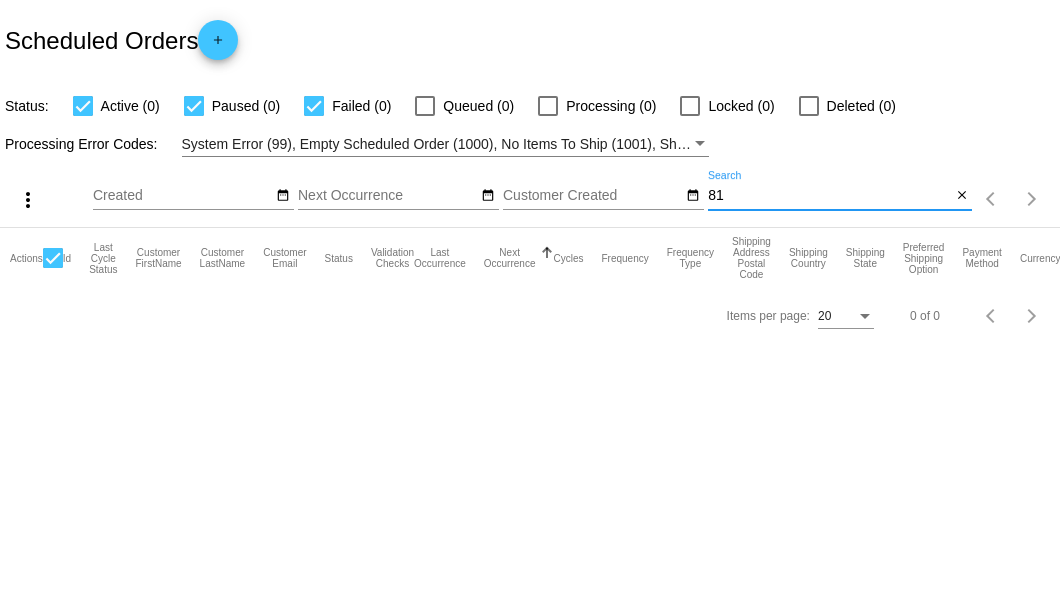 type on "8" 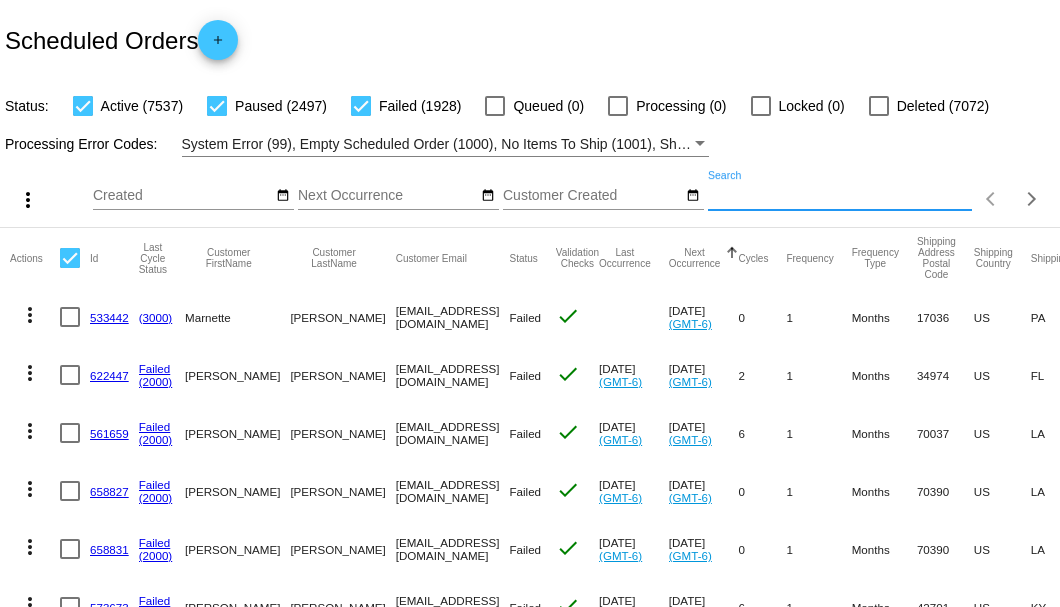 click on "Search" at bounding box center [840, 196] 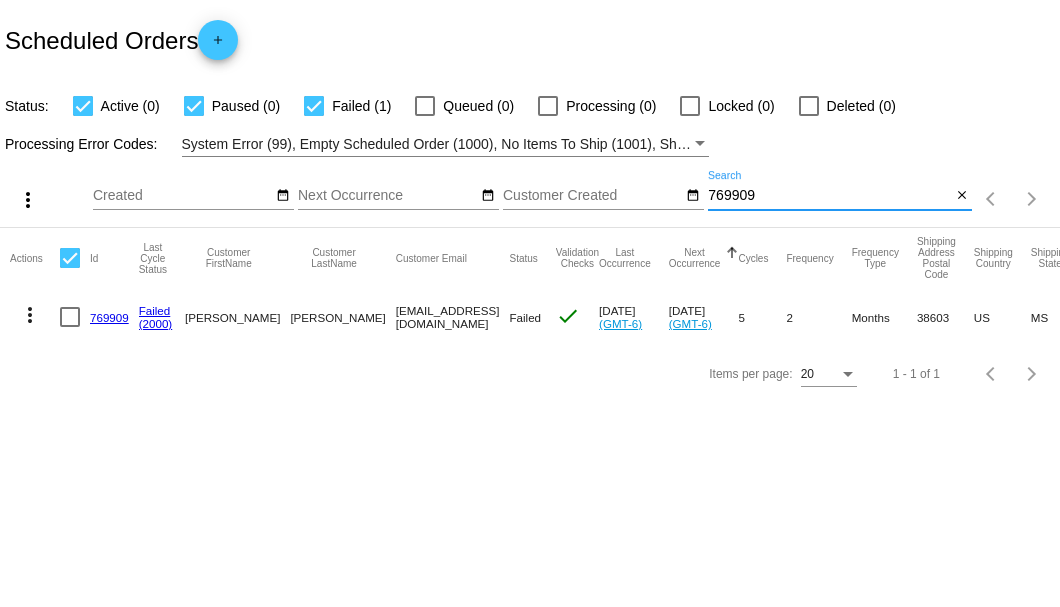 type on "769909" 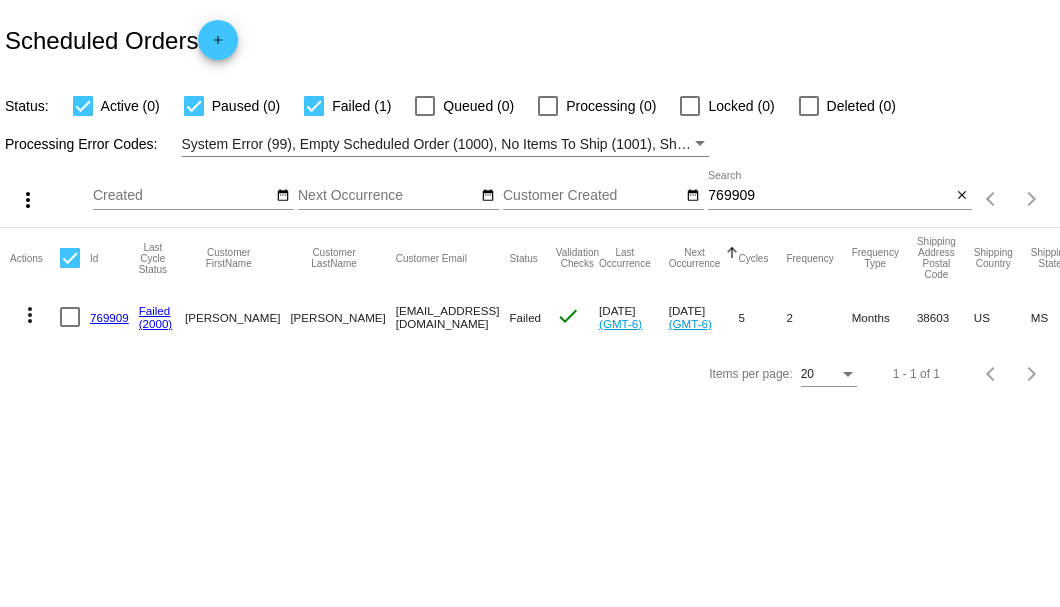 click on "769909" 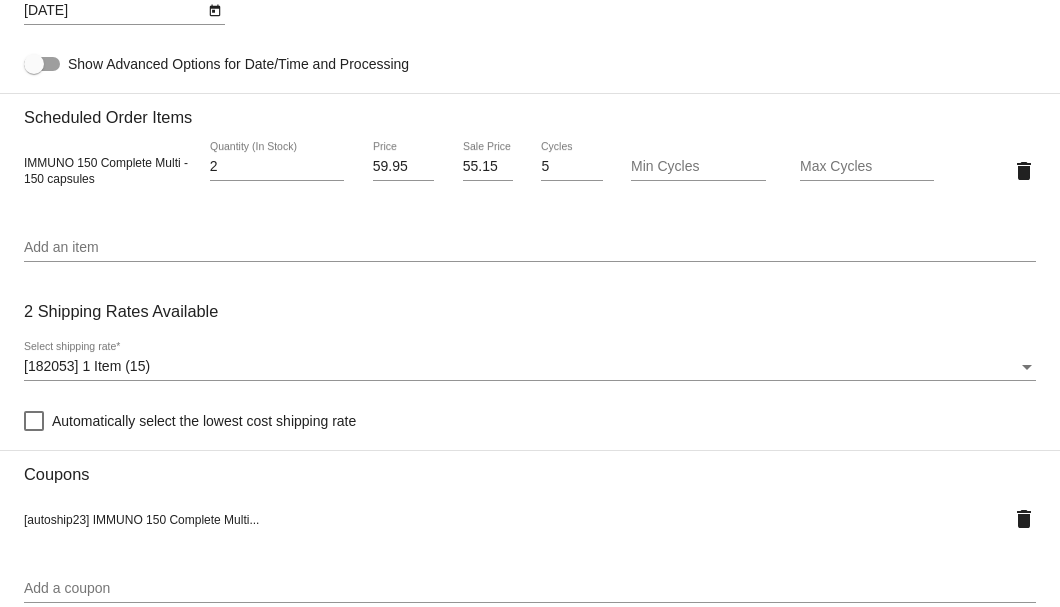 scroll, scrollTop: 1600, scrollLeft: 0, axis: vertical 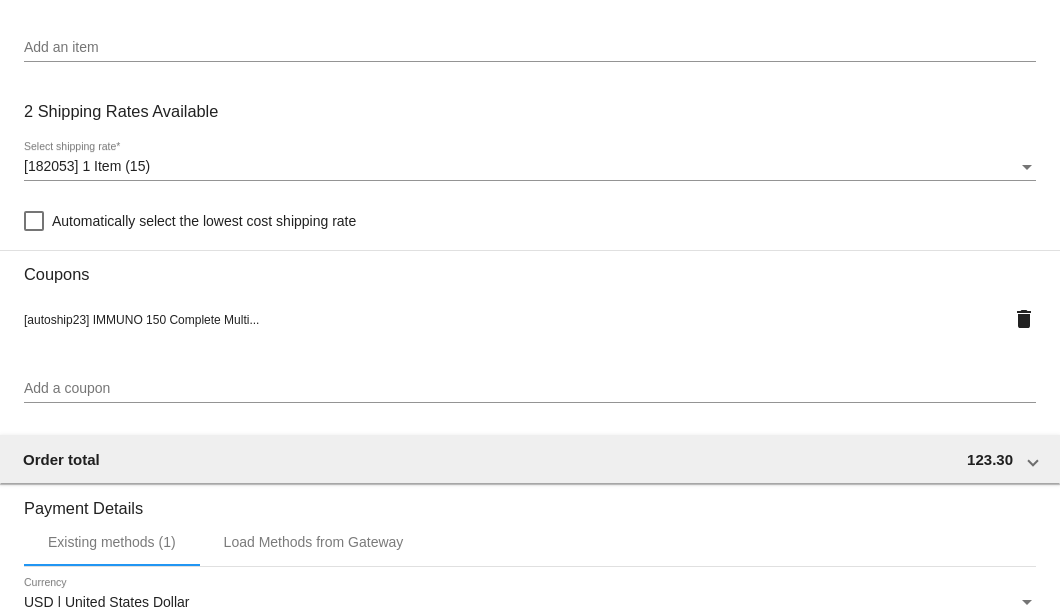 click at bounding box center (34, 221) 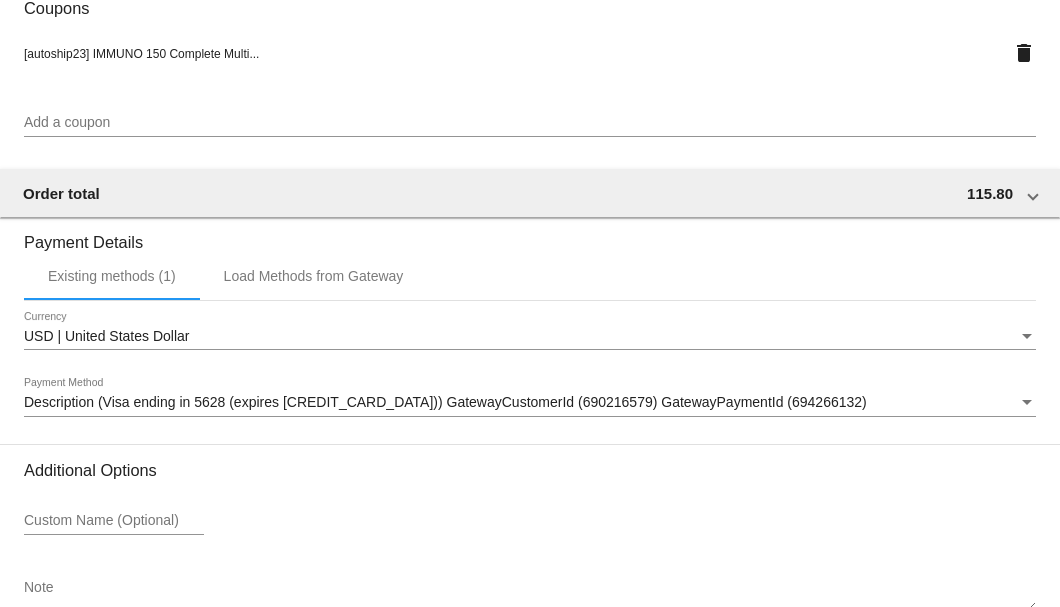 scroll, scrollTop: 1986, scrollLeft: 0, axis: vertical 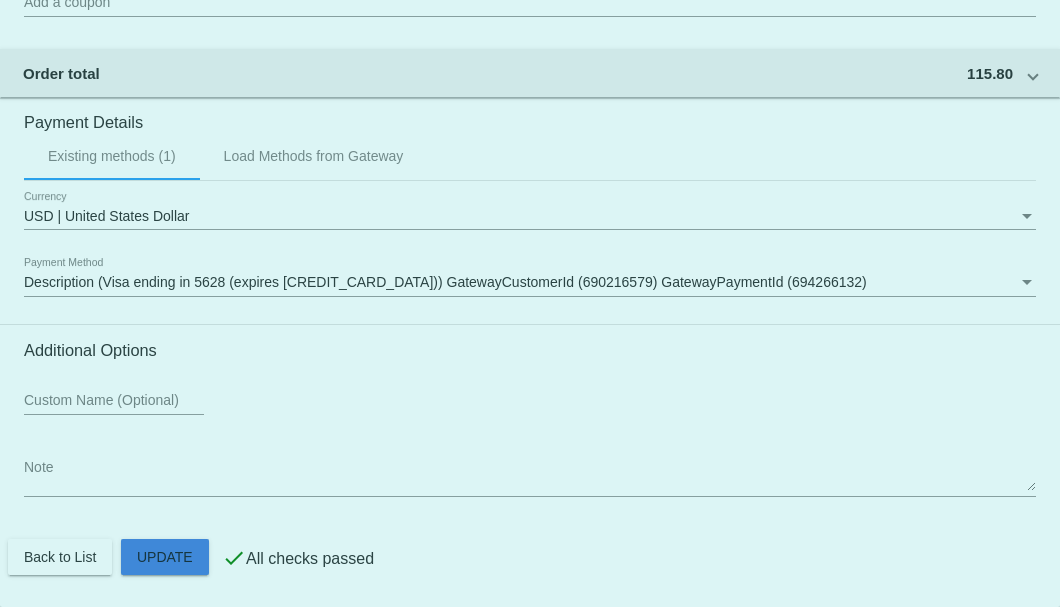 click on "Customer
3483325: J.D. Harston
cwbymgc@gmail.com
Customer Shipping
Enter Shipping Address Select A Saved Address (0)
J.D.
Shipping First Name
Harston
Shipping Last Name
US | USA
Shipping Country
104 Dogwood Hill Rd
Shipping Street 1
Shipping Street 2
Ashland
Shipping City
MS | Mississippi
Shipping State
38603
Shipping Postcode
Scheduled Order Details
Frequency:
Every 2 months
Failed
Status" 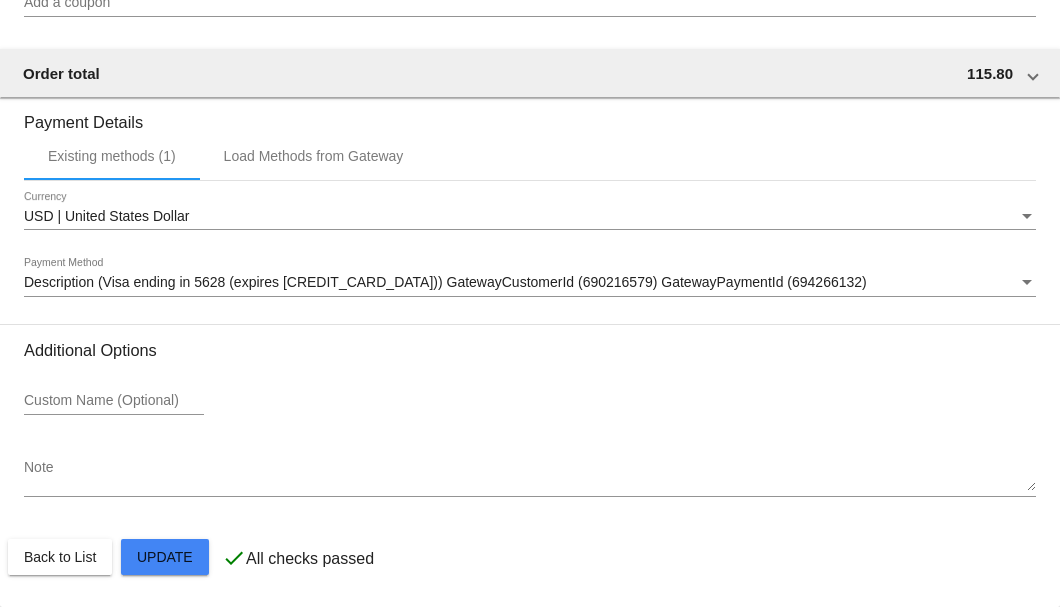 click on "Customer
3483325: J.D. Harston
cwbymgc@gmail.com
Customer Shipping
Enter Shipping Address Select A Saved Address (0)
J.D.
Shipping First Name
Harston
Shipping Last Name
US | USA
Shipping Country
104 Dogwood Hill Rd
Shipping Street 1
Shipping Street 2
Ashland
Shipping City
MS | Mississippi
Shipping State
38603
Shipping Postcode
Scheduled Order Details
Frequency:
Every 2 months
Failed
Status" 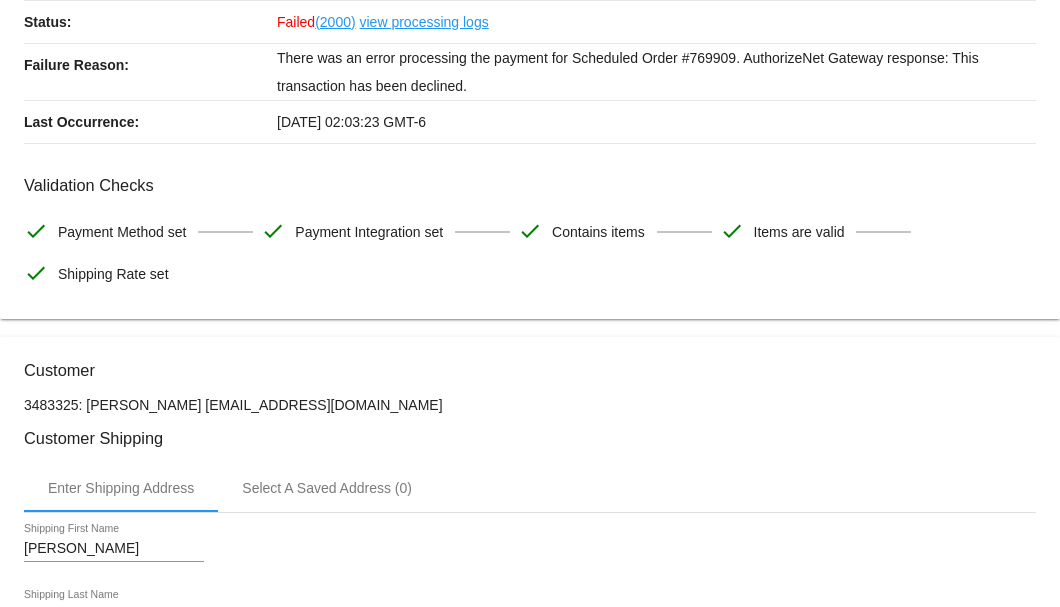 scroll, scrollTop: 520, scrollLeft: 0, axis: vertical 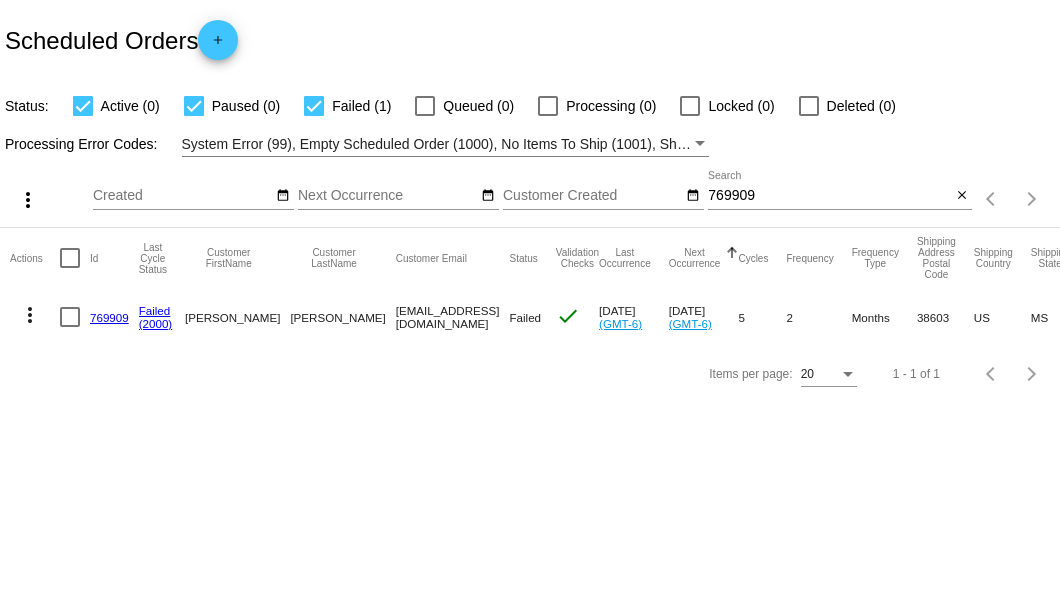 click on "769909" 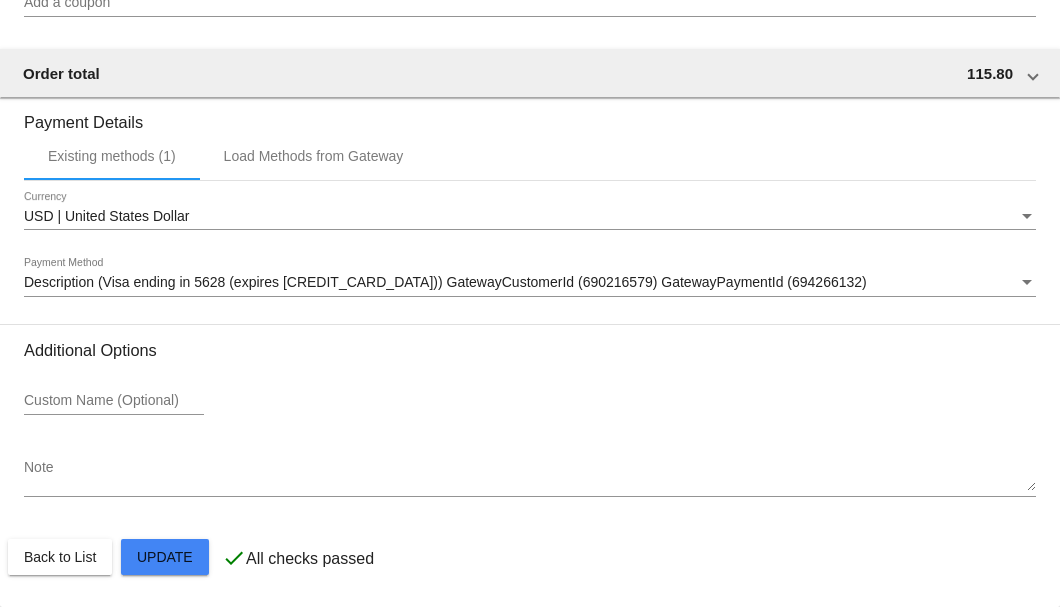scroll, scrollTop: 1986, scrollLeft: 0, axis: vertical 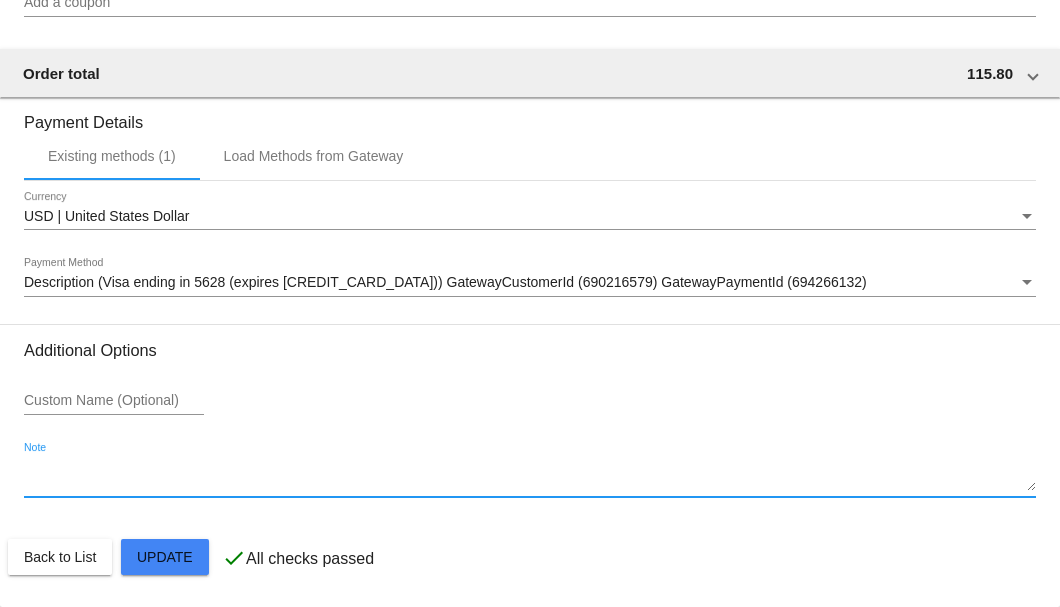 click on "Note" at bounding box center [530, 476] 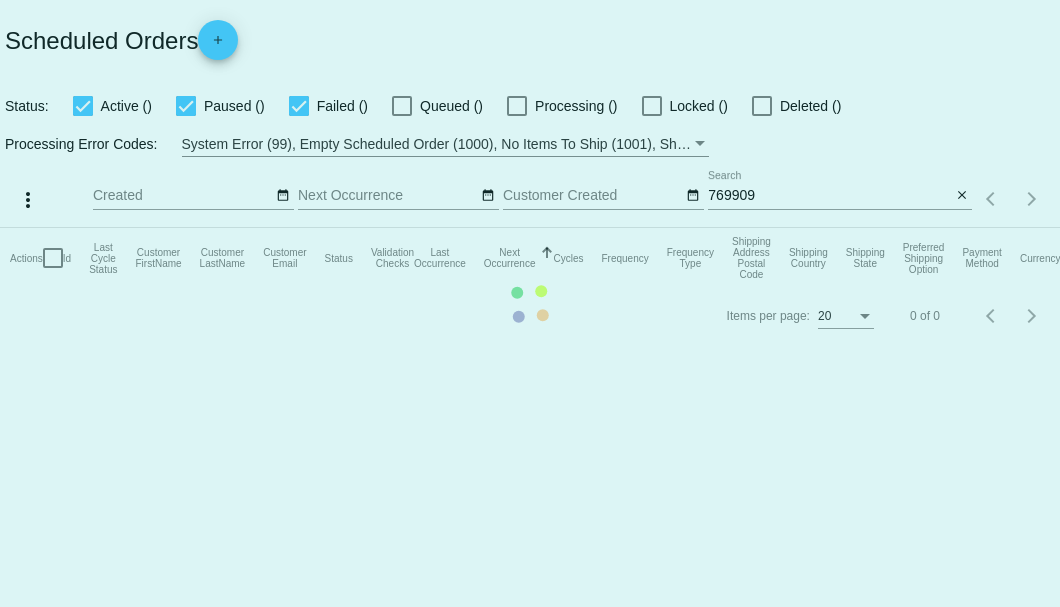 scroll, scrollTop: 0, scrollLeft: 0, axis: both 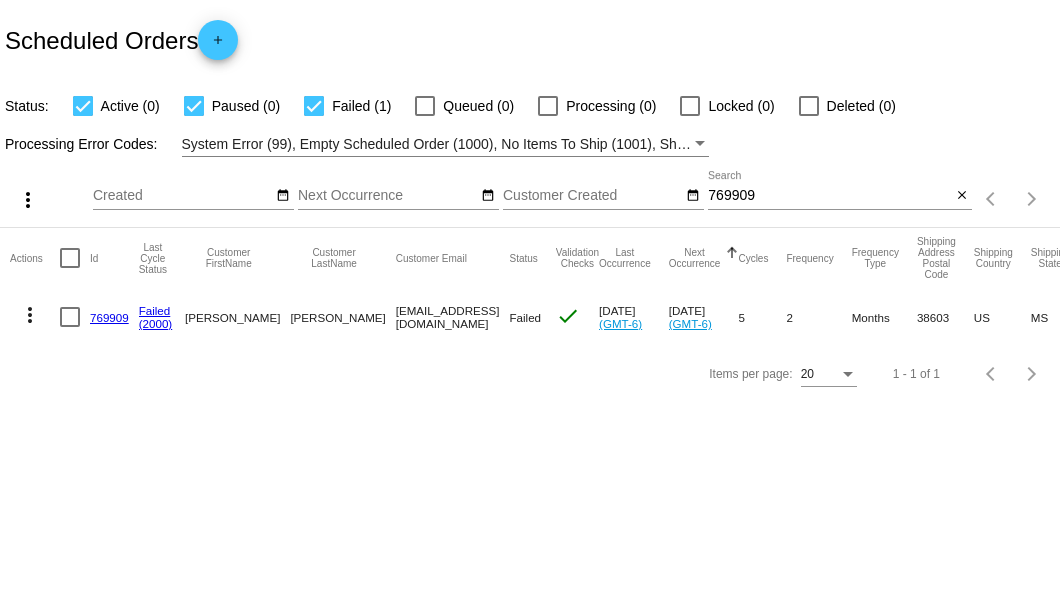 click on "769909
Search" 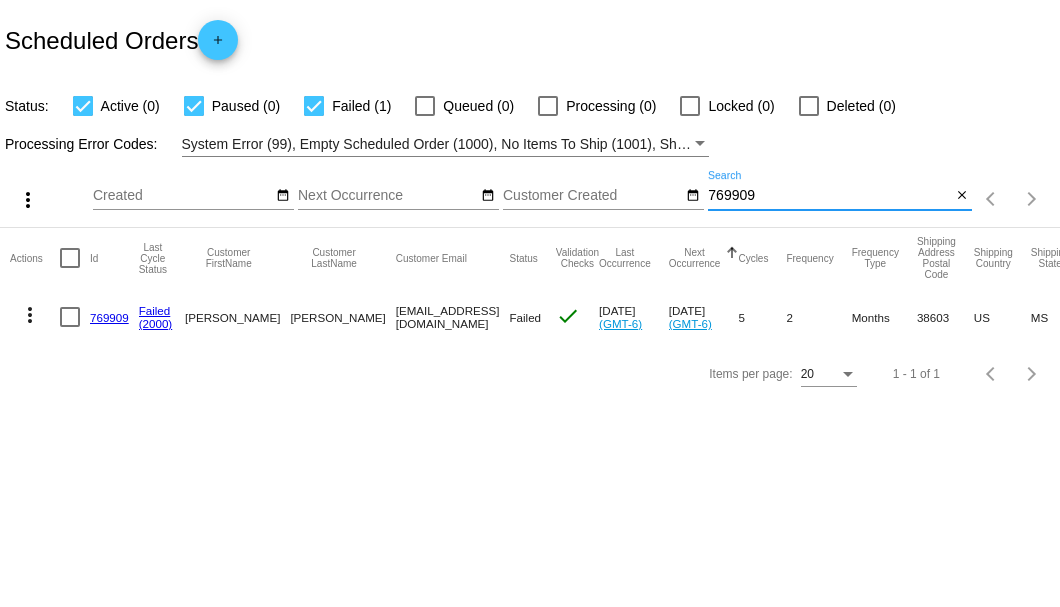 click on "769909" at bounding box center [829, 196] 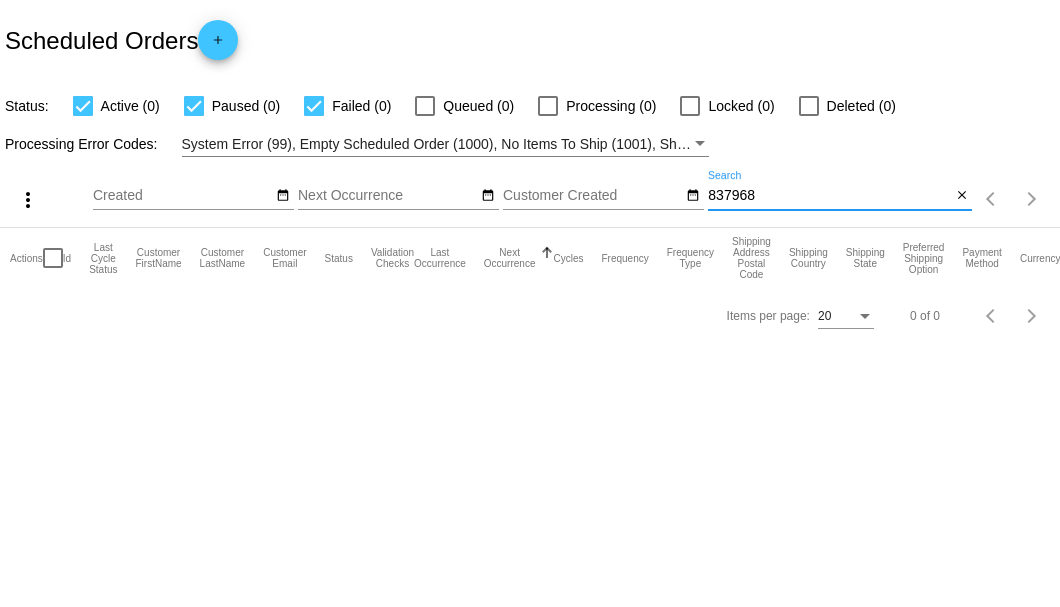 click on "837968" at bounding box center [829, 196] 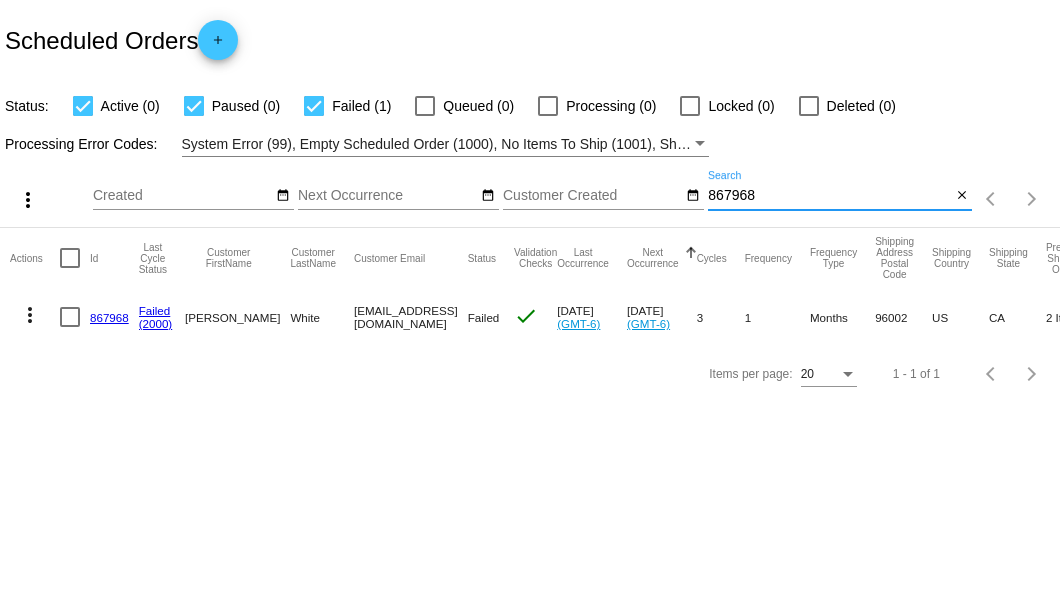 type on "867968" 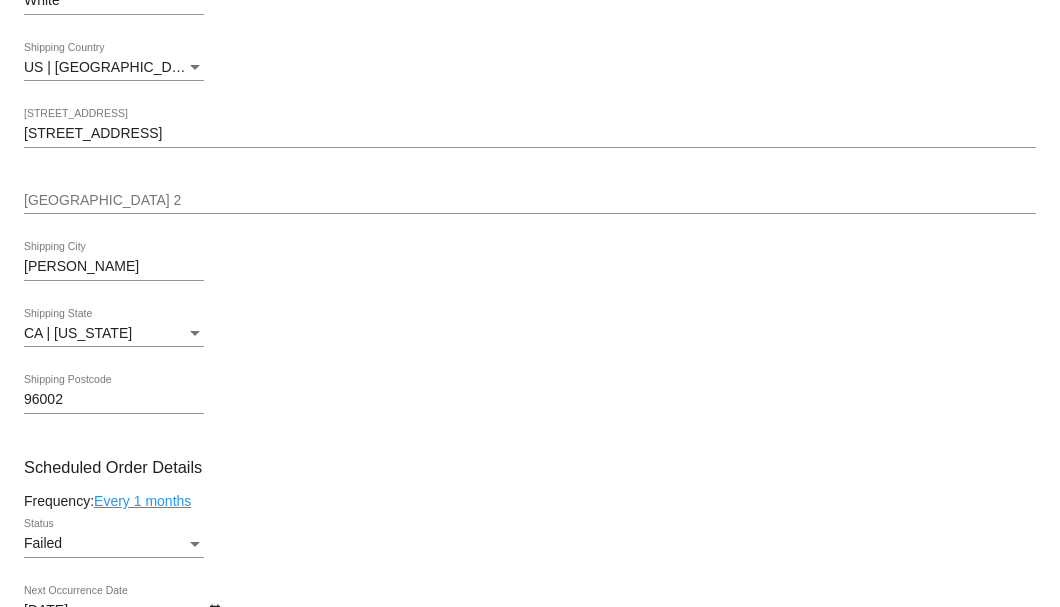 scroll, scrollTop: 1000, scrollLeft: 0, axis: vertical 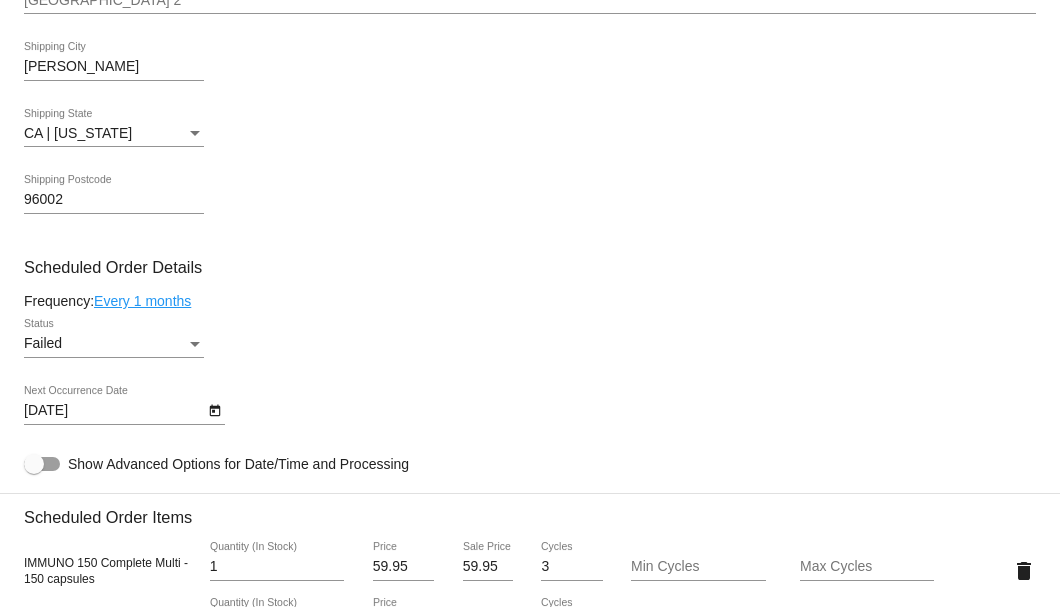 click on "Failed
Status" 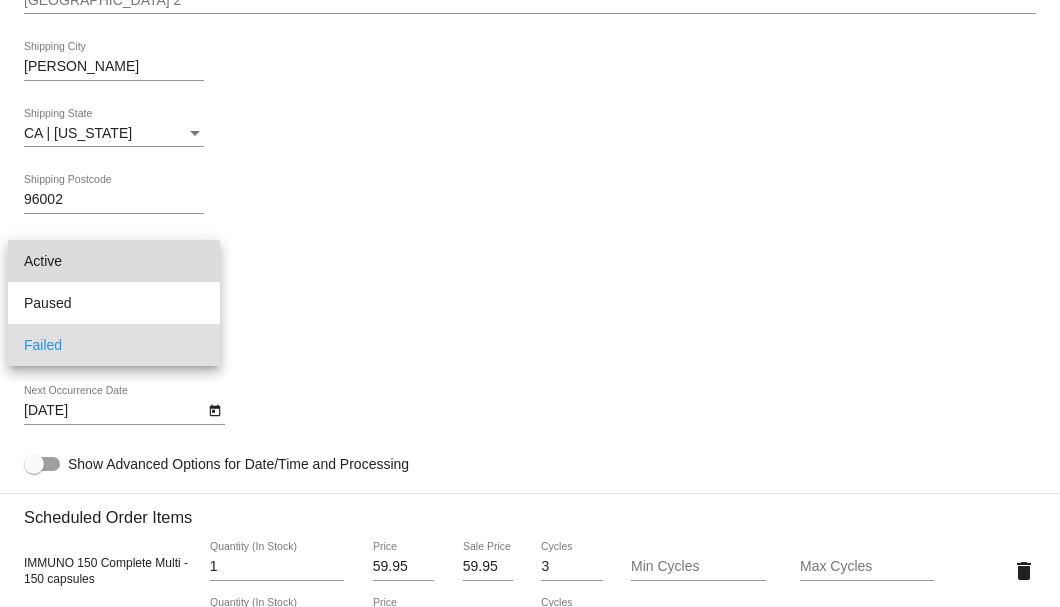 click on "Active" at bounding box center (114, 261) 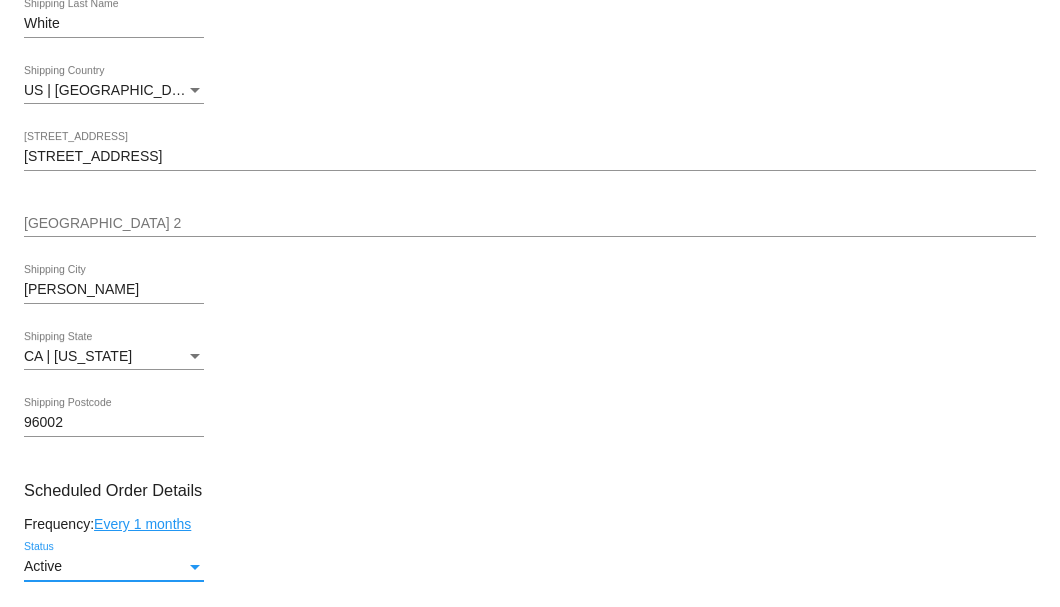 scroll, scrollTop: 1110, scrollLeft: 0, axis: vertical 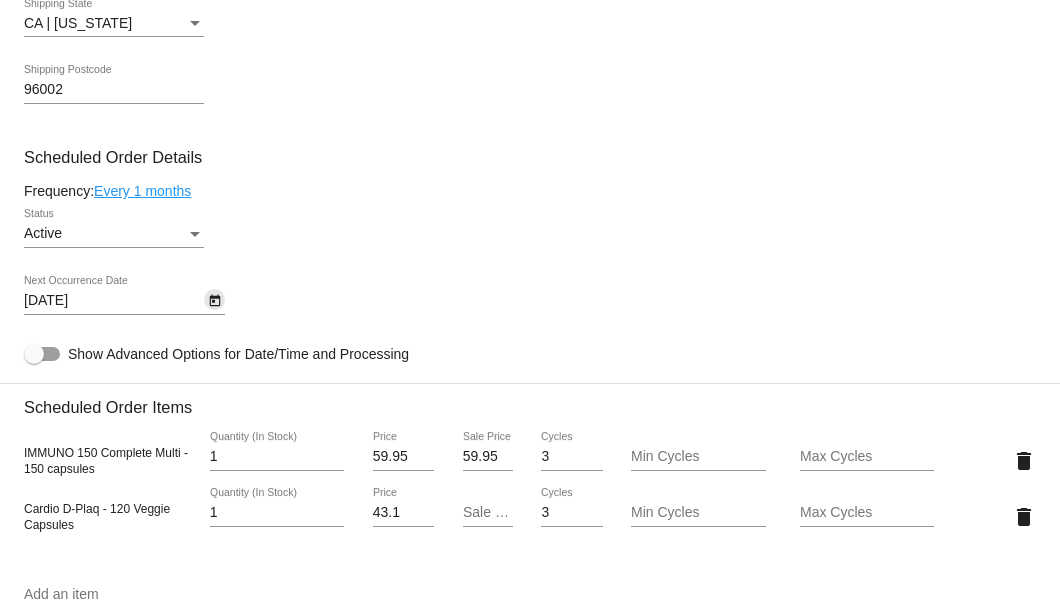 click 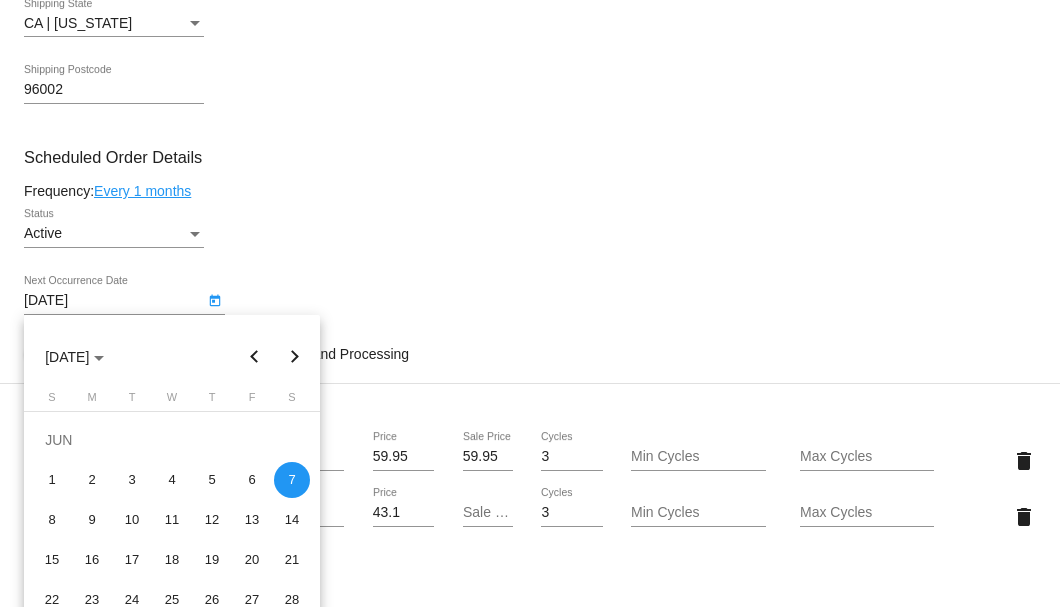 click at bounding box center (530, 303) 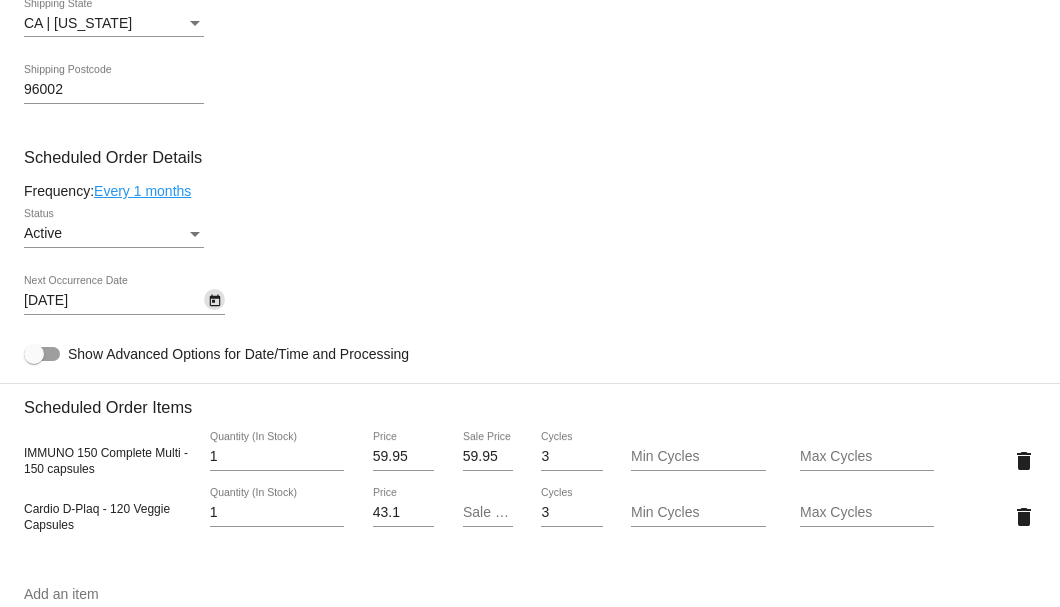 scroll, scrollTop: 1244, scrollLeft: 0, axis: vertical 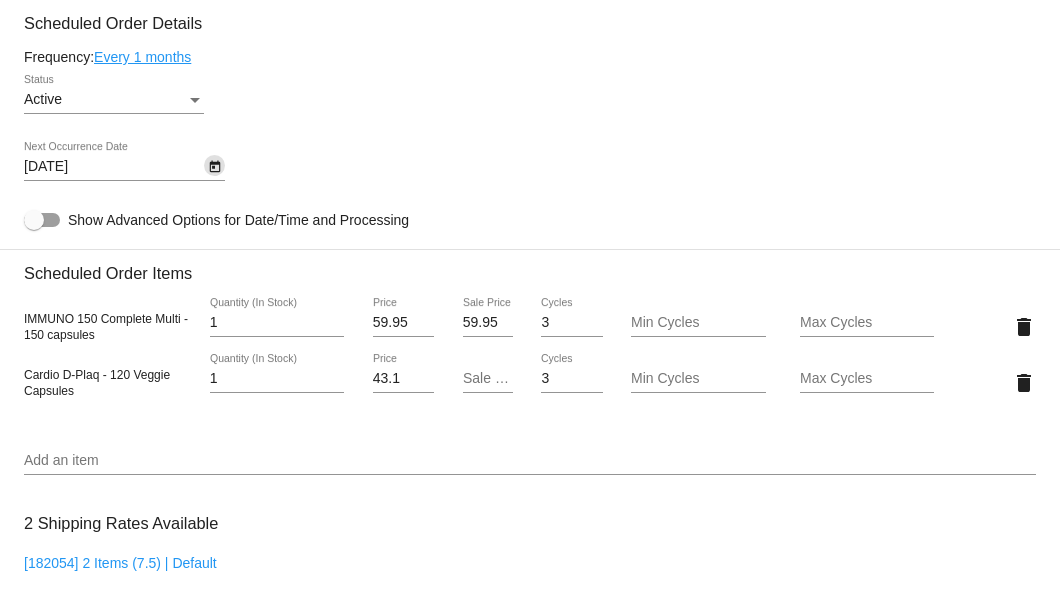 click 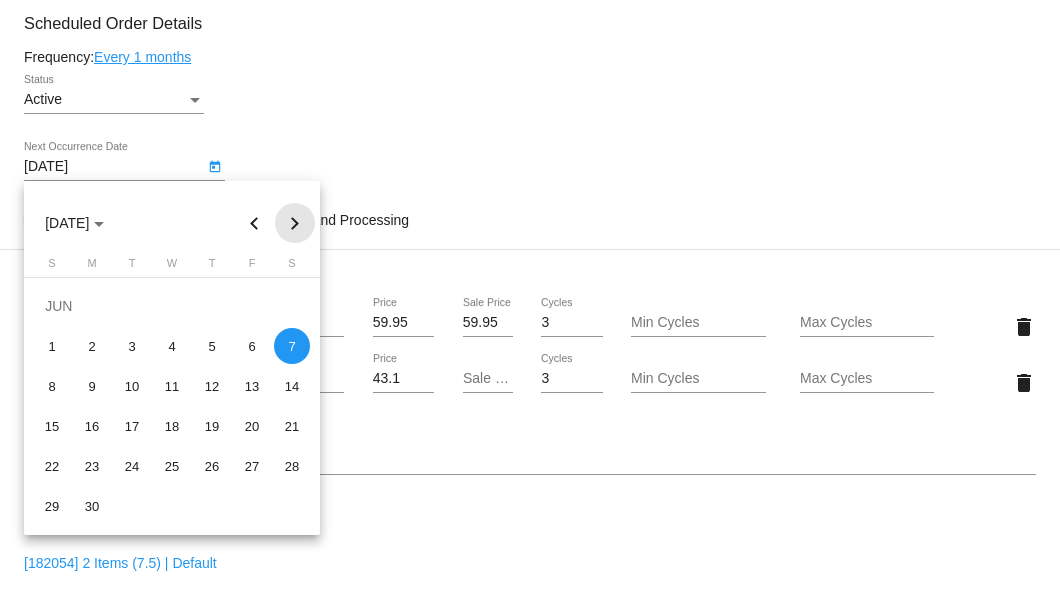 click at bounding box center [295, 223] 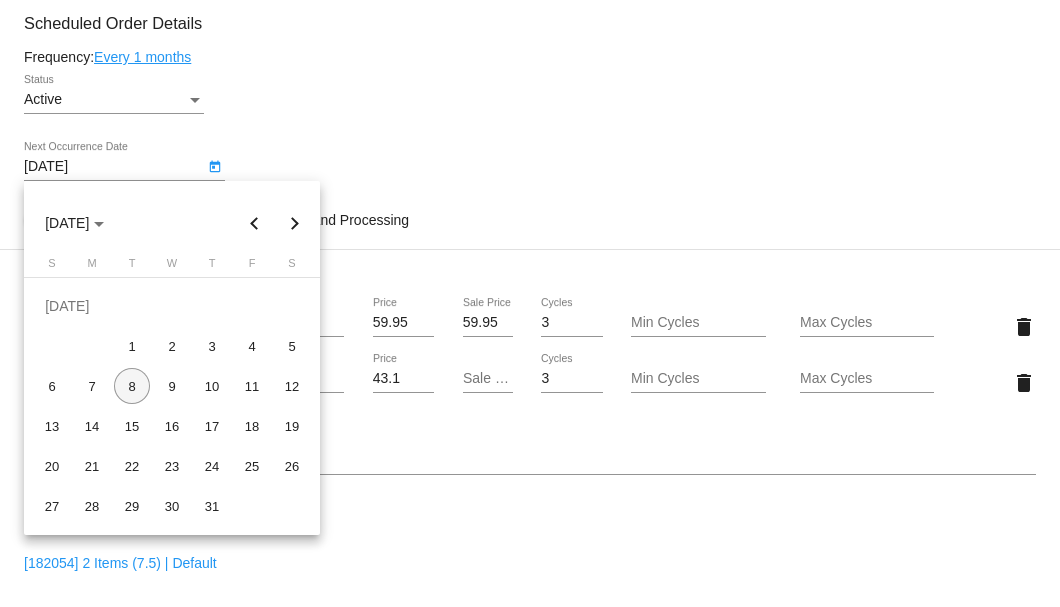 click on "8" at bounding box center [132, 386] 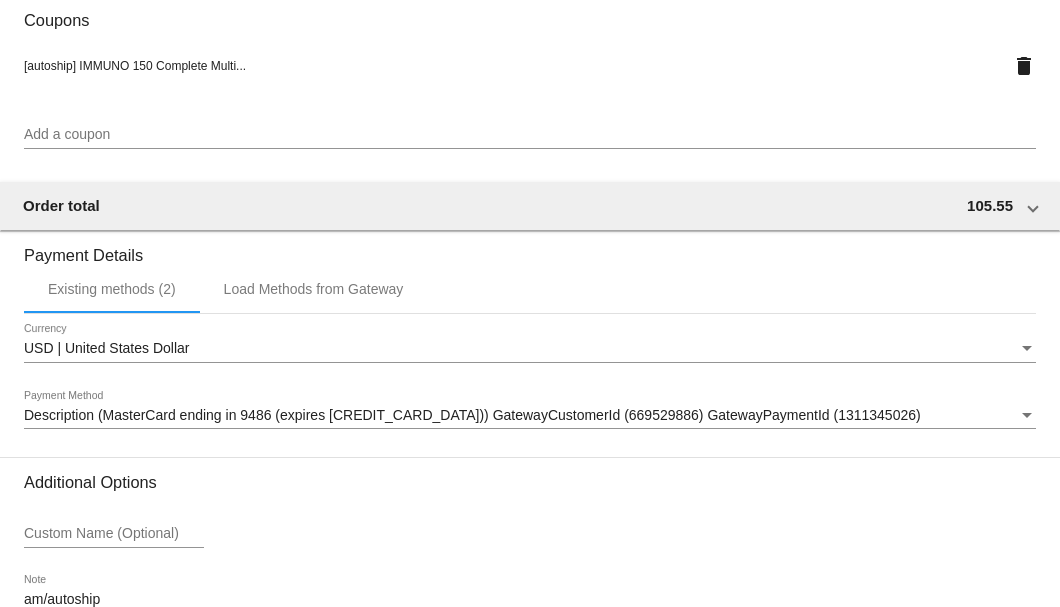 scroll, scrollTop: 2044, scrollLeft: 0, axis: vertical 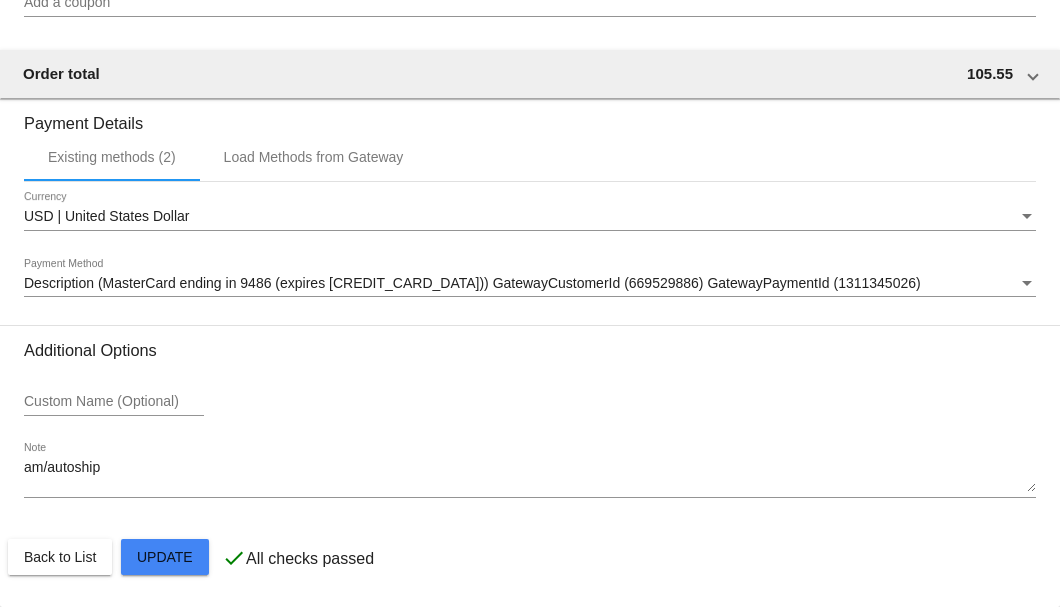 click on "Customer
3680771: James White
northvalleymedical@gmail.com
Customer Shipping
Enter Shipping Address Select A Saved Address (0)
James
Shipping First Name
White
Shipping Last Name
US | USA
Shipping Country
2205 Hilltop Dr #1
Shipping Street 1
Shipping Street 2
Redding
Shipping City
CA | California
Shipping State
96002
Shipping Postcode
Scheduled Order Details
Frequency:
Every 1 months
Active
Status" 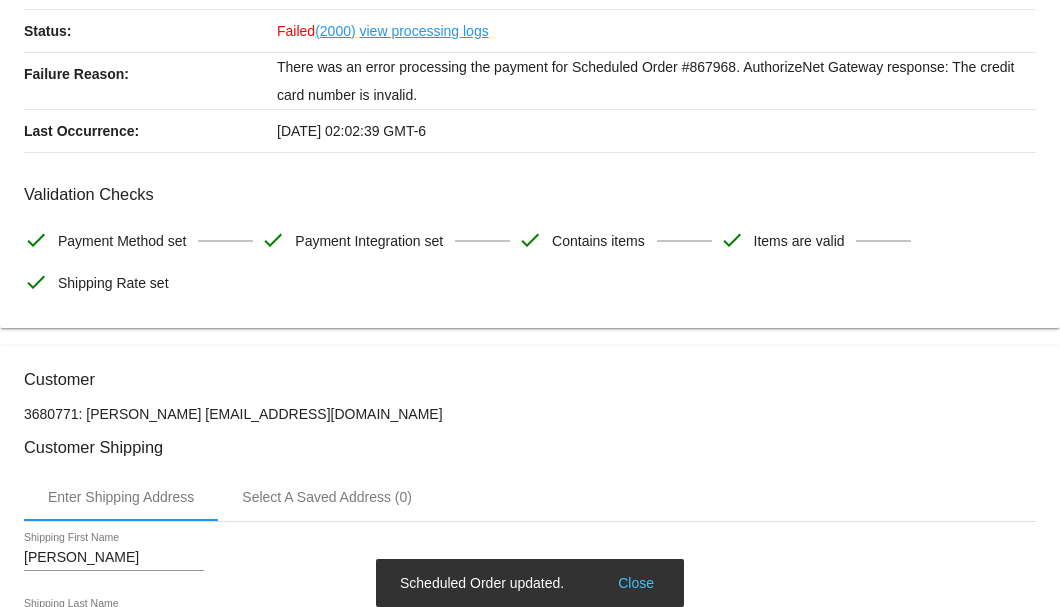 scroll, scrollTop: 0, scrollLeft: 0, axis: both 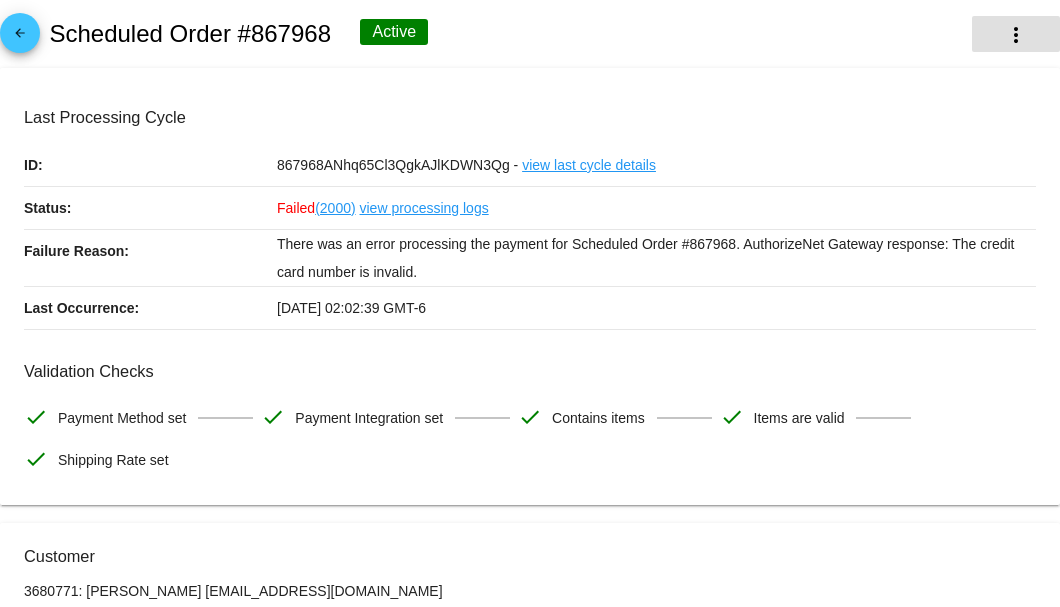 click on "more_vert" 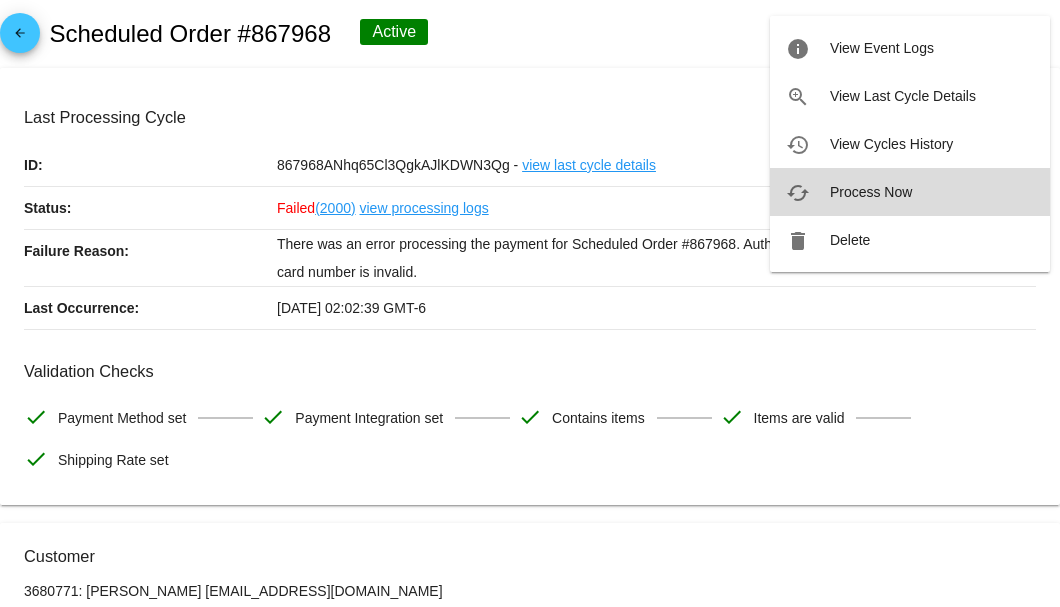 click on "Process Now" at bounding box center [871, 192] 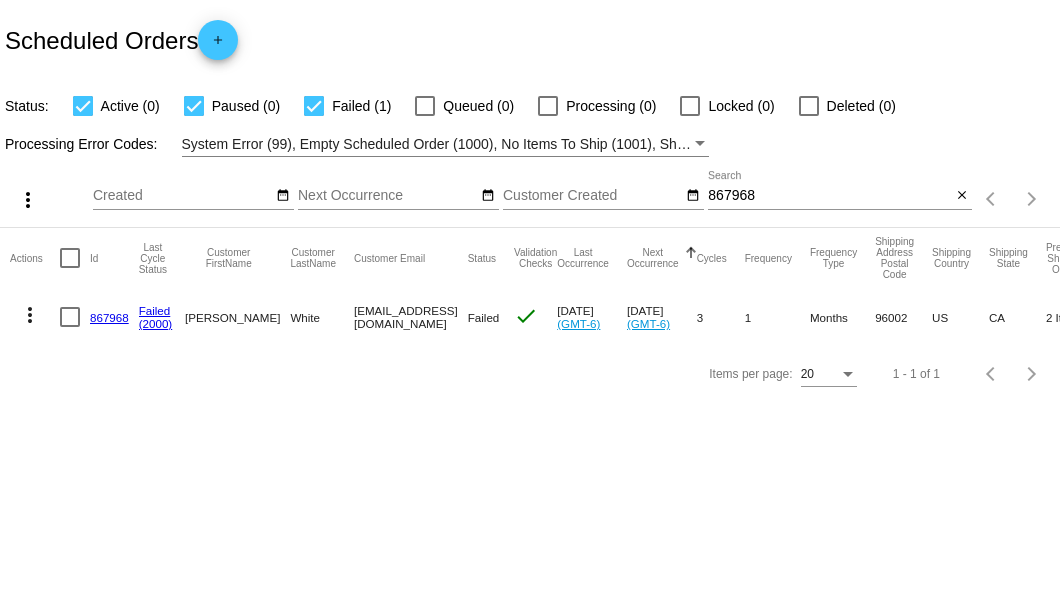 scroll, scrollTop: 0, scrollLeft: 0, axis: both 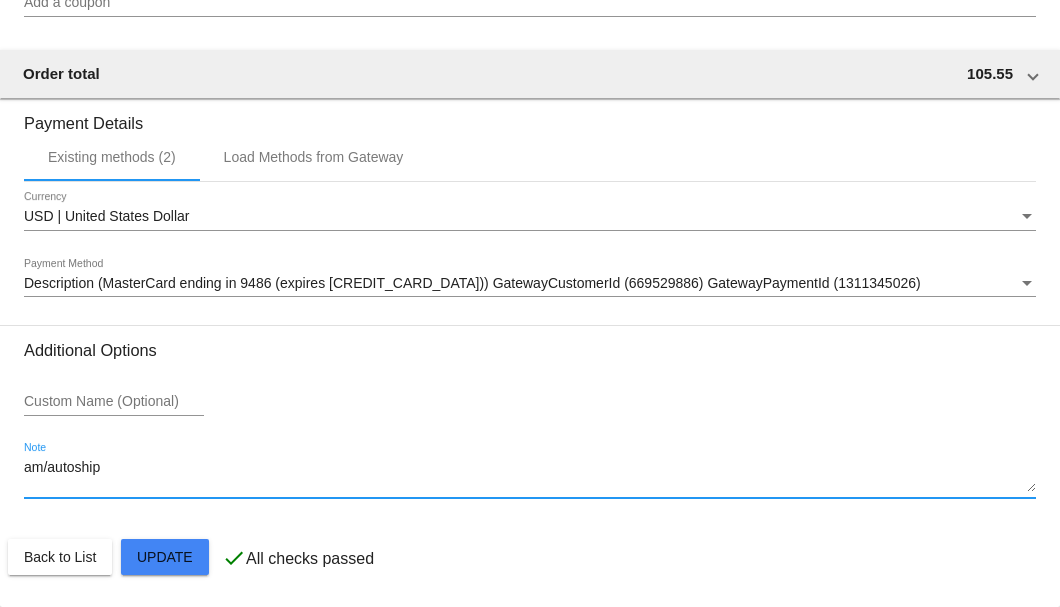 click on "am/autoship" at bounding box center (530, 476) 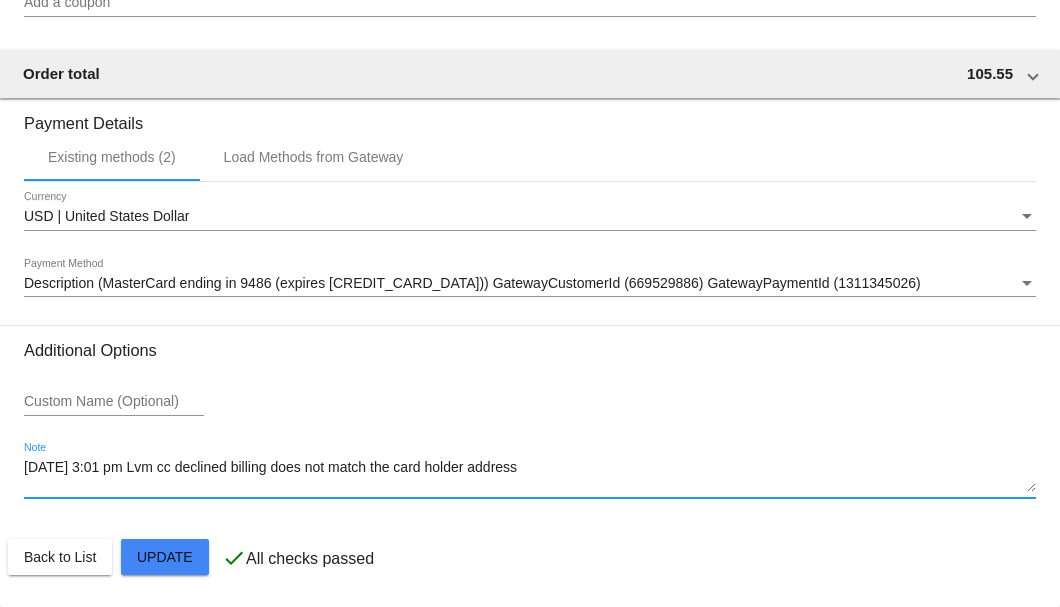 click on "7-8-25 3:01 pm Lvm cc declined billing does not match the card holder address" at bounding box center [530, 476] 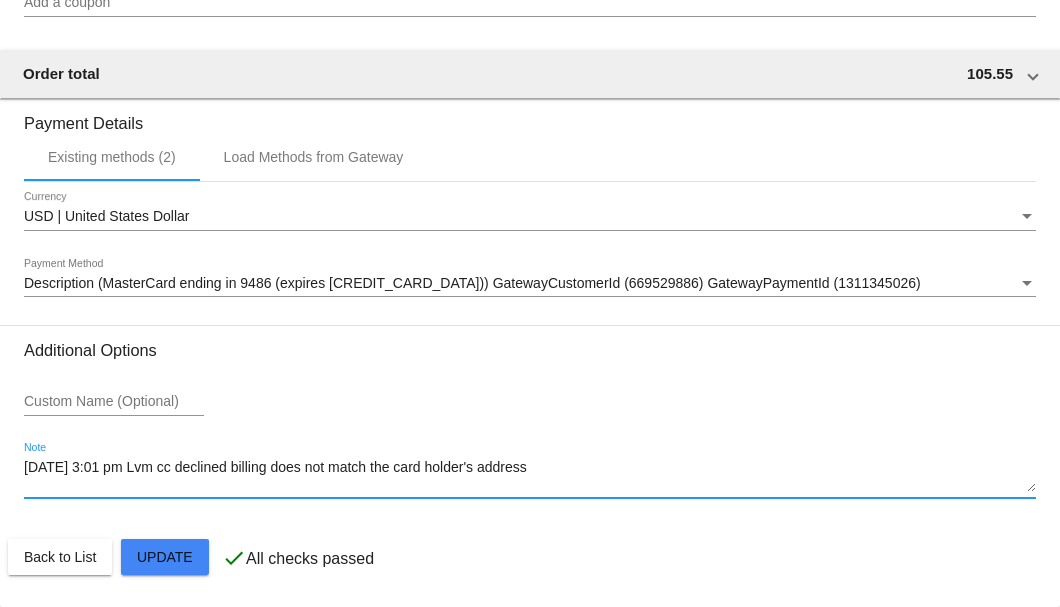 click on "7-8-25 3:01 pm Lvm cc declined billing does not match the card holder's address" at bounding box center (530, 476) 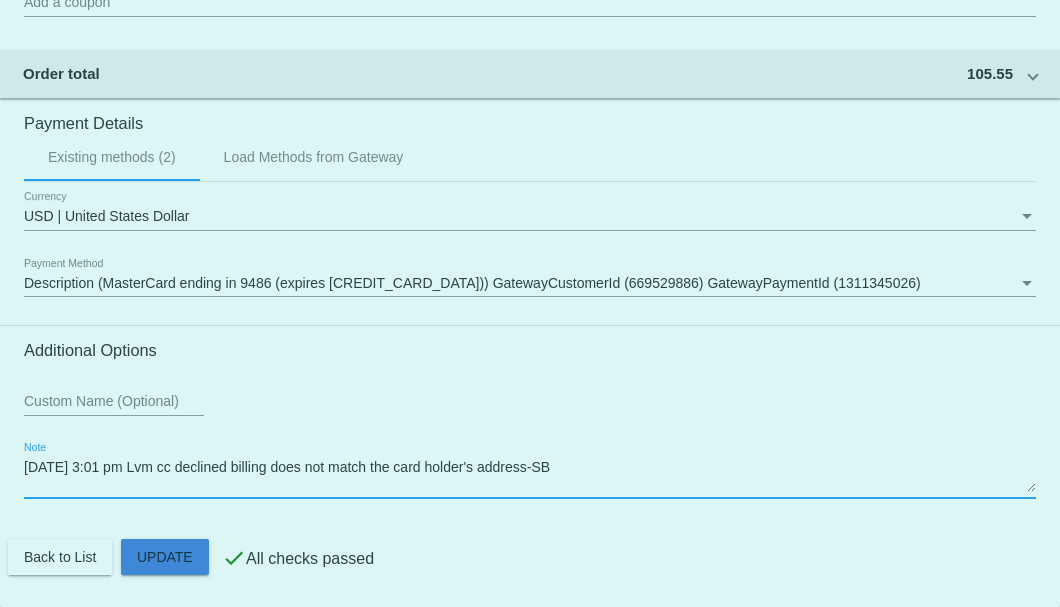 click on "Customer
3680771: James White
northvalleymedical@gmail.com
Customer Shipping
Enter Shipping Address Select A Saved Address (0)
James
Shipping First Name
White
Shipping Last Name
US | USA
Shipping Country
2205 Hilltop Dr #1
Shipping Street 1
Shipping Street 2
Redding
Shipping City
CA | California
Shipping State
96002
Shipping Postcode
Scheduled Order Details
Frequency:
Every 1 months
Failed
Status" 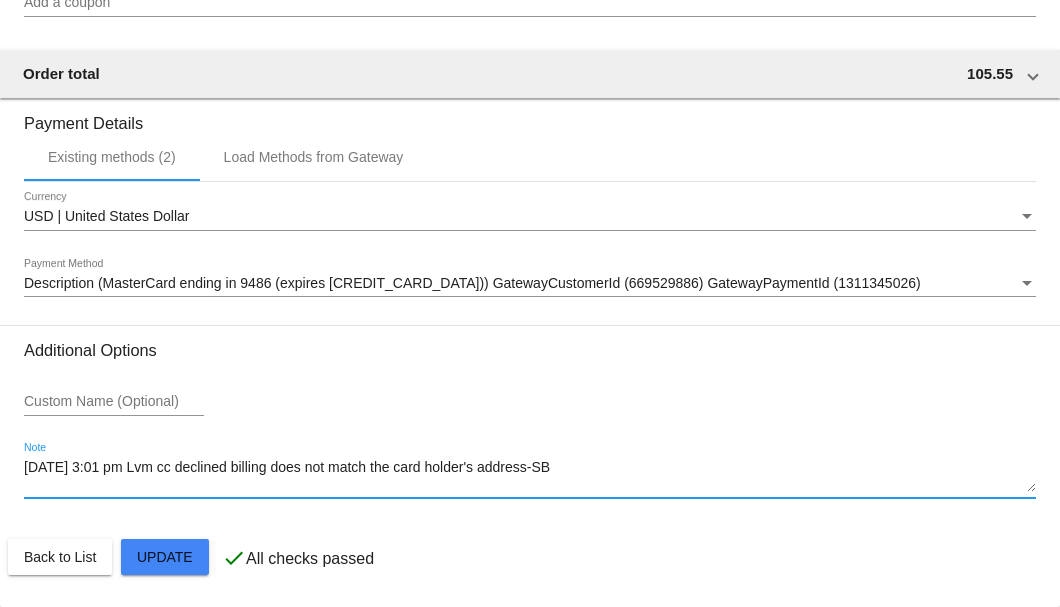 type on "7-8-25 3:01 pm Lvm cc declined billing does not match the card holder's address-SB" 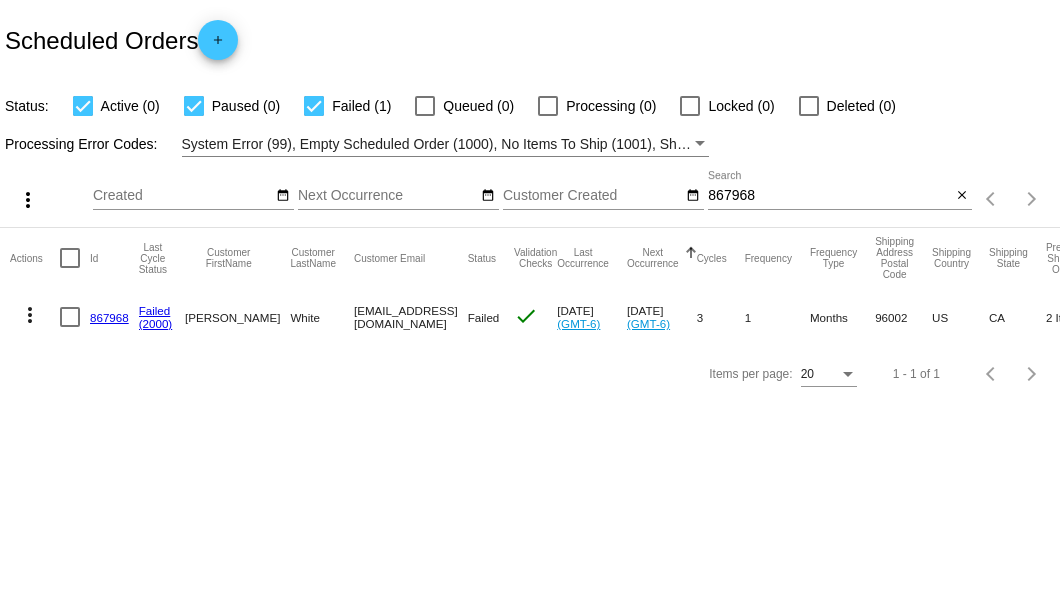 scroll, scrollTop: 0, scrollLeft: 0, axis: both 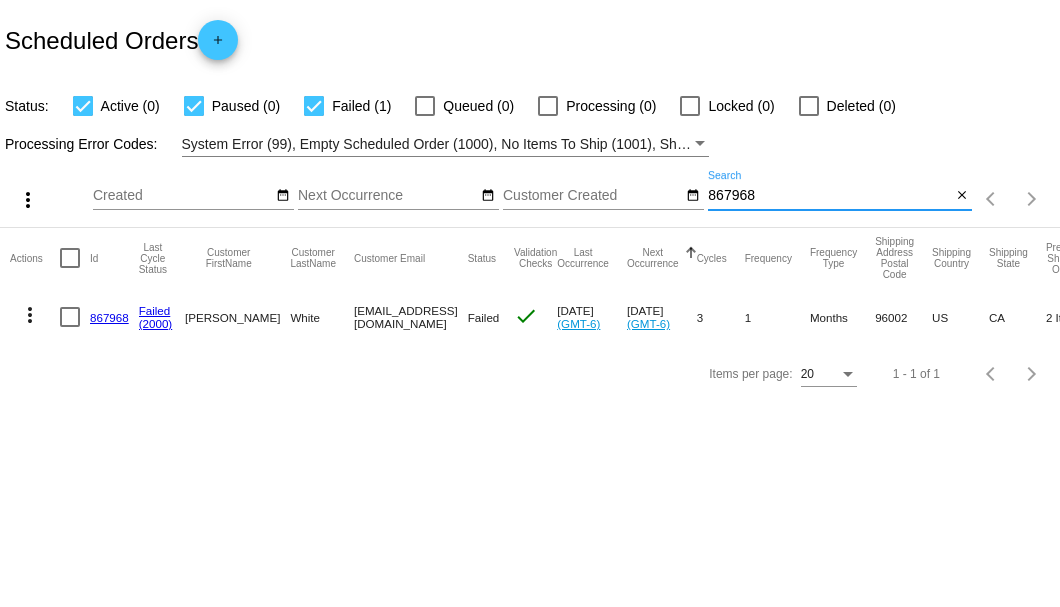click on "867968" at bounding box center [829, 196] 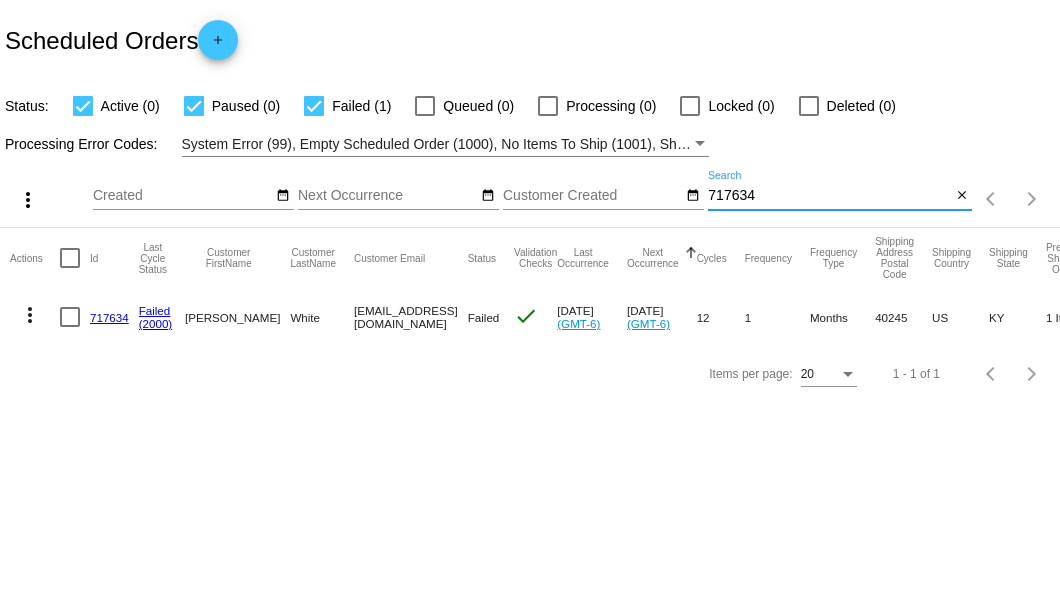 type on "717634" 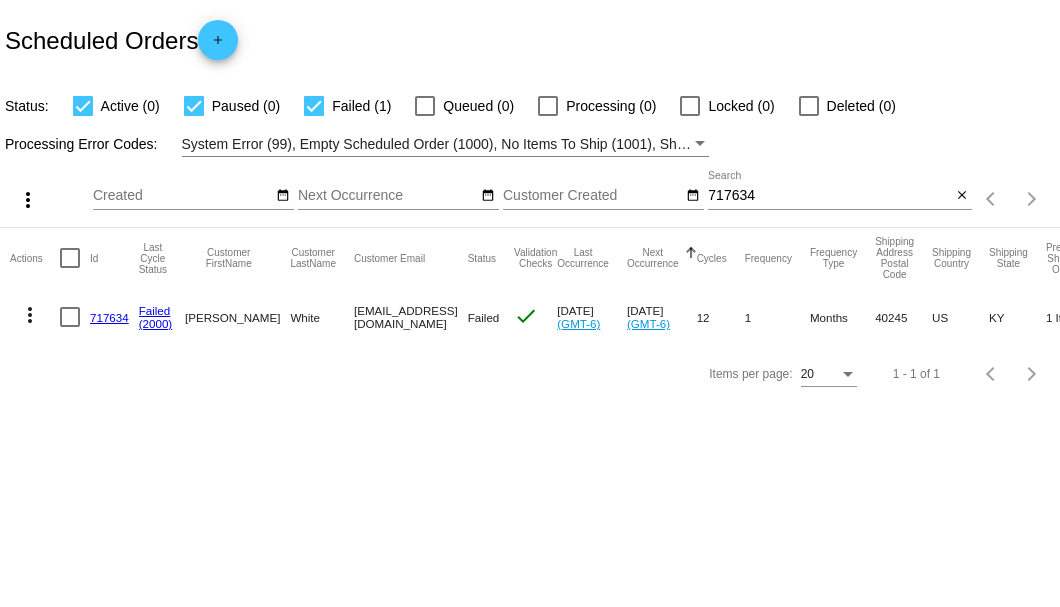 drag, startPoint x: 310, startPoint y: 316, endPoint x: 432, endPoint y: 318, distance: 122.016396 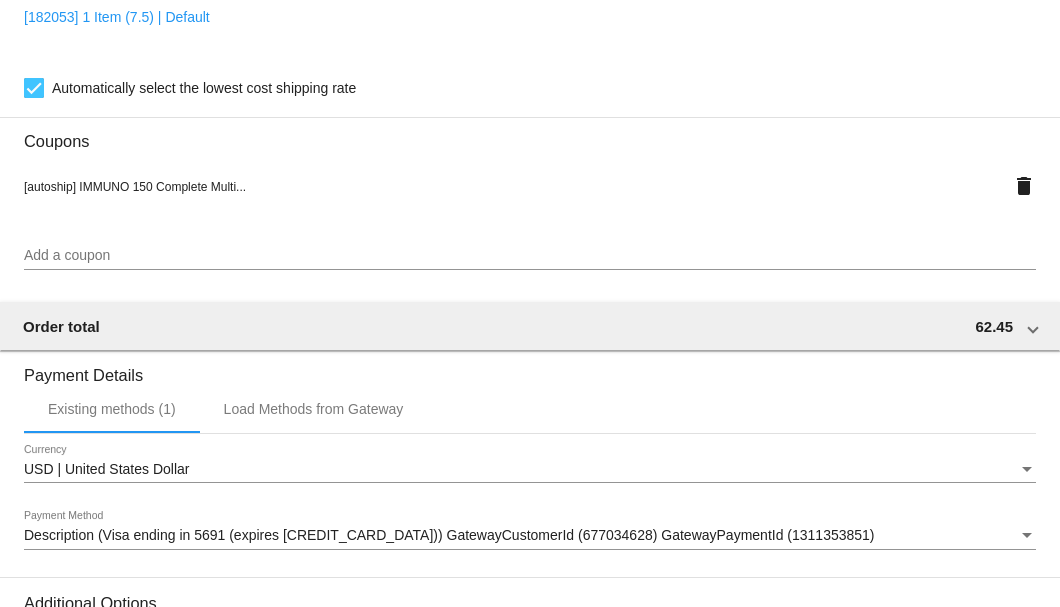 scroll, scrollTop: 1986, scrollLeft: 0, axis: vertical 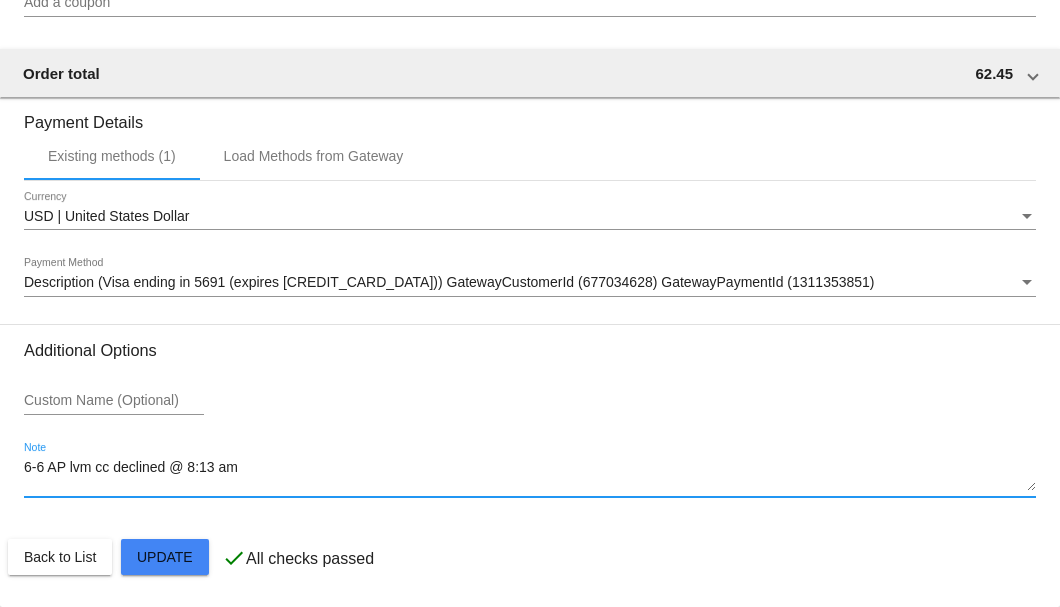 drag, startPoint x: 280, startPoint y: 460, endPoint x: 11, endPoint y: 458, distance: 269.00745 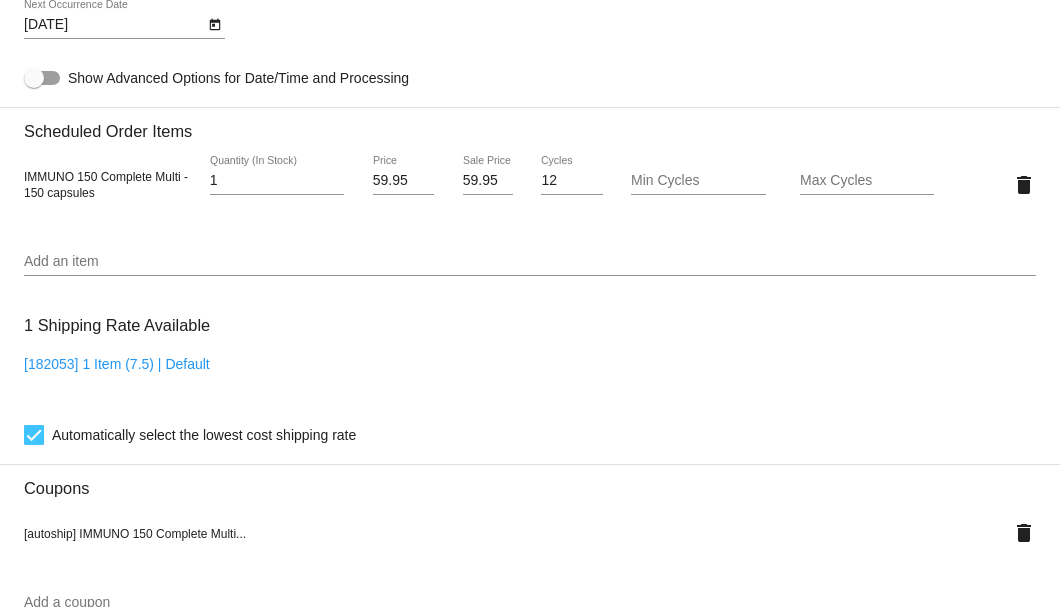 scroll, scrollTop: 1120, scrollLeft: 0, axis: vertical 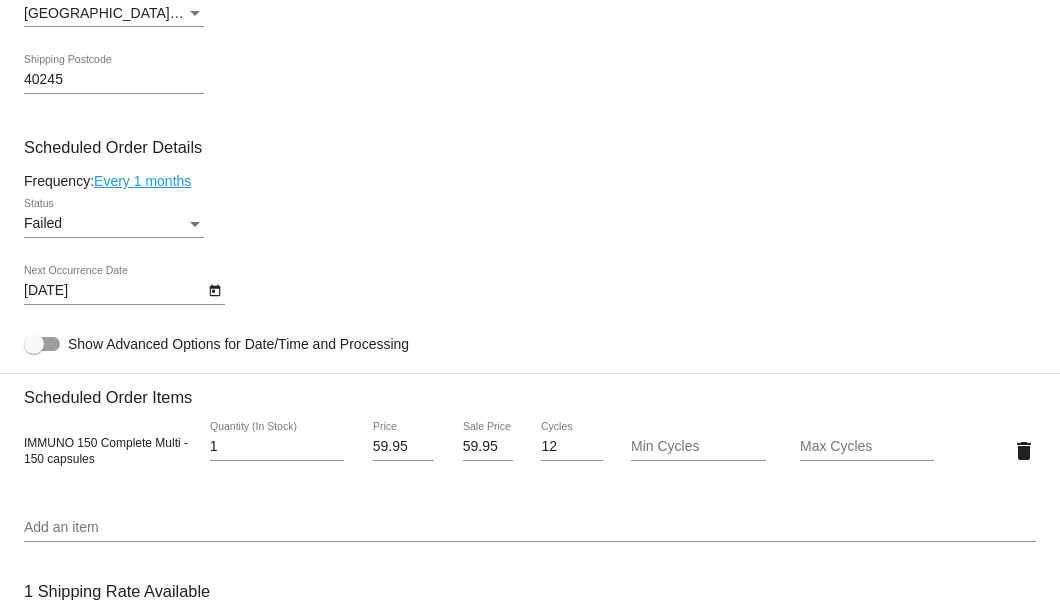 type on "***A/S/SB-SB" 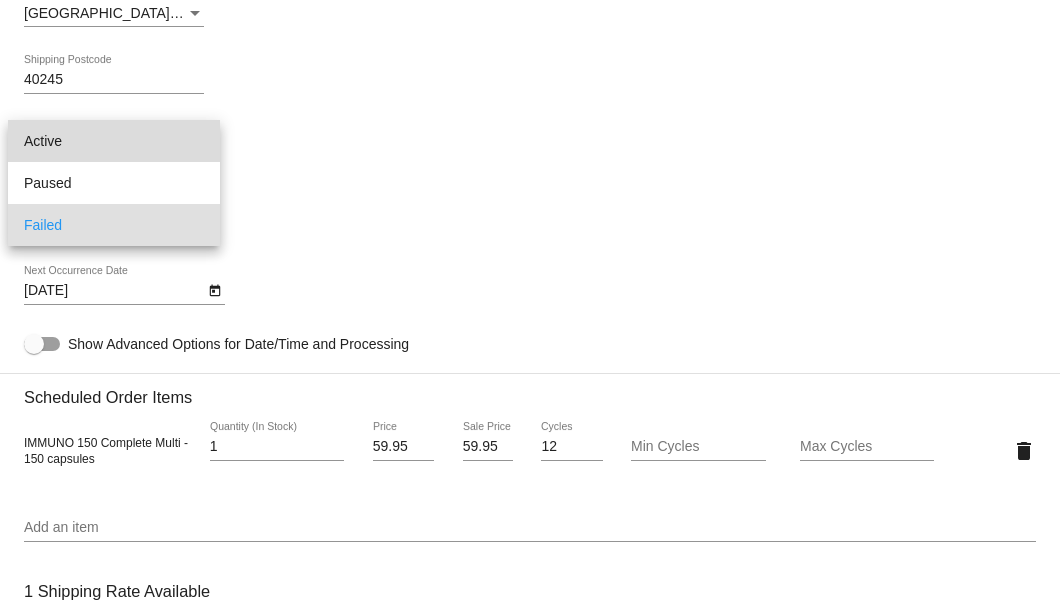 click on "Active" at bounding box center [114, 141] 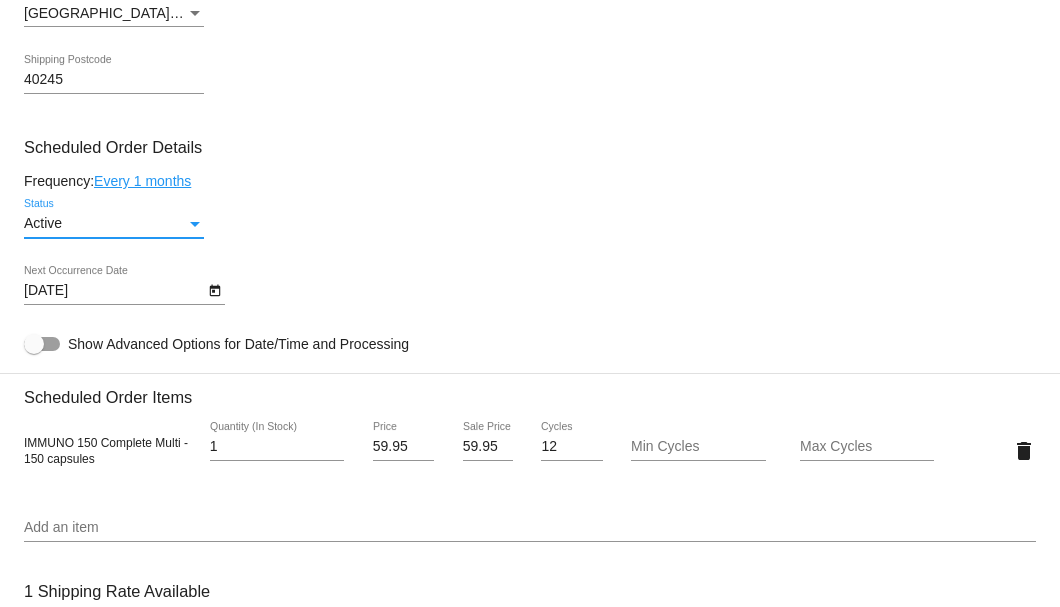 click 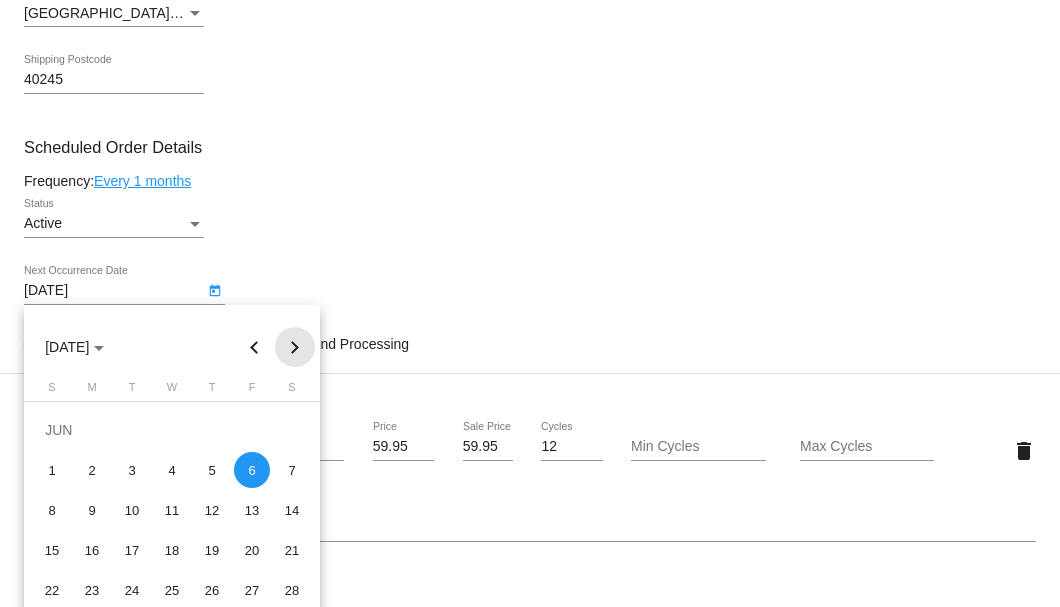 click at bounding box center [295, 347] 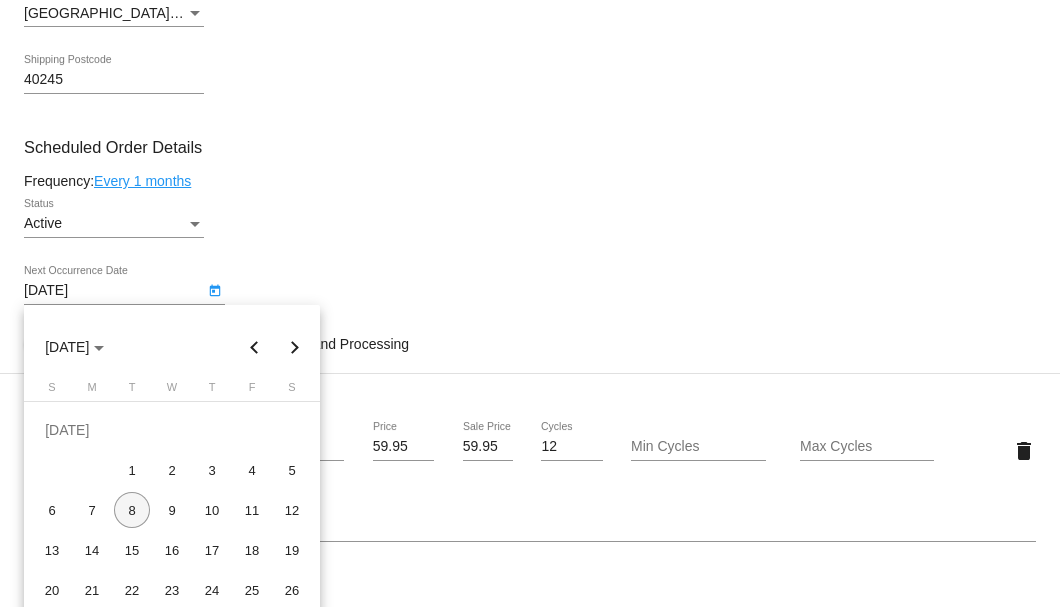 click on "8" at bounding box center [132, 510] 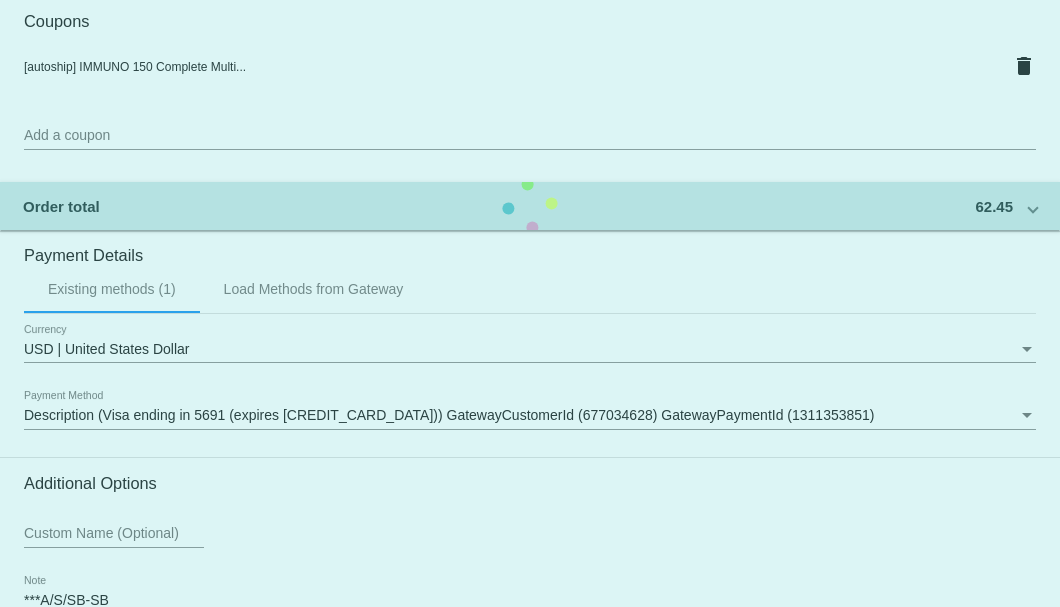 scroll, scrollTop: 1986, scrollLeft: 0, axis: vertical 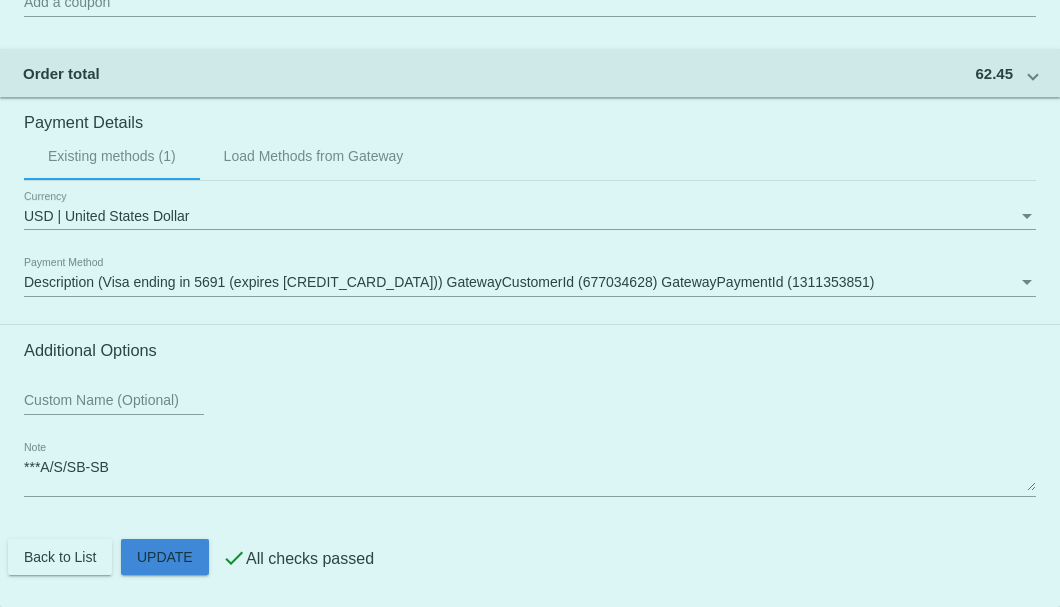 click on "Customer
4553524: Robert White
frameconns@aol.com
Customer Shipping
Enter Shipping Address Select A Saved Address (0)
Robert
Shipping First Name
White
Shipping Last Name
US | USA
Shipping Country
2114 Meadows Edge Lane
Shipping Street 1
Shipping Street 2
Louisville
Shipping City
KY | Kentucky
Shipping State
40245
Shipping Postcode
Scheduled Order Details
Frequency:
Every 1 months
Active
Status
1" 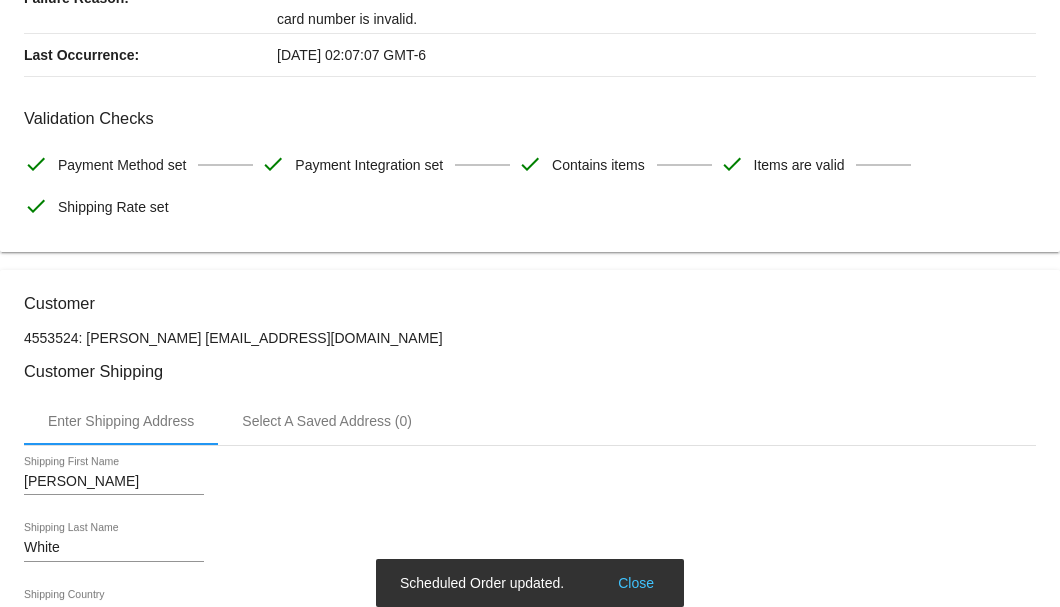 scroll, scrollTop: 0, scrollLeft: 0, axis: both 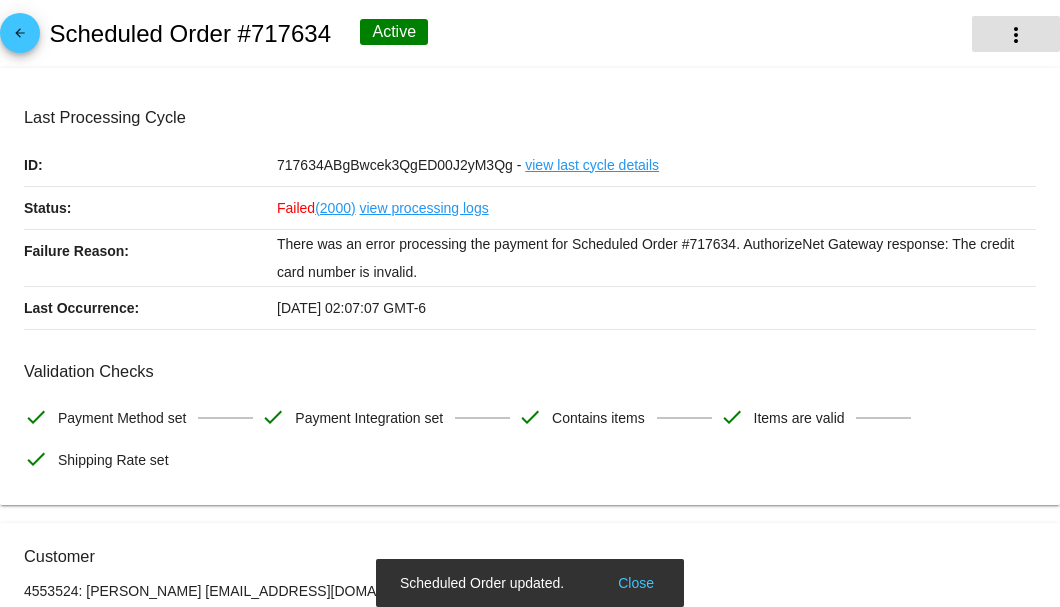 click on "more_vert" 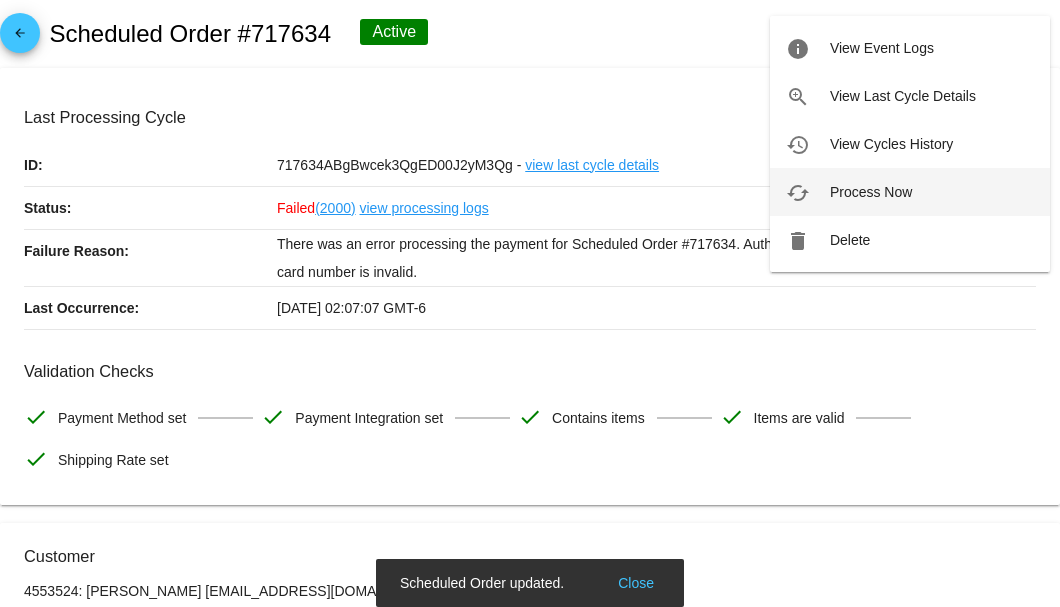 click on "cached
Process Now" at bounding box center [910, 192] 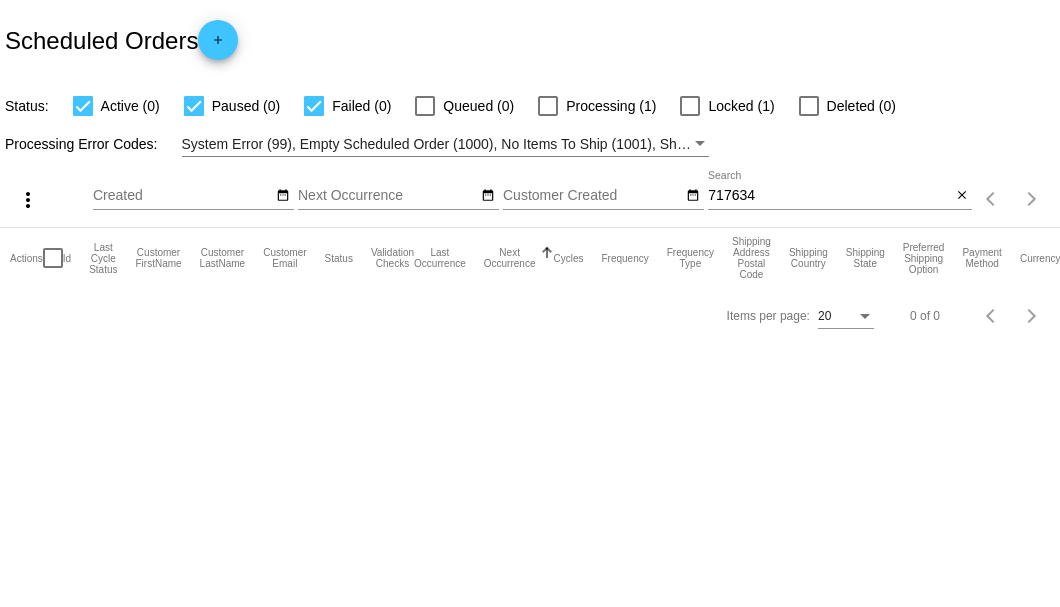 scroll, scrollTop: 0, scrollLeft: 0, axis: both 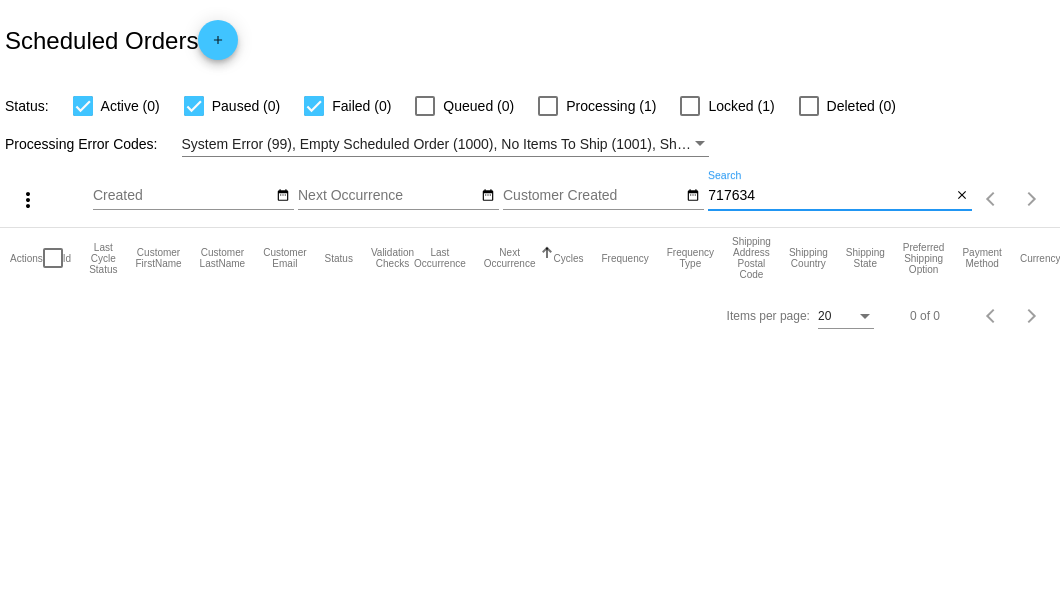 click on "717634" at bounding box center [829, 196] 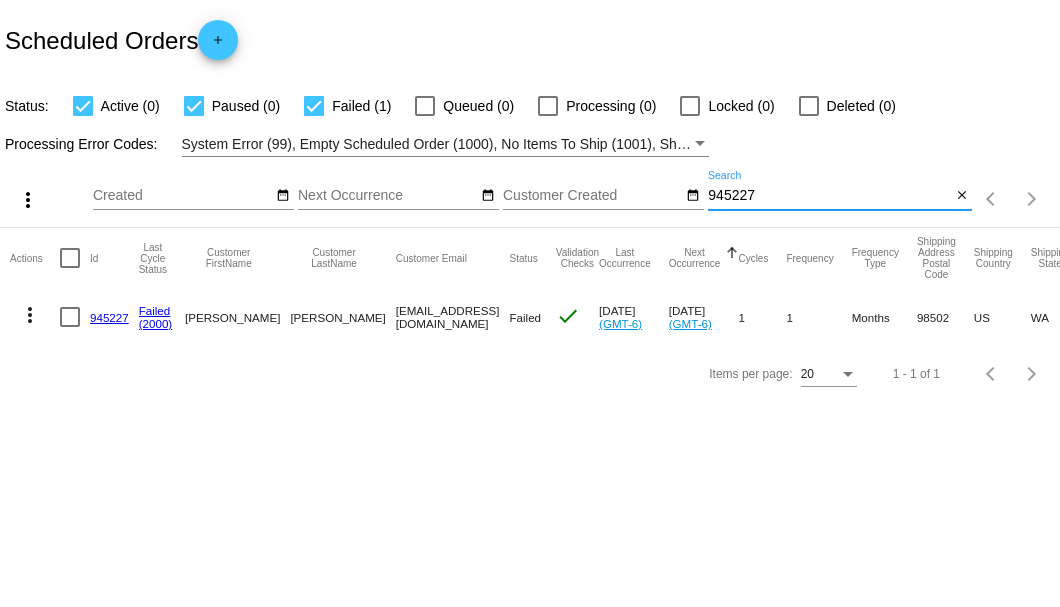type on "945227" 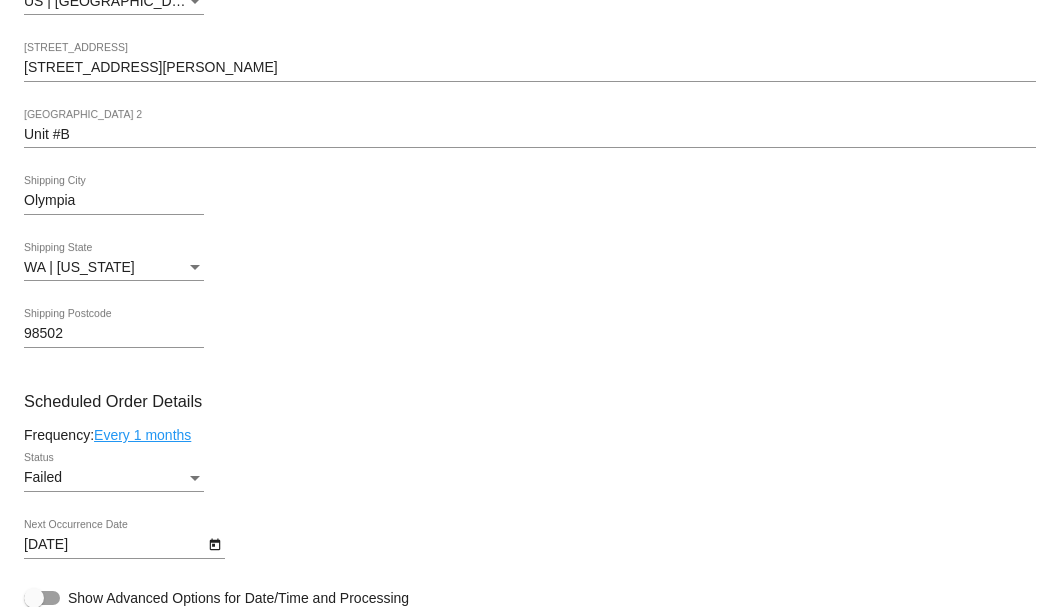 scroll, scrollTop: 1066, scrollLeft: 0, axis: vertical 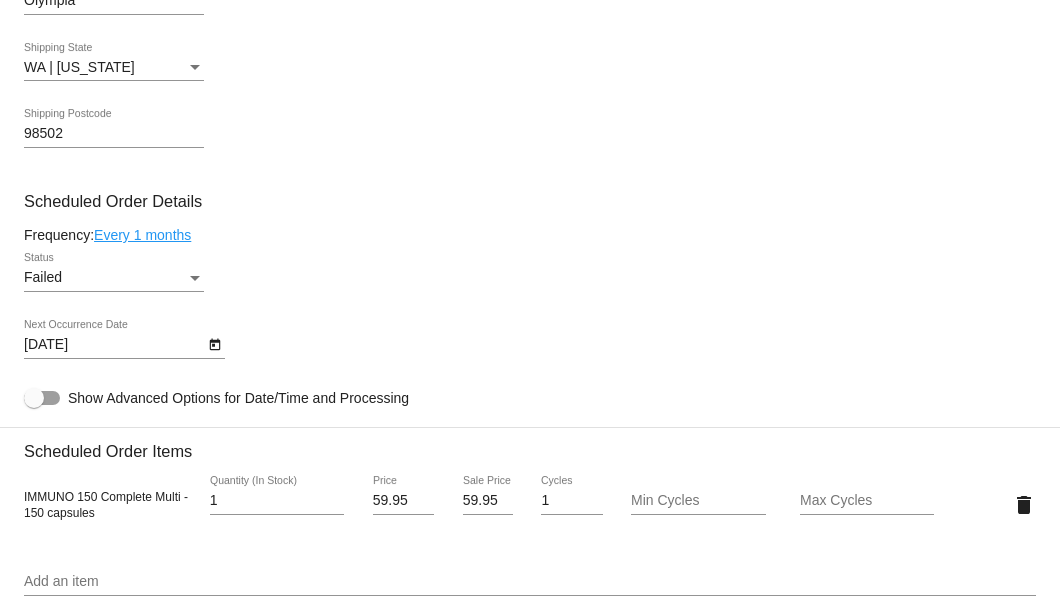 click on "Failed
Status" 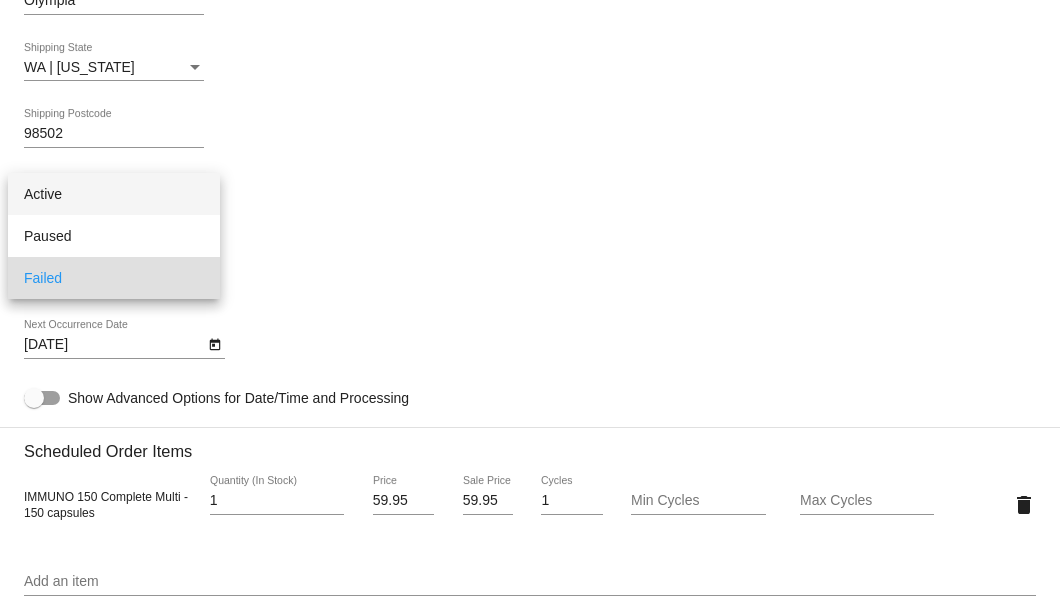 click on "Active" at bounding box center [114, 194] 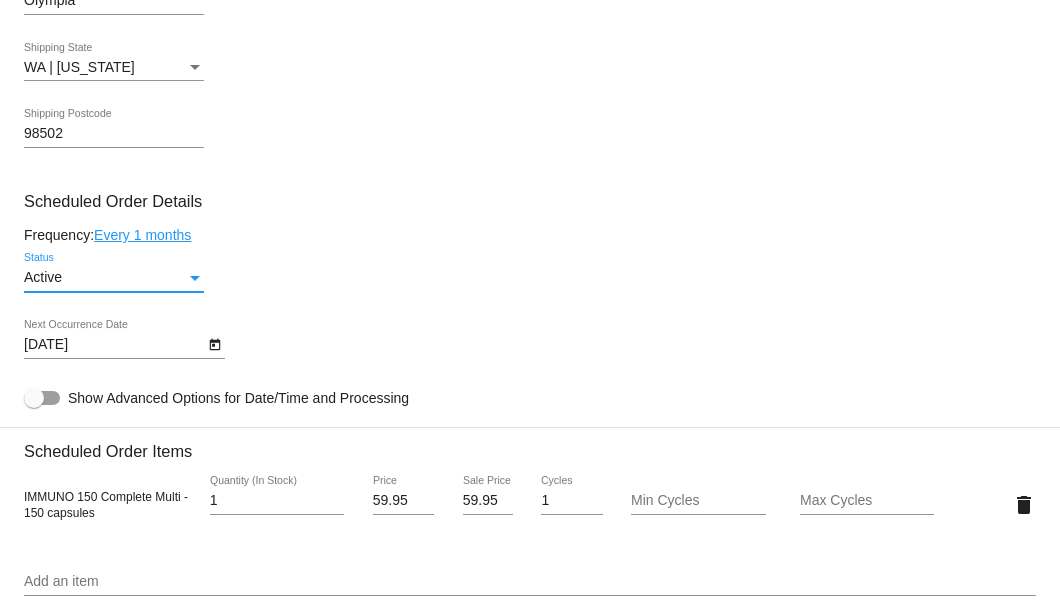 click 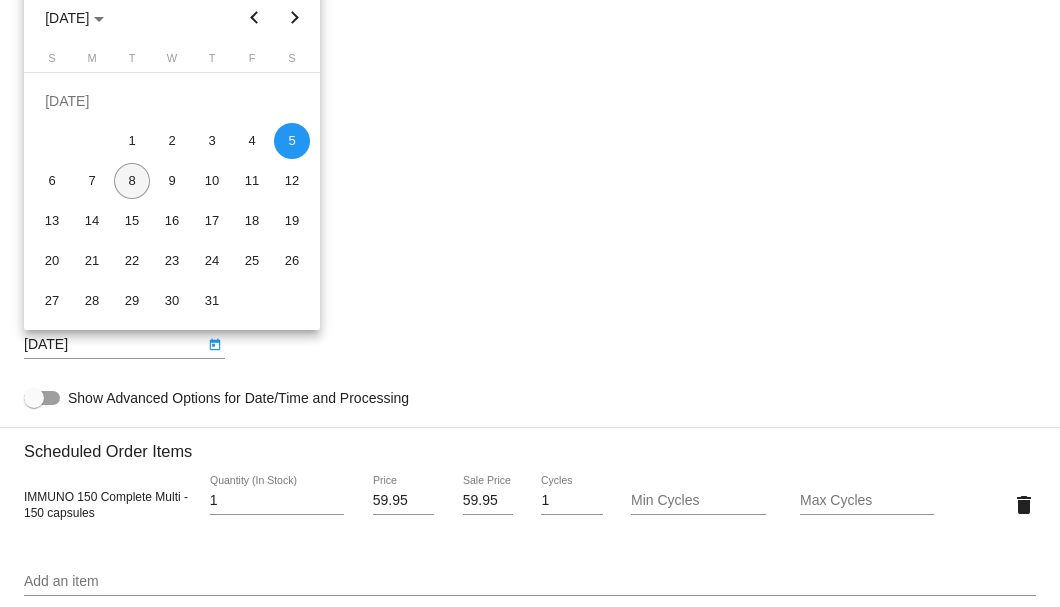 click on "8" at bounding box center [132, 181] 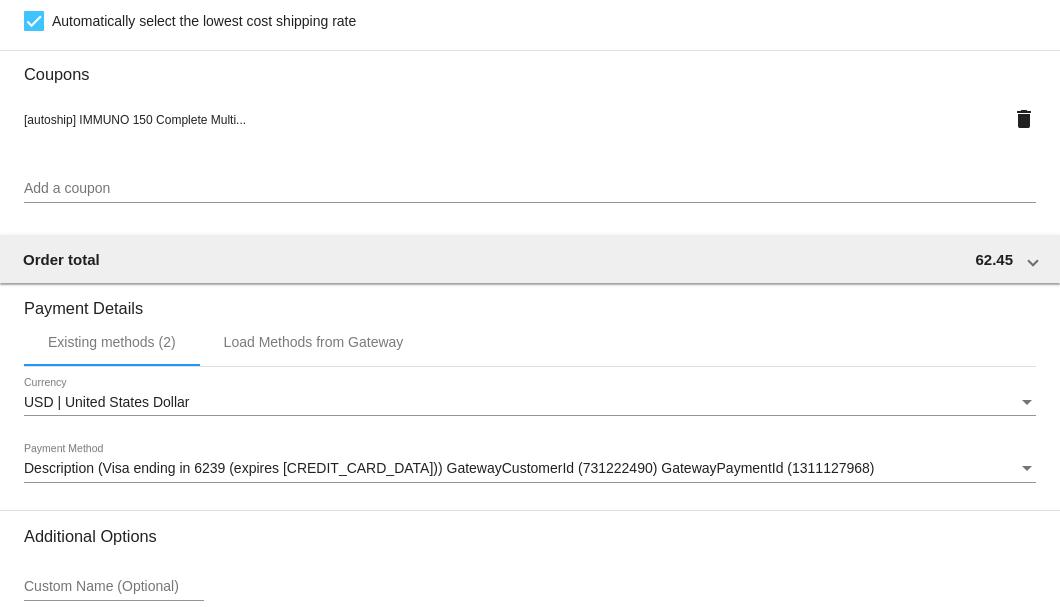 scroll, scrollTop: 1986, scrollLeft: 0, axis: vertical 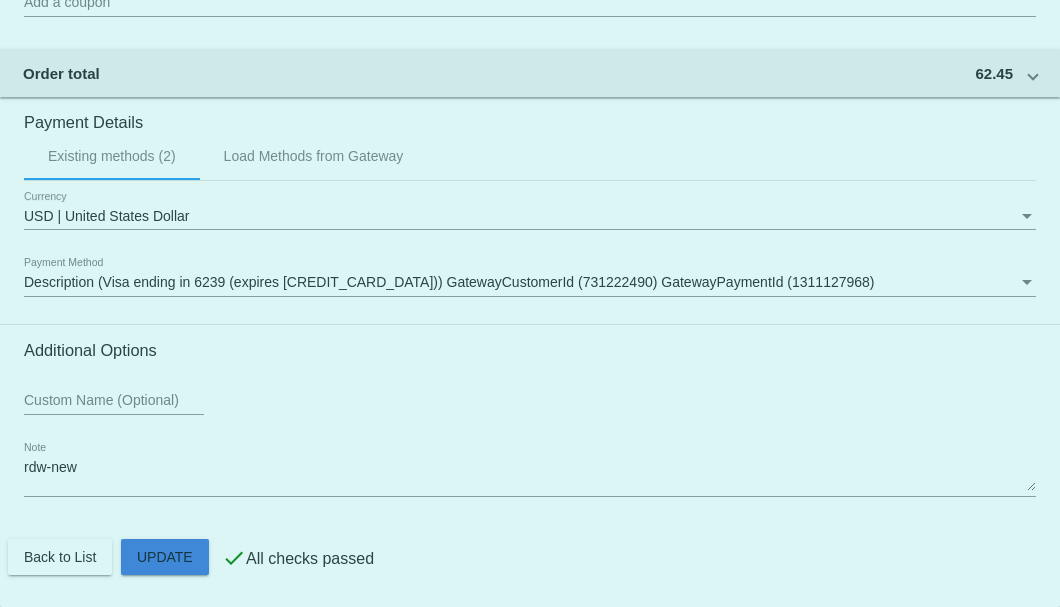 click on "Customer
6754341: Sharon L Nelson Wagner
slnw9202@gmail.com
Customer Shipping
Enter Shipping Address Select A Saved Address (0)
Sharon L
Shipping First Name
Nelson Wagner
Shipping Last Name
US | USA
Shipping Country
822 Cooper Point Place SW
Shipping Street 1
Unit #B
Shipping Street 2
Olympia
Shipping City
WA | Washington
Shipping State
98502
Shipping Postcode
Scheduled Order Details
Frequency:
Every 1 months
Active 1 1" 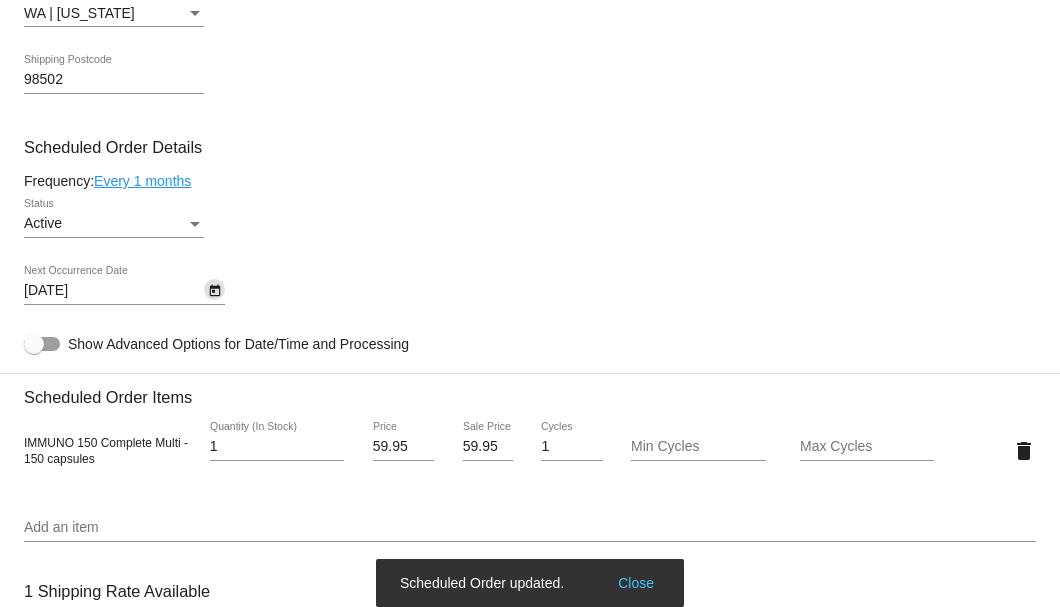 scroll, scrollTop: 920, scrollLeft: 0, axis: vertical 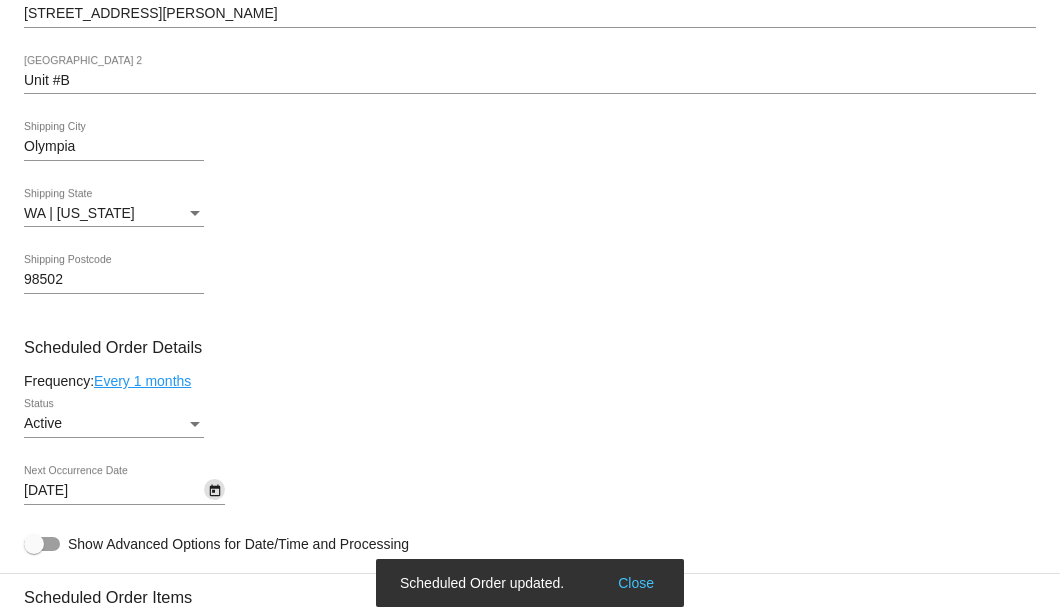 click on "Active" at bounding box center [105, 424] 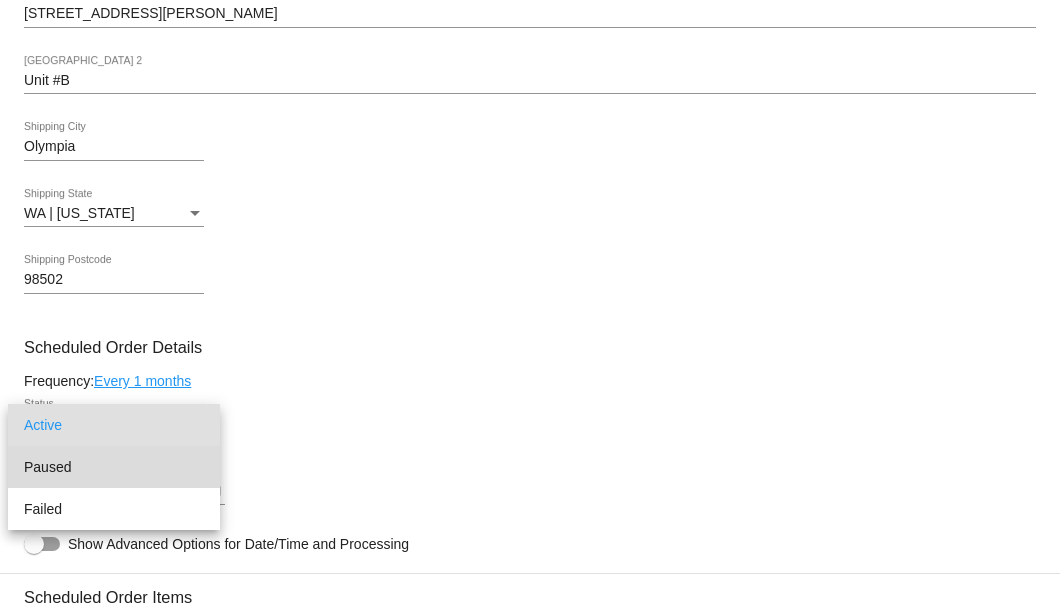 click on "Paused" at bounding box center [114, 467] 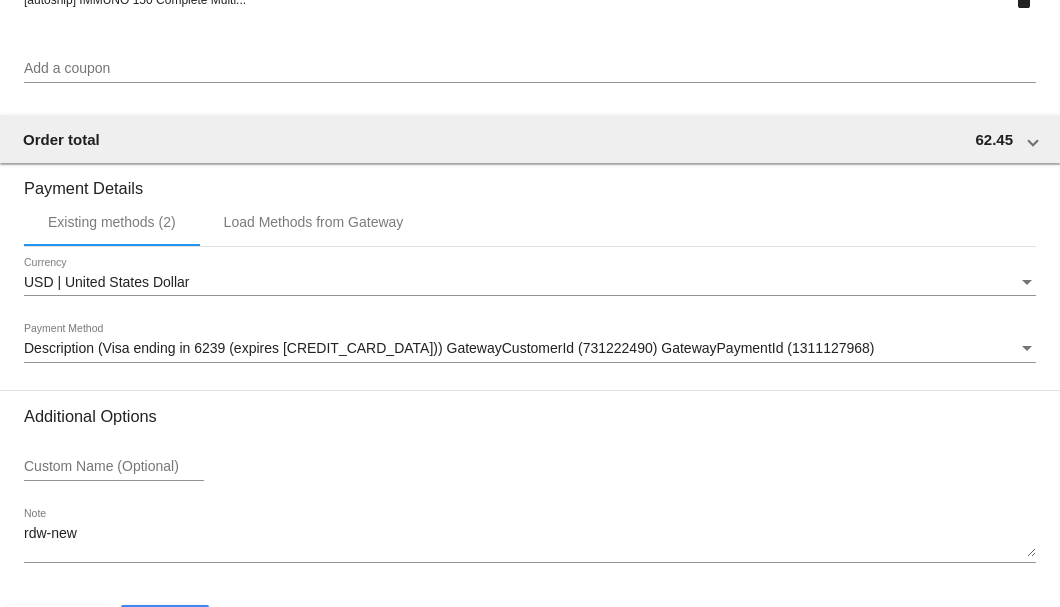 scroll, scrollTop: 1986, scrollLeft: 0, axis: vertical 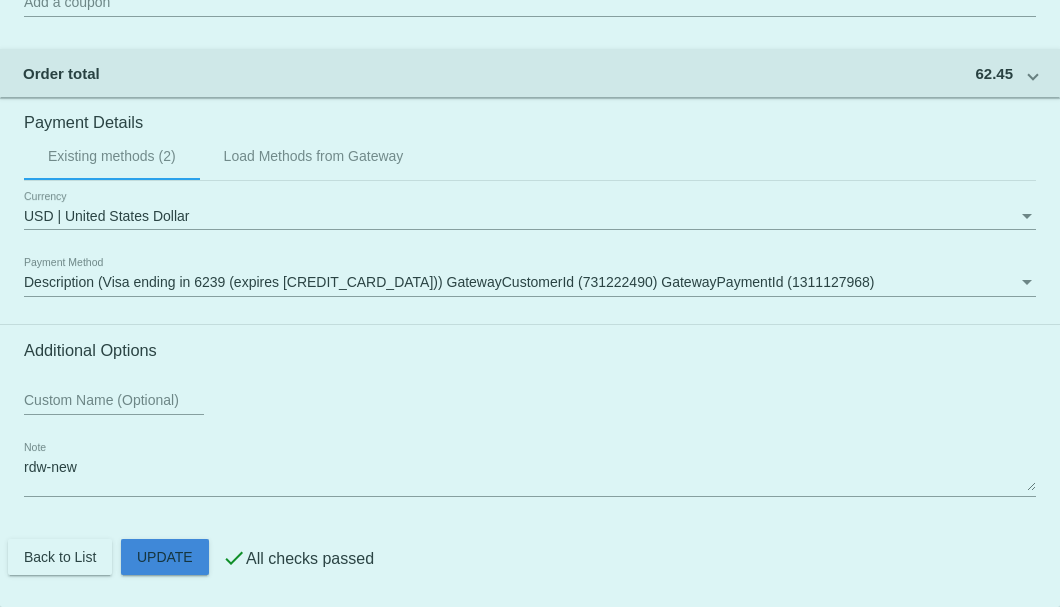 click on "Customer
6754341: Sharon L Nelson Wagner
slnw9202@gmail.com
Customer Shipping
Enter Shipping Address Select A Saved Address (0)
Sharon L
Shipping First Name
Nelson Wagner
Shipping Last Name
US | USA
Shipping Country
822 Cooper Point Place SW
Shipping Street 1
Unit #B
Shipping Street 2
Olympia
Shipping City
WA | Washington
Shipping State
98502
Shipping Postcode
Scheduled Order Details
Frequency:
Every 1 months
Paused 1 1" 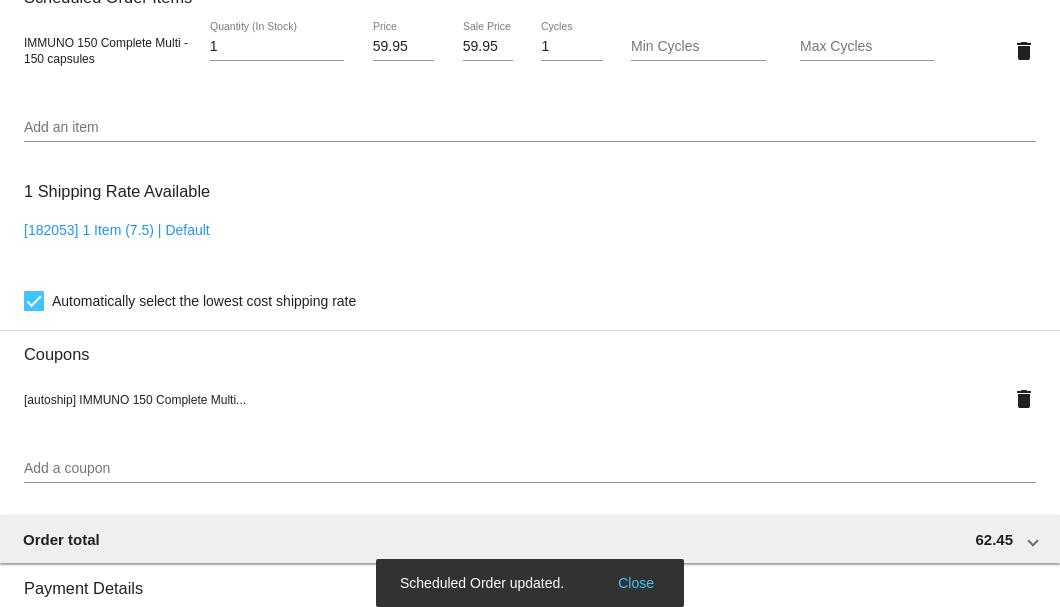 scroll, scrollTop: 1320, scrollLeft: 0, axis: vertical 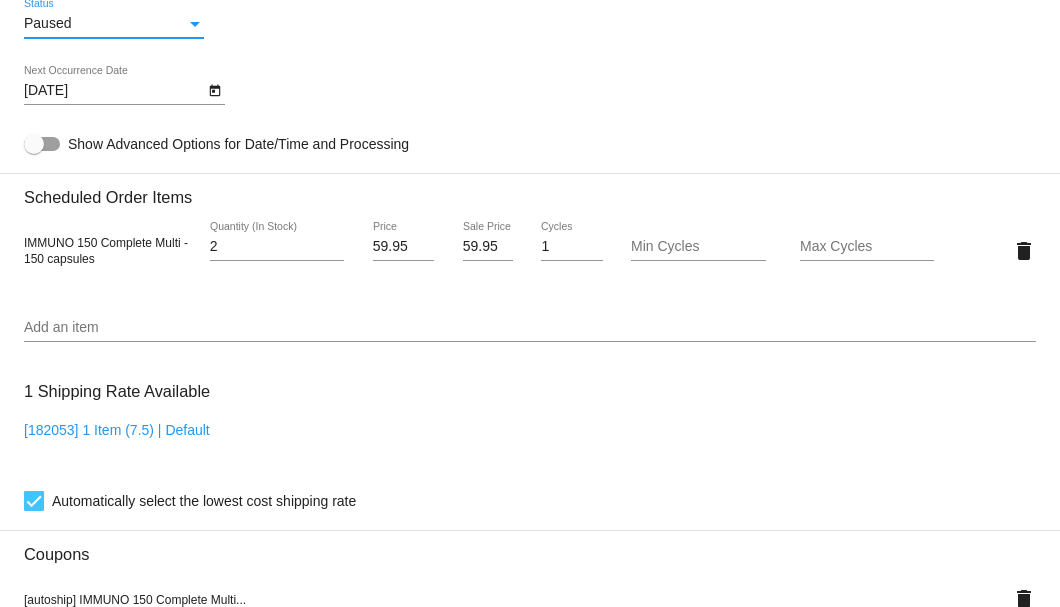 type on "2" 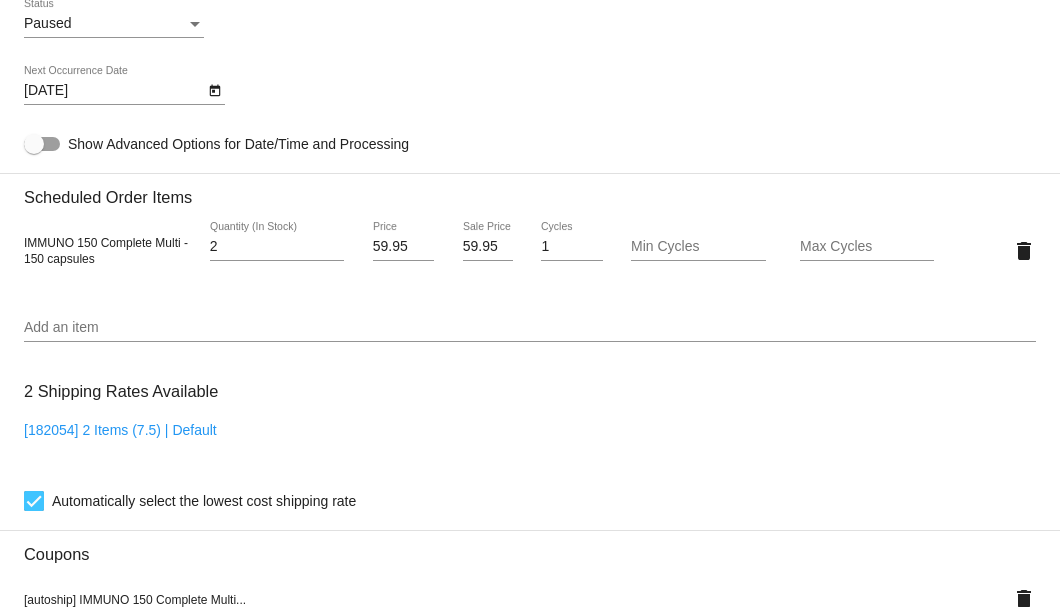drag, startPoint x: 456, startPoint y: 246, endPoint x: 492, endPoint y: 246, distance: 36 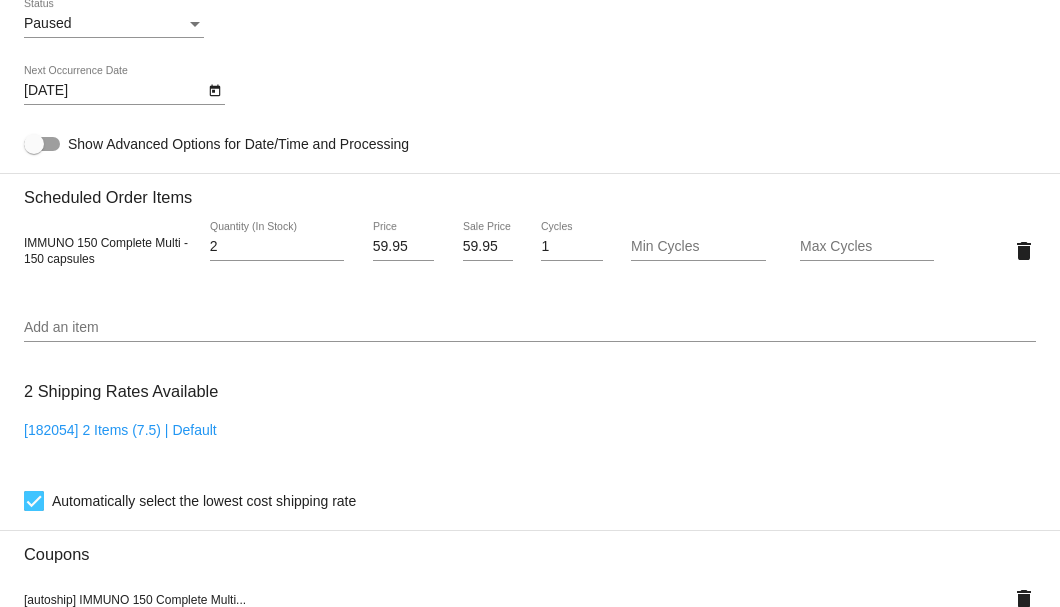 click on "59.95
Sale Price" 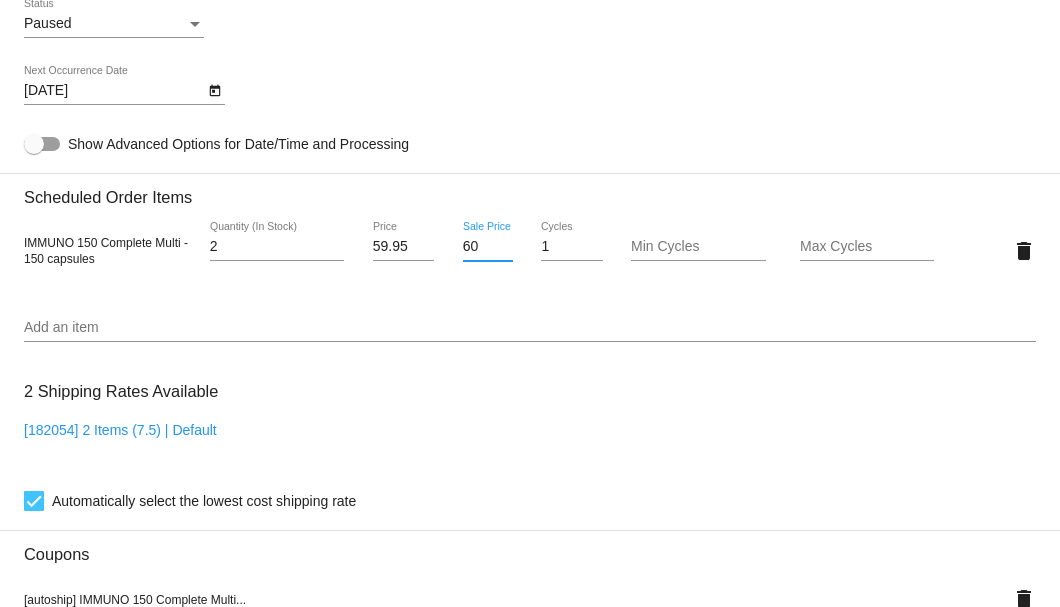 scroll, scrollTop: 0, scrollLeft: 0, axis: both 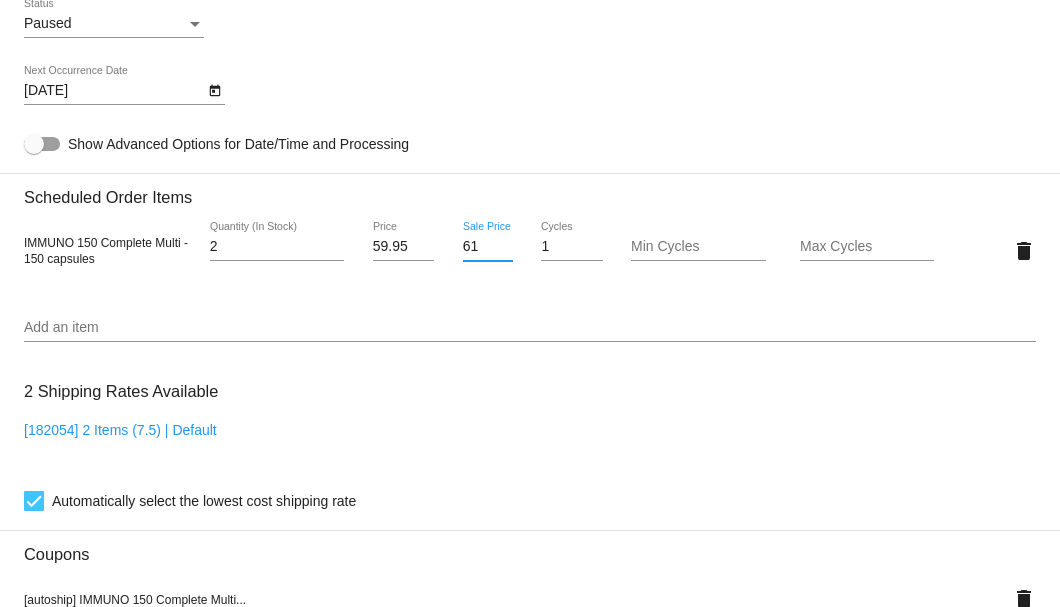 click on "61" at bounding box center (488, 247) 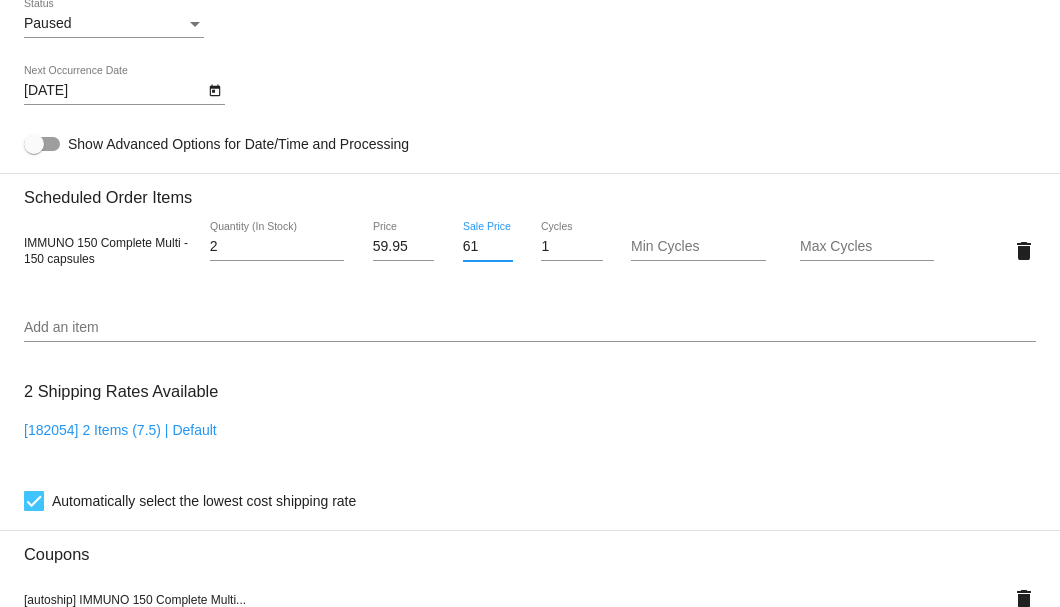 type on "6" 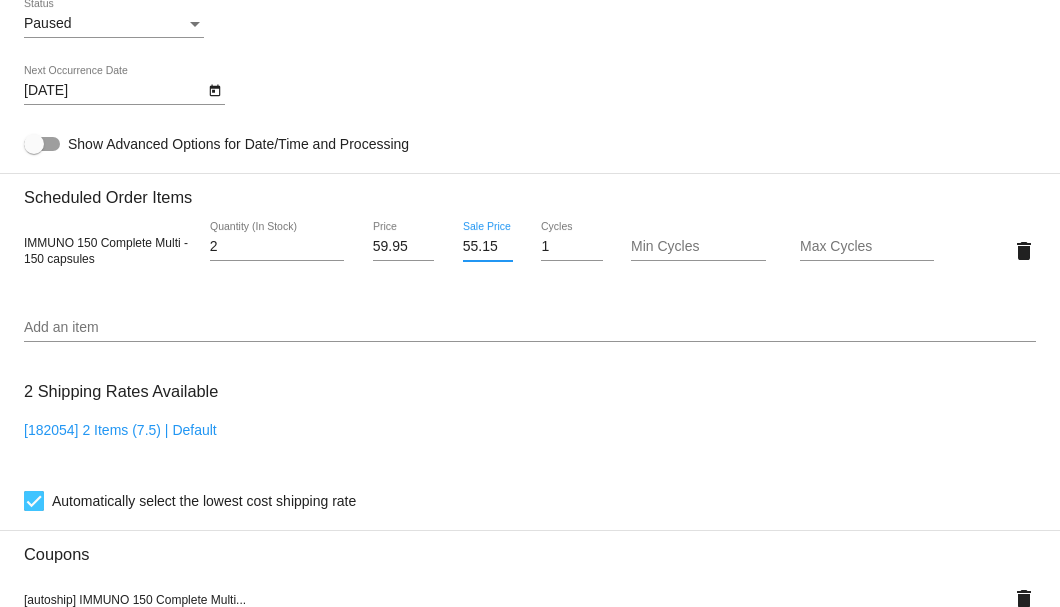 scroll, scrollTop: 0, scrollLeft: 0, axis: both 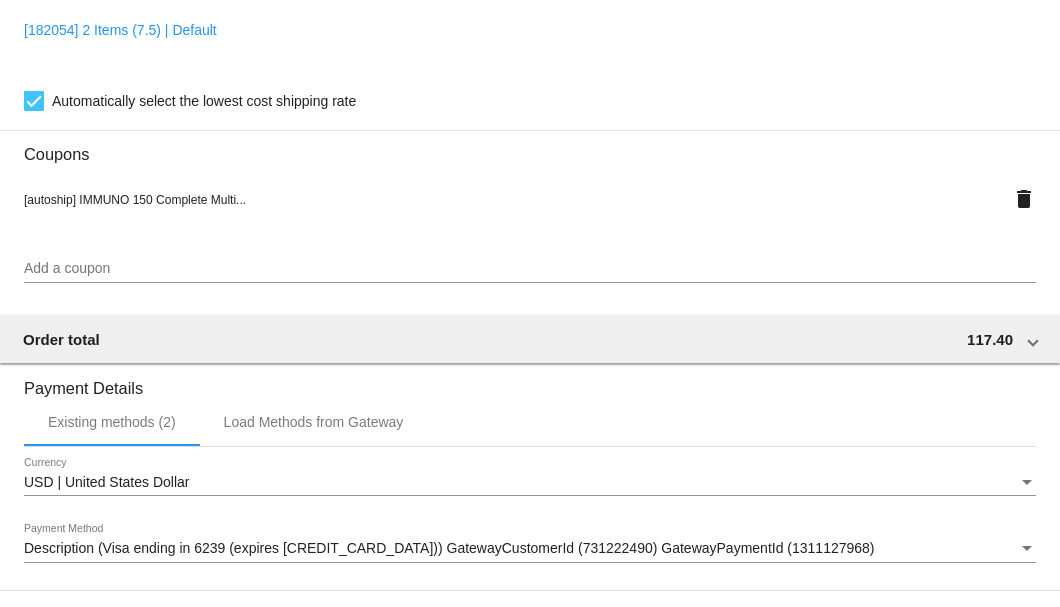 type on "55.15" 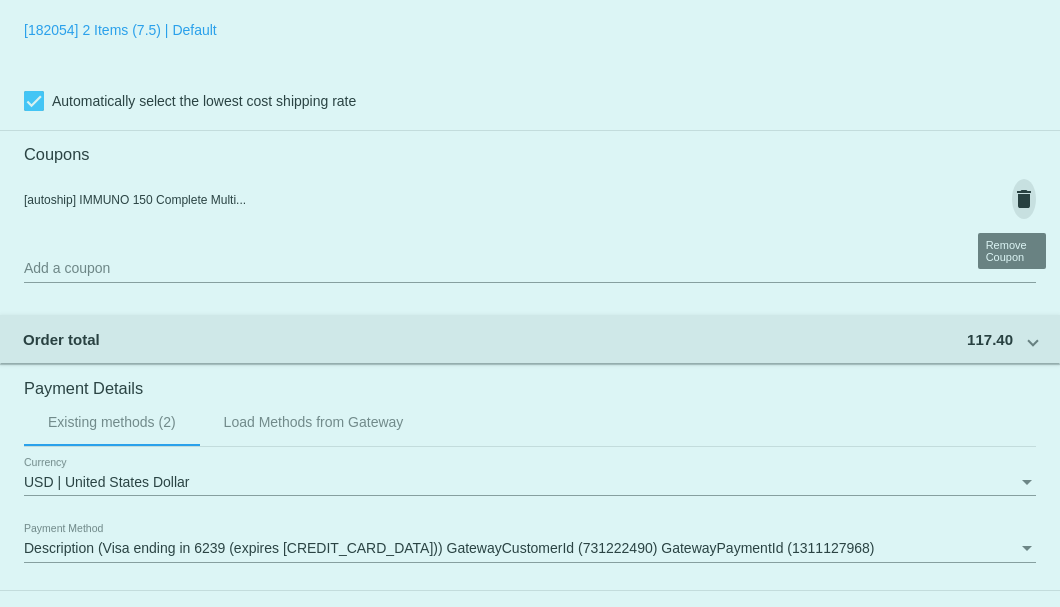 scroll, scrollTop: 0, scrollLeft: 0, axis: both 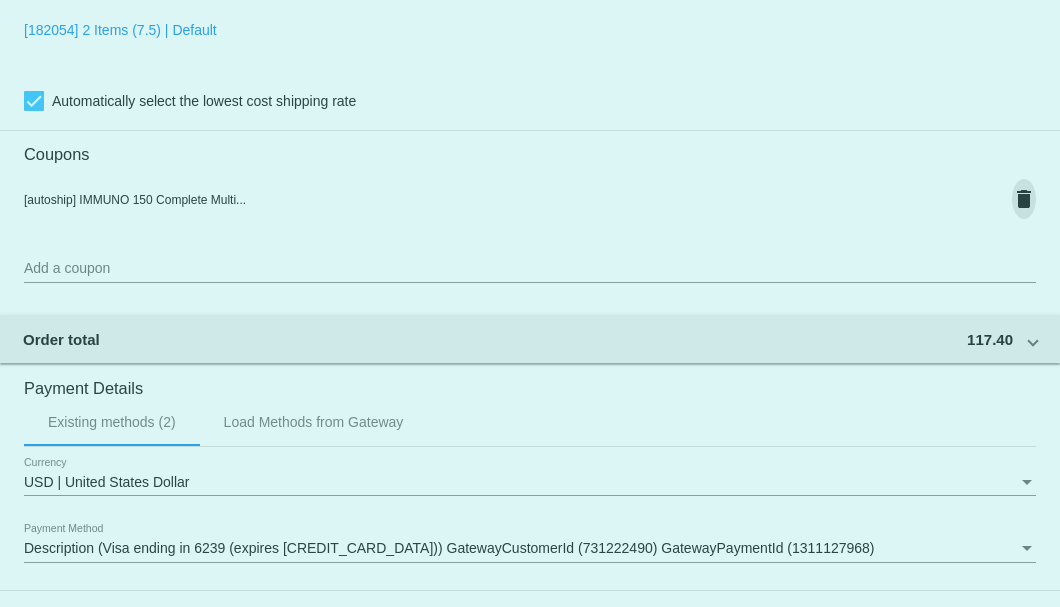 click on "Customer
6754341: Sharon L Nelson Wagner
slnw9202@gmail.com
Customer Shipping
Enter Shipping Address Select A Saved Address (0)
Sharon L
Shipping First Name
Nelson Wagner
Shipping Last Name
US | USA
Shipping Country
822 Cooper Point Place SW
Shipping Street 1
Unit #B
Shipping Street 2
Olympia
Shipping City
WA | Washington
Shipping State
98502
Shipping Postcode
Scheduled Order Details
Frequency:
Every 1 months
Paused 2 1" 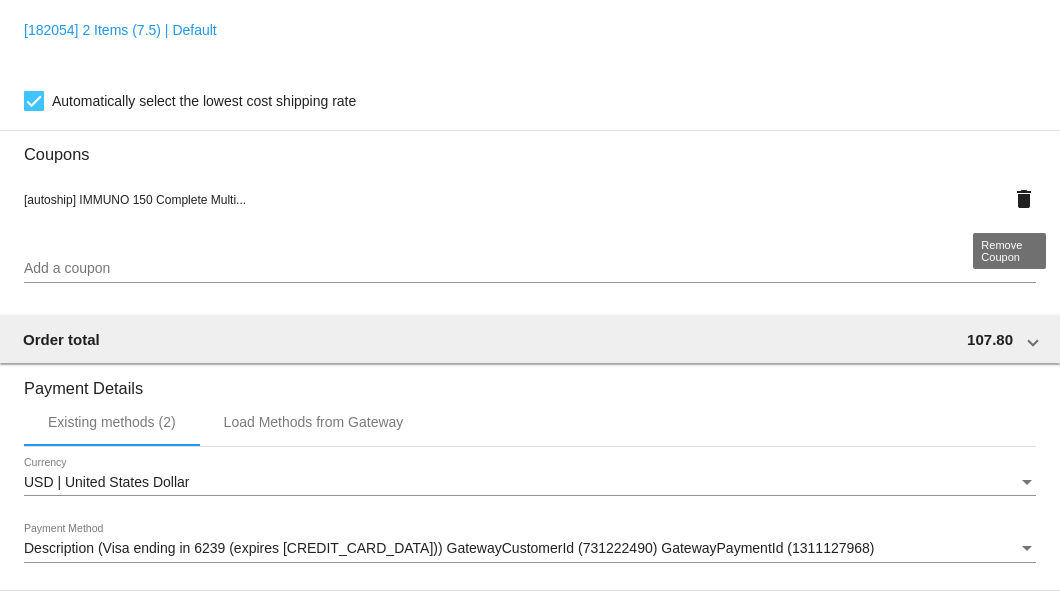 click on "delete" 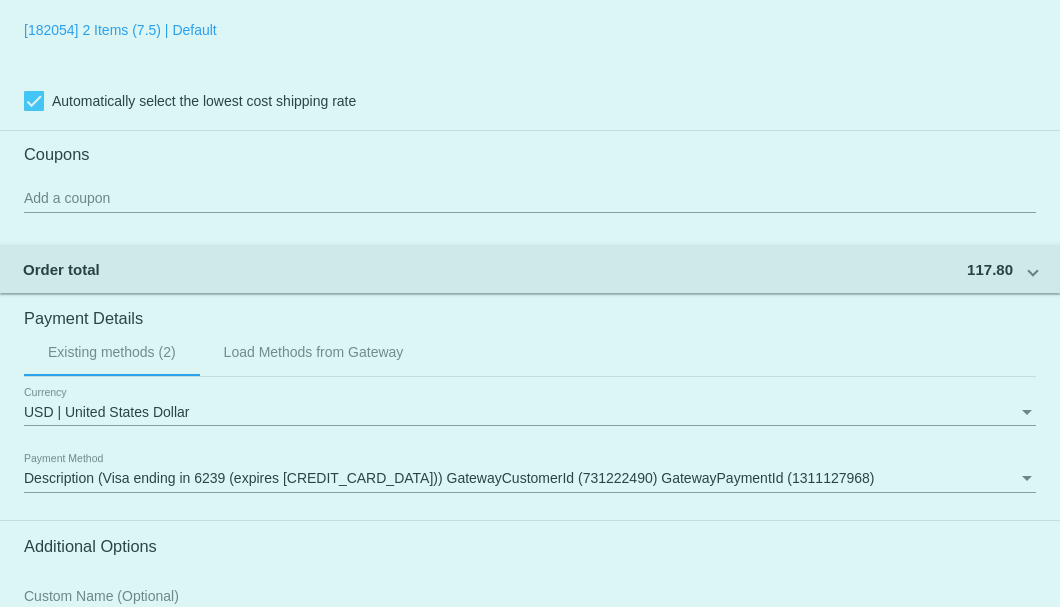 scroll, scrollTop: 1520, scrollLeft: 0, axis: vertical 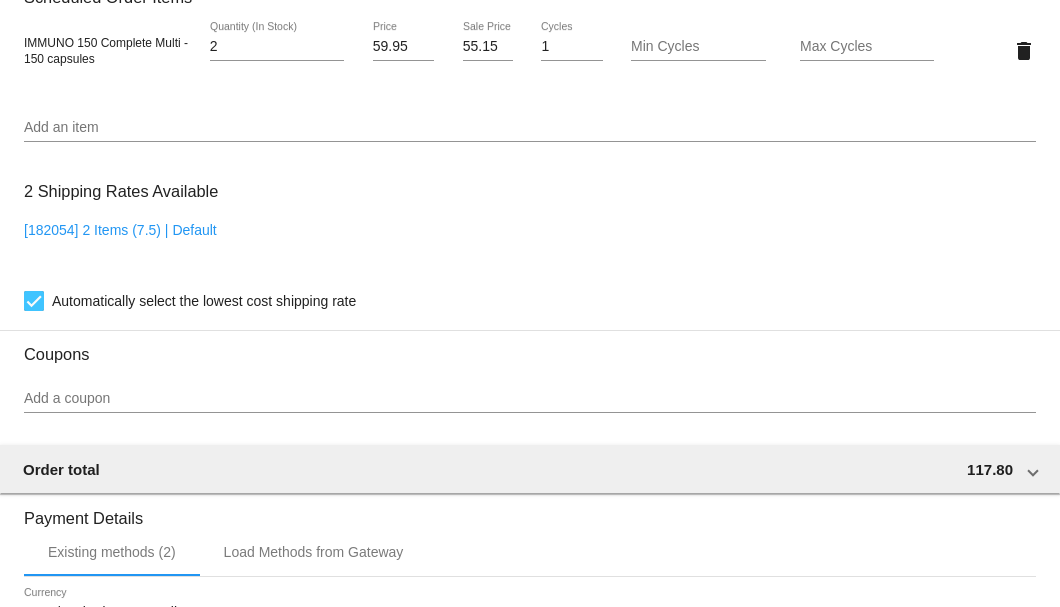 click on "Add a coupon" 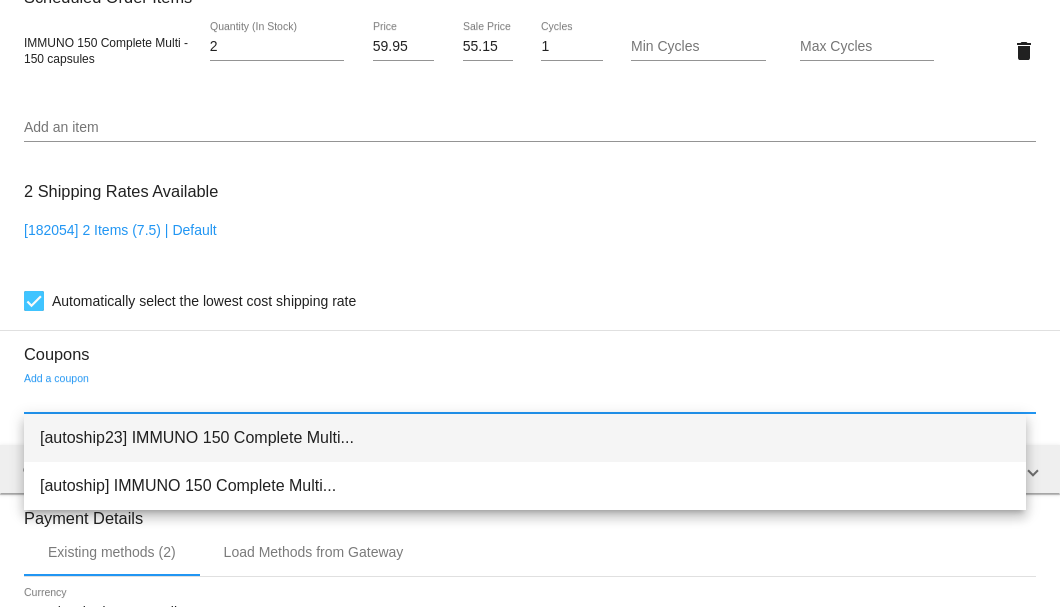 click on "[autoship23] IMMUNO 150 Complete Multi..." at bounding box center [525, 438] 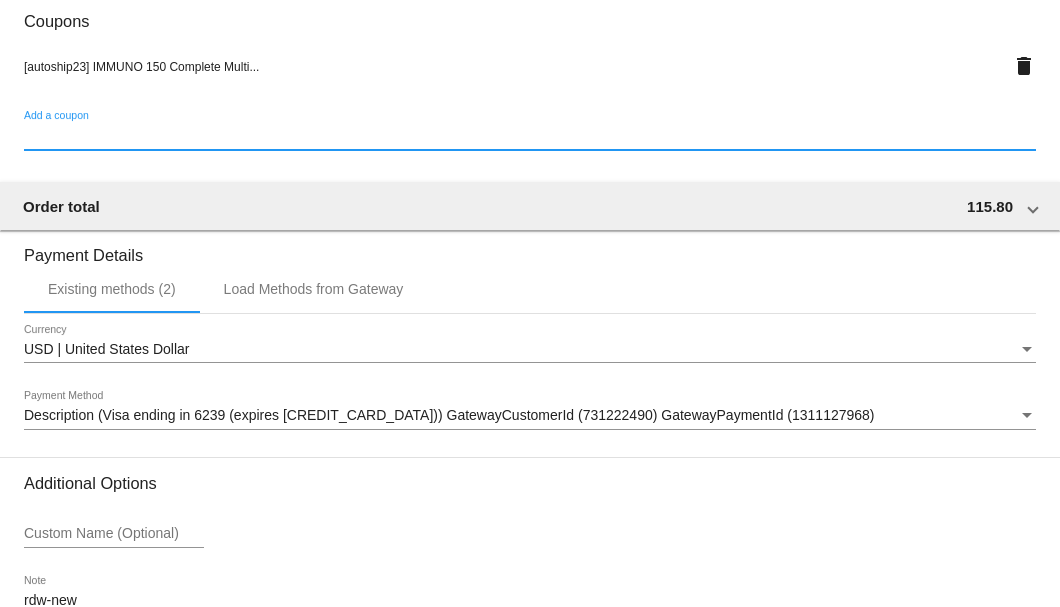 scroll, scrollTop: 1986, scrollLeft: 0, axis: vertical 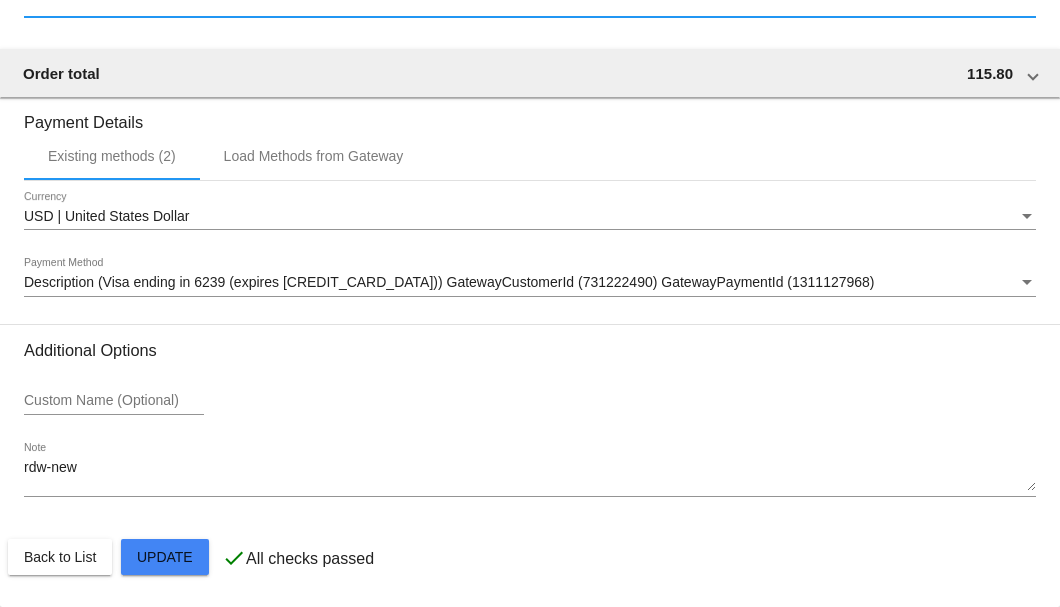 click on "Customer
6754341: Sharon L Nelson Wagner
slnw9202@gmail.com
Customer Shipping
Enter Shipping Address Select A Saved Address (0)
Sharon L
Shipping First Name
Nelson Wagner
Shipping Last Name
US | USA
Shipping Country
822 Cooper Point Place SW
Shipping Street 1
Unit #B
Shipping Street 2
Olympia
Shipping City
WA | Washington
Shipping State
98502
Shipping Postcode
Scheduled Order Details
Frequency:
Every 1 months
Paused 2 1" 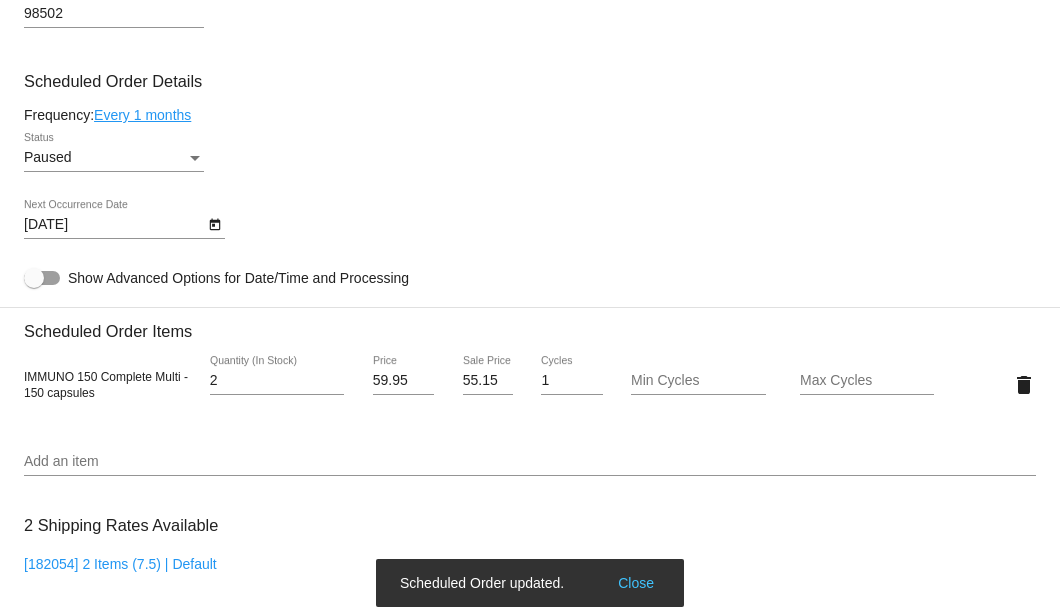 scroll, scrollTop: 1053, scrollLeft: 0, axis: vertical 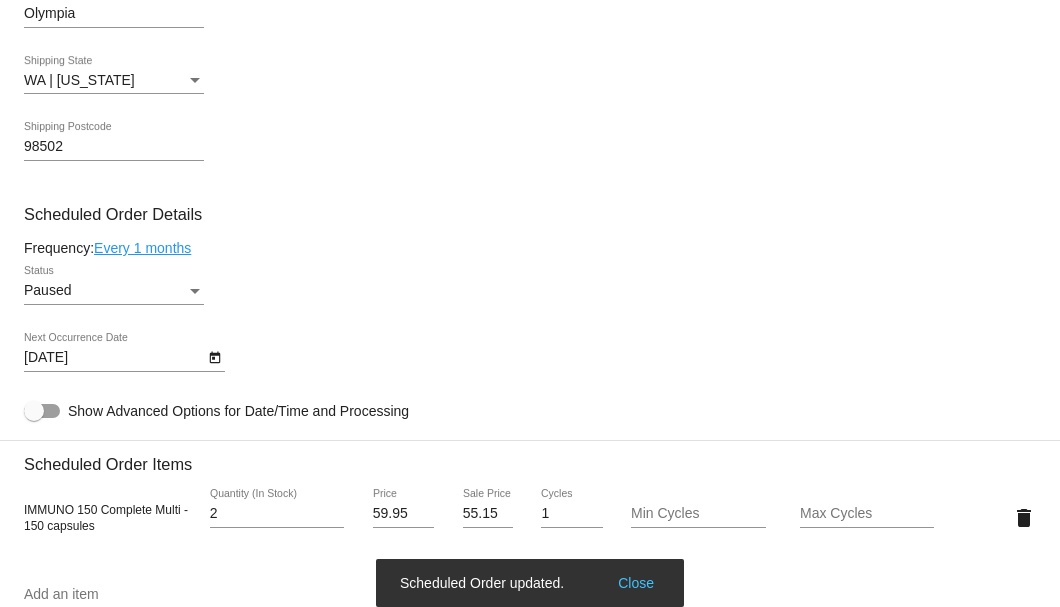 click on "Paused" at bounding box center [105, 291] 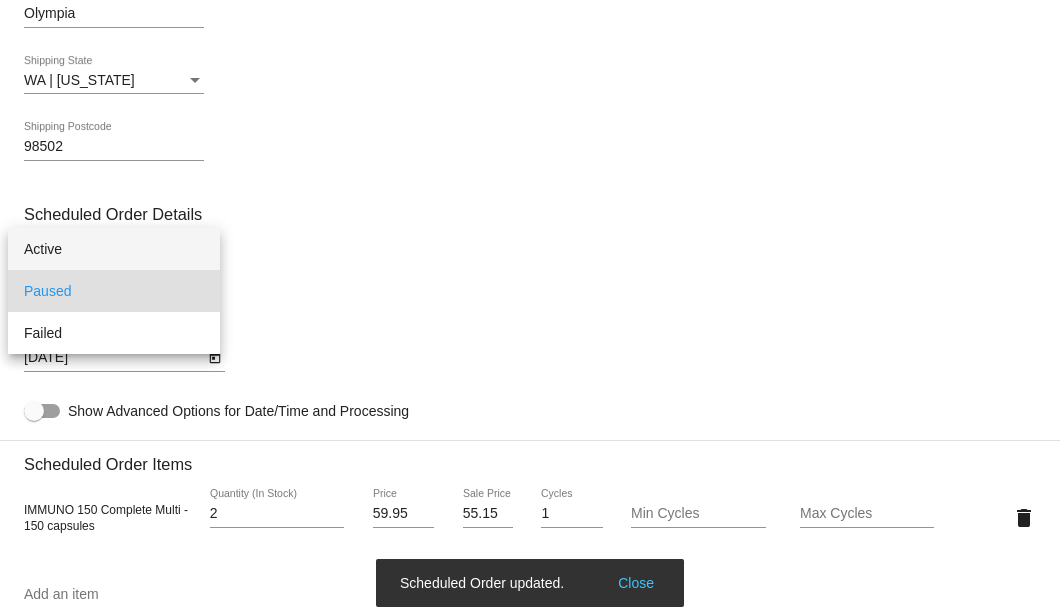 click on "Active" at bounding box center [114, 249] 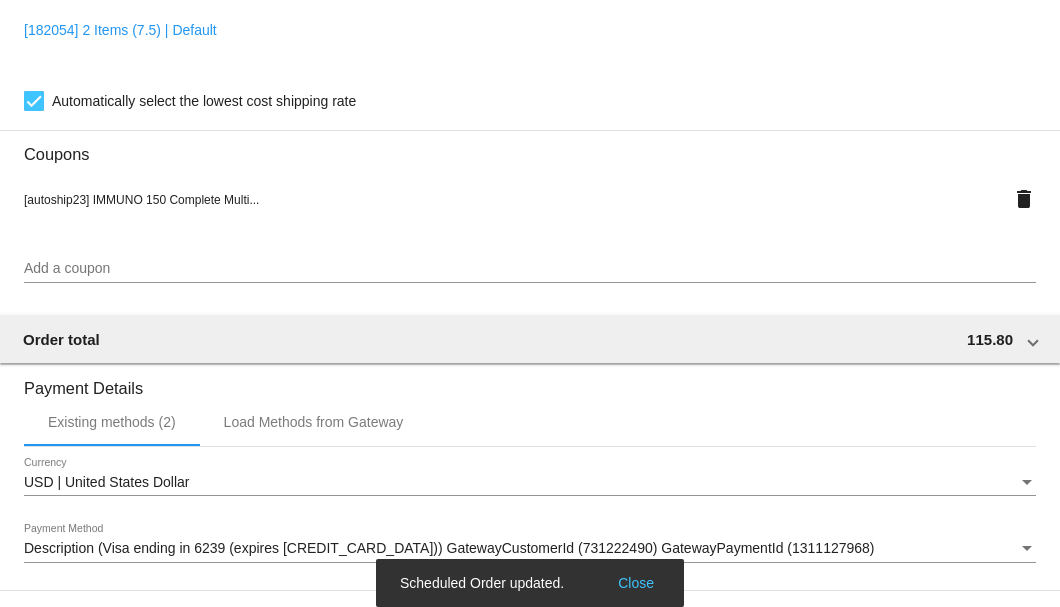 scroll, scrollTop: 1986, scrollLeft: 0, axis: vertical 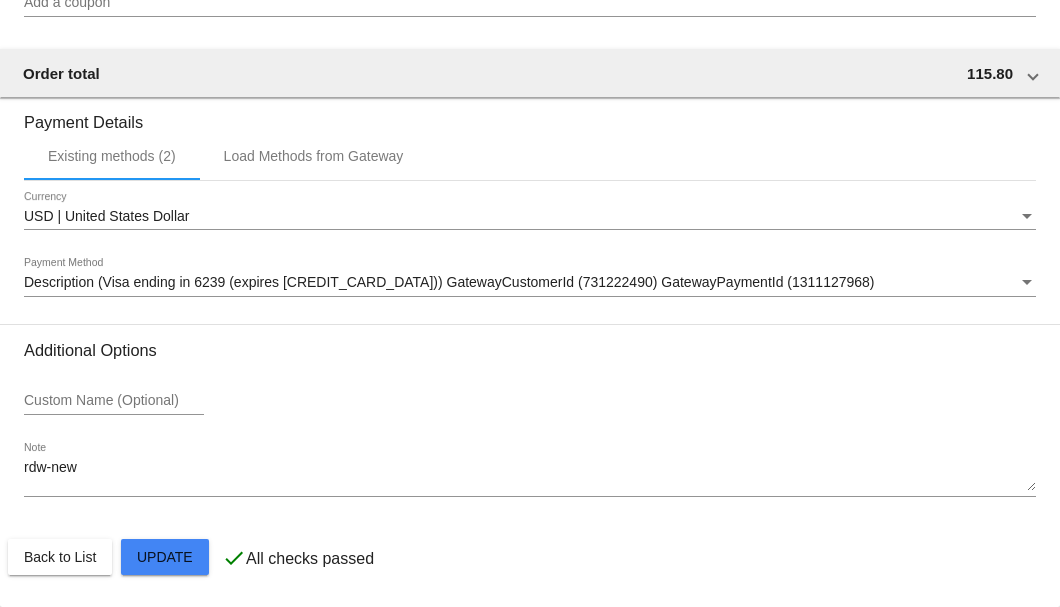 click on "Customer
6754341: Sharon L Nelson Wagner
slnw9202@gmail.com
Customer Shipping
Enter Shipping Address Select A Saved Address (0)
Sharon L
Shipping First Name
Nelson Wagner
Shipping Last Name
US | USA
Shipping Country
822 Cooper Point Place SW
Shipping Street 1
Unit #B
Shipping Street 2
Olympia
Shipping City
WA | Washington
Shipping State
98502
Shipping Postcode
Scheduled Order Details
Frequency:
Every 1 months
Active 2 1" 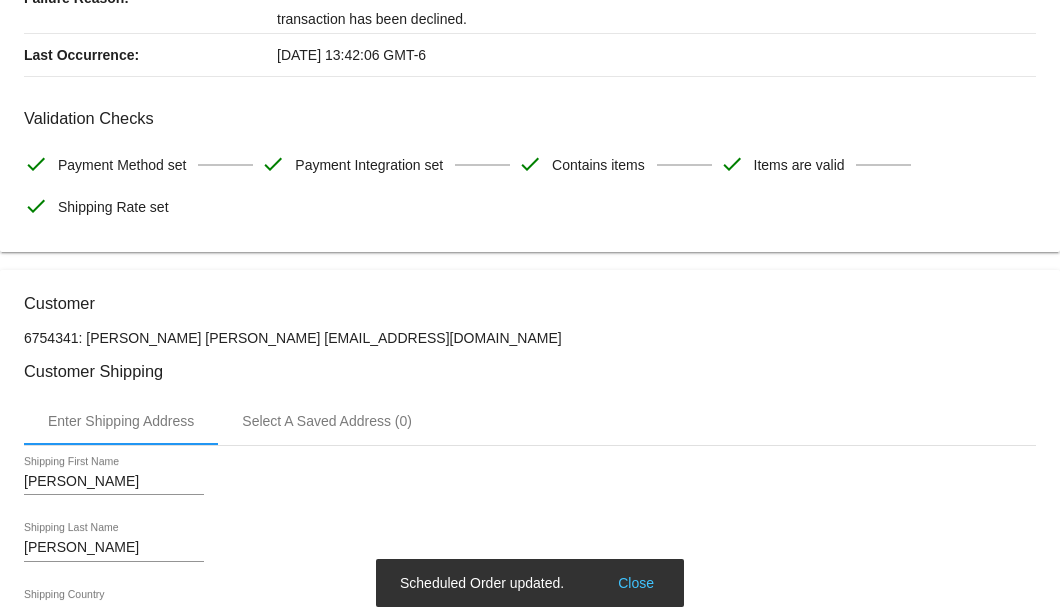 scroll, scrollTop: 0, scrollLeft: 0, axis: both 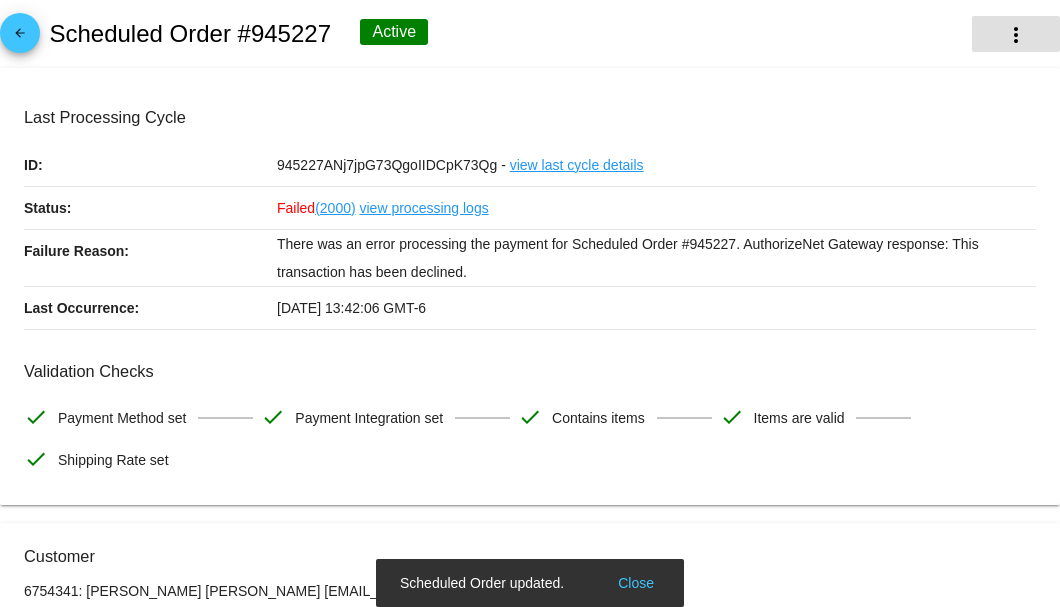click on "more_vert" 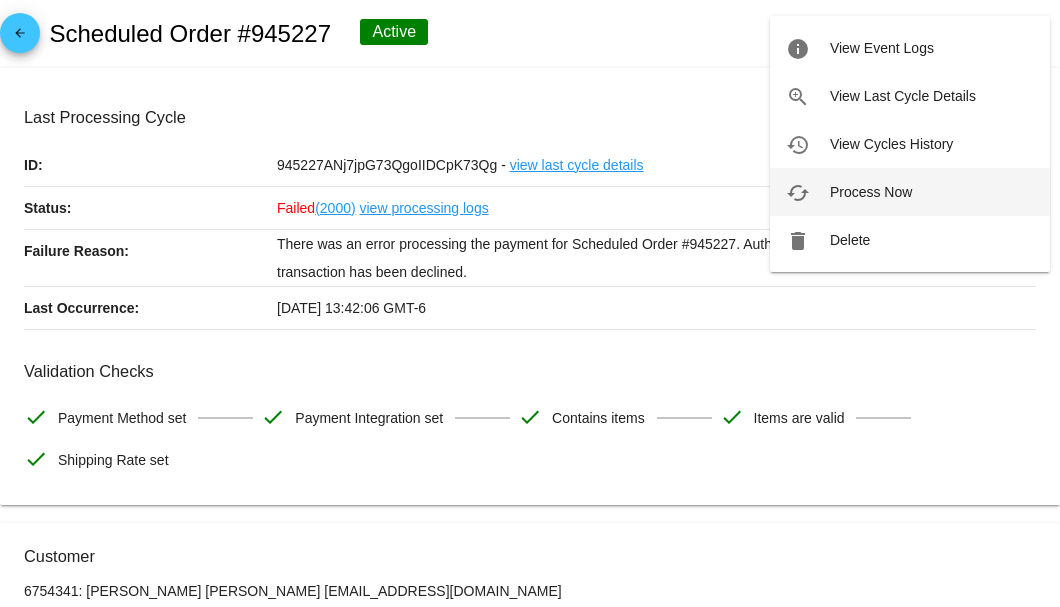 click on "Process Now" at bounding box center (871, 192) 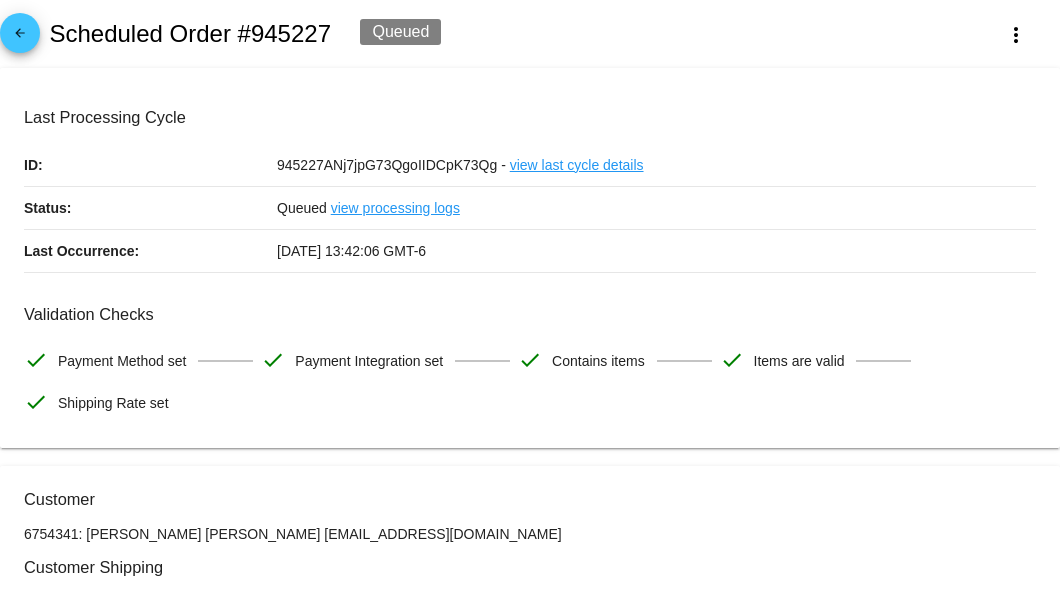 scroll, scrollTop: 333, scrollLeft: 0, axis: vertical 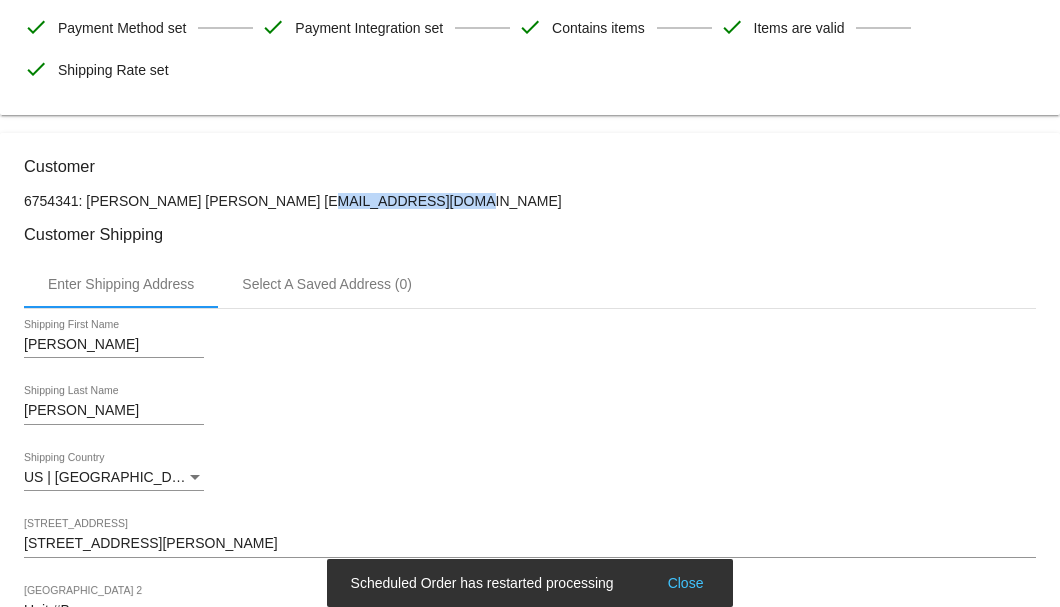 drag, startPoint x: 406, startPoint y: 200, endPoint x: 248, endPoint y: 196, distance: 158.05063 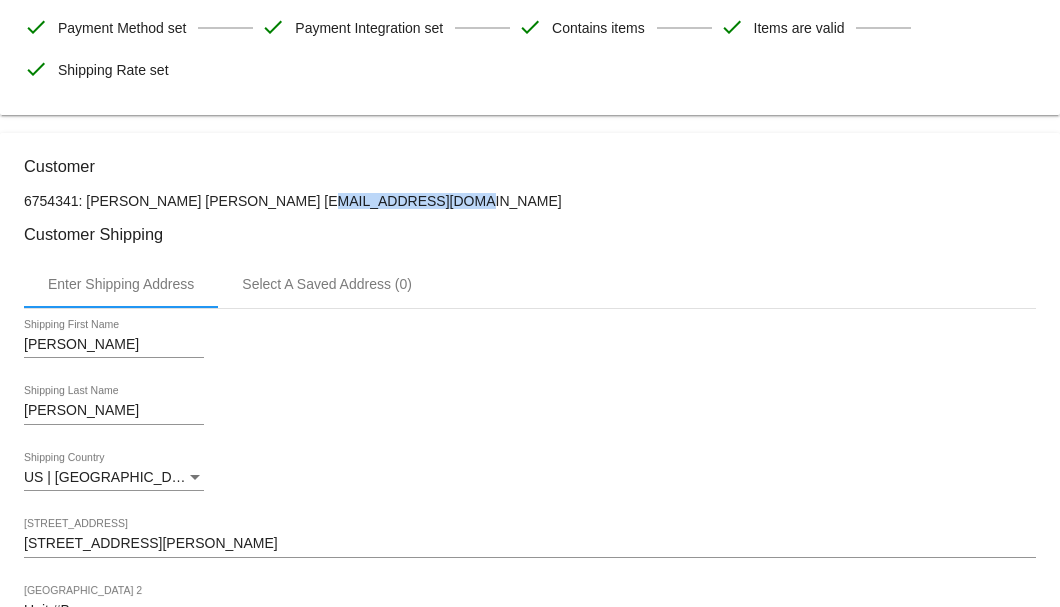 copy on "slnw9202@gmail.com" 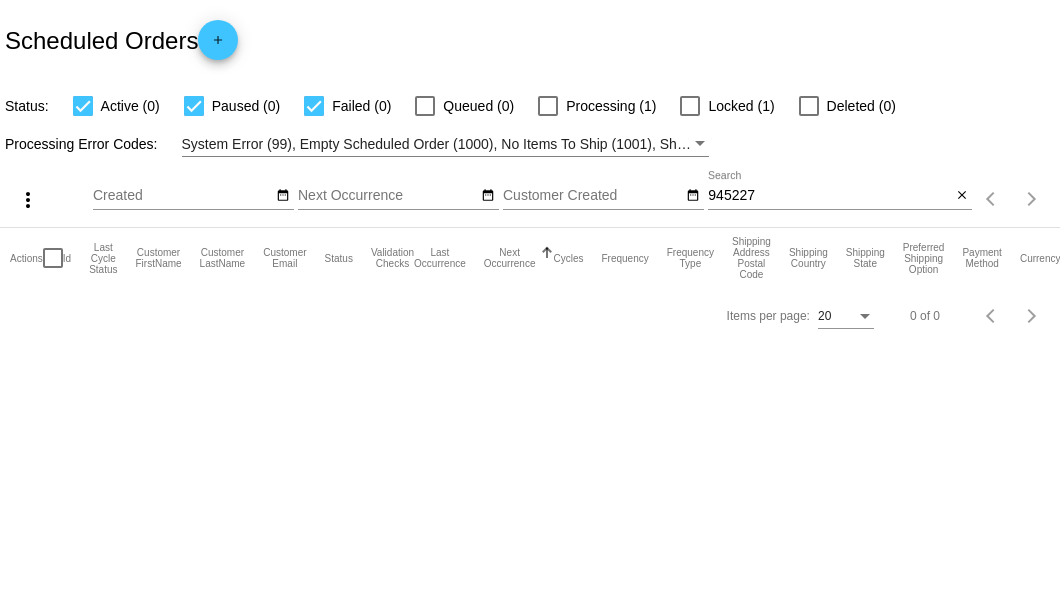 scroll, scrollTop: 0, scrollLeft: 0, axis: both 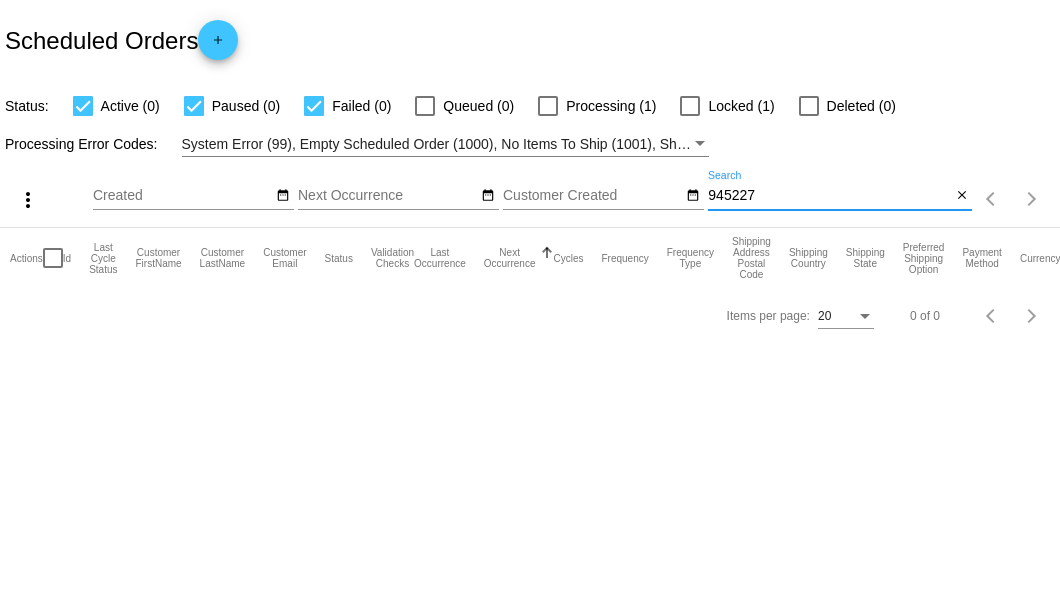 click on "945227" at bounding box center (829, 196) 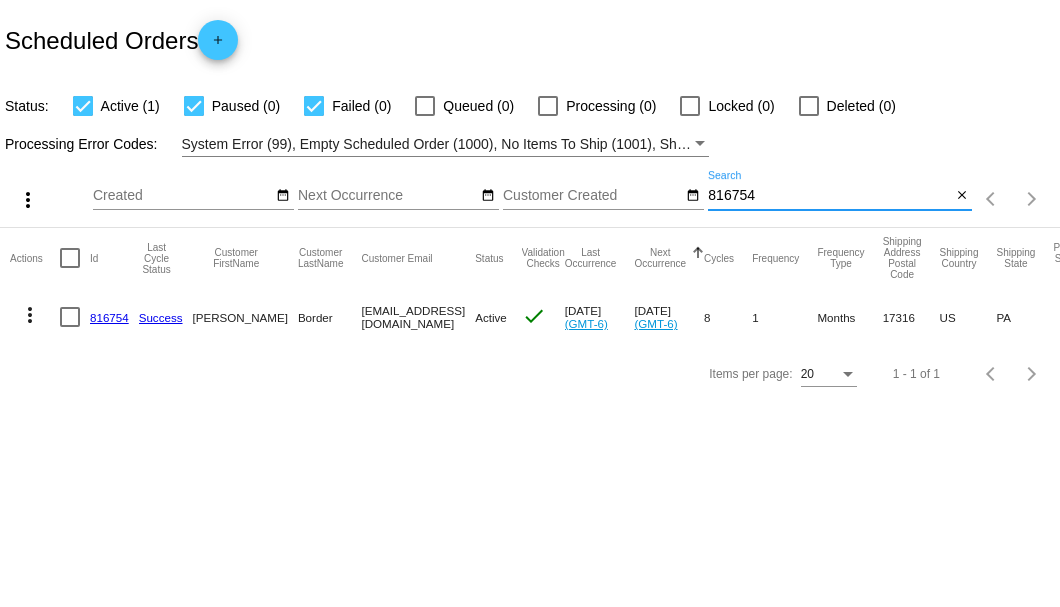 type on "816754" 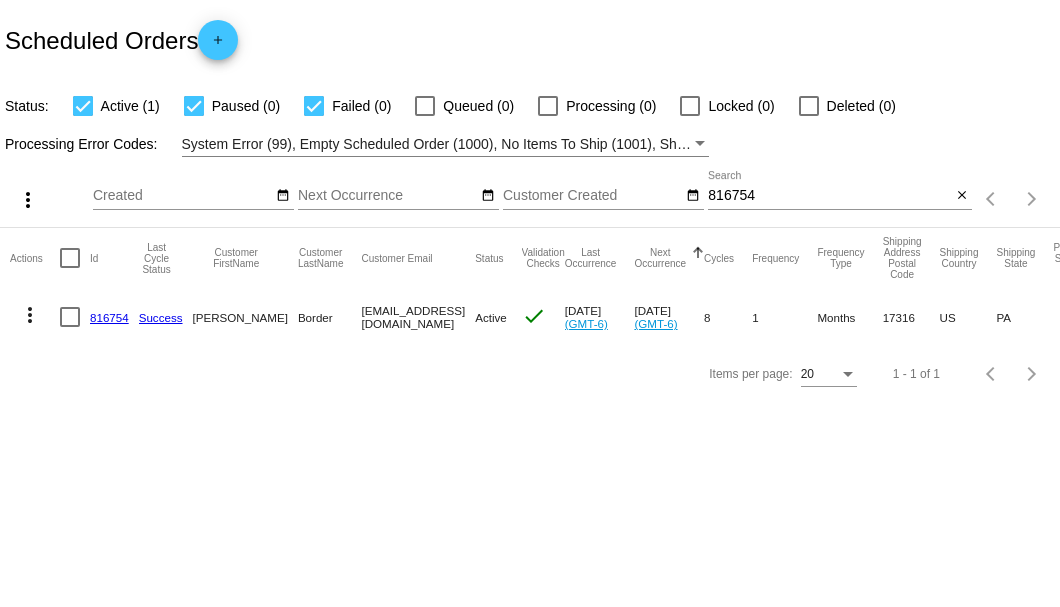 click on "816754" 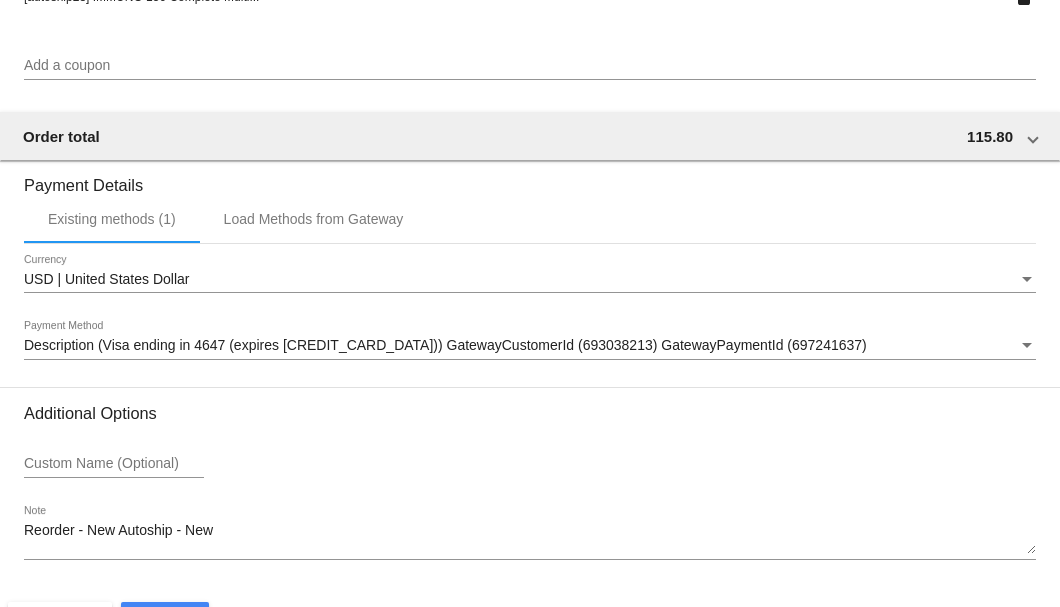 scroll, scrollTop: 1930, scrollLeft: 0, axis: vertical 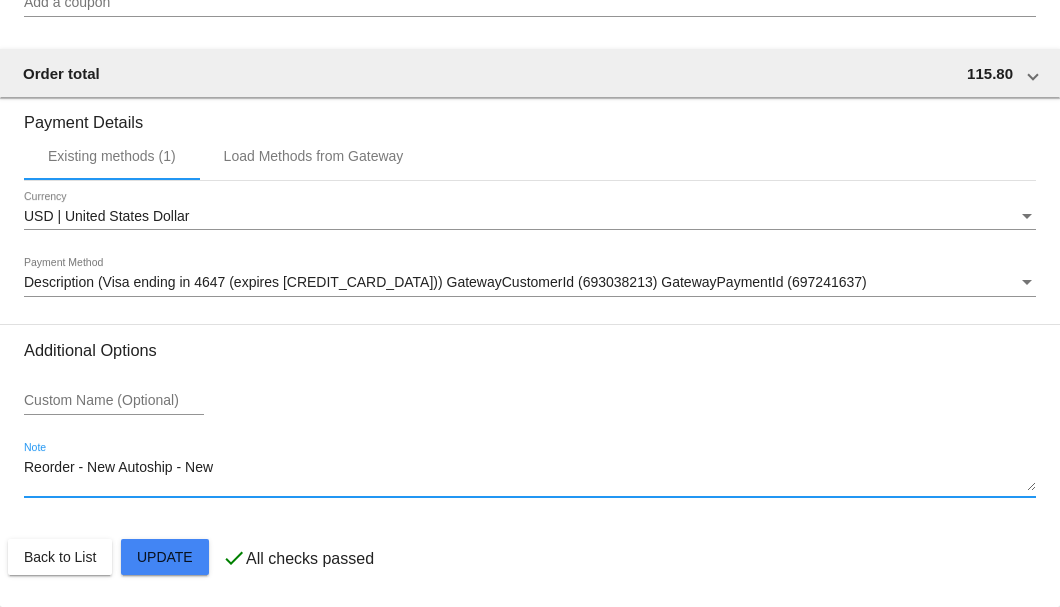 drag, startPoint x: 247, startPoint y: 475, endPoint x: 23, endPoint y: 480, distance: 224.0558 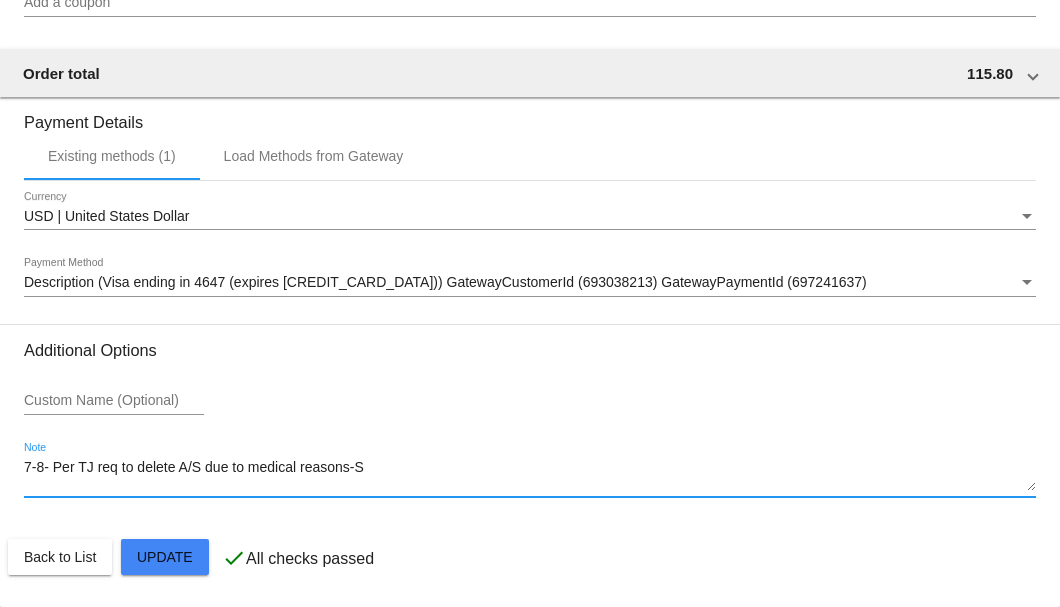 type on "7-8- Per TJ req to delete A/S due to medical reasons-SB" 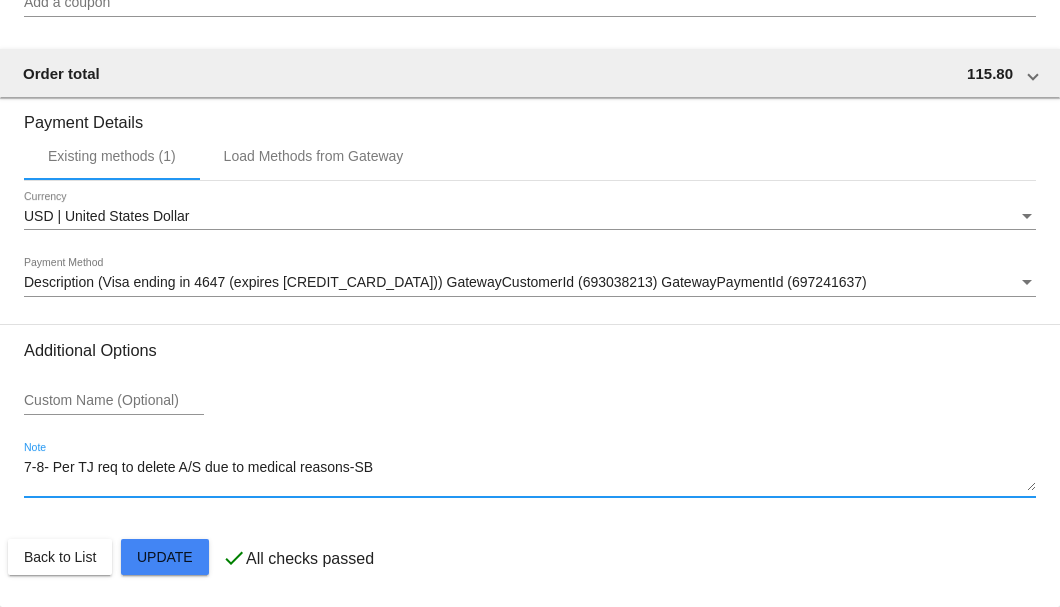 click on "Customer
5233936: Mary Border
7172922574@ExceptionalProducts.org
Customer Shipping
Enter Shipping Address Select A Saved Address (0)
Mary
Shipping First Name
Border
Shipping Last Name
US | USA
Shipping Country
33 Hull Dr
Shipping Street 1
Shipping Street 2
East Berlin
Shipping City
PA | Pennsylvania
Shipping State
17316
Shipping Postcode
Scheduled Order Details
Frequency:
Every 1 months
Active
Status 2" 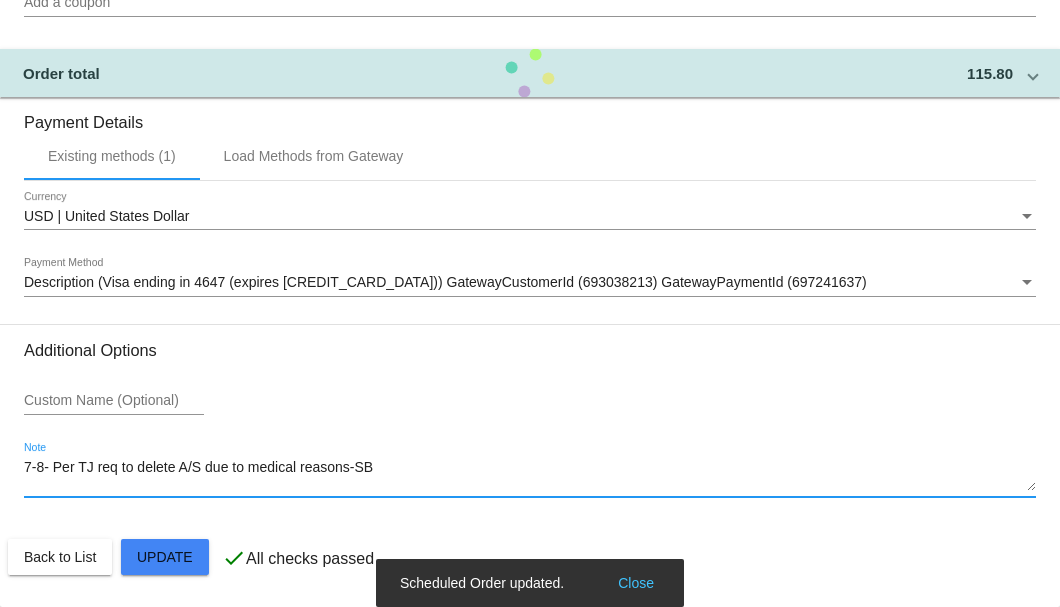 type on "7-8- Per TJ req to delete A/S due to medical reasons-SB" 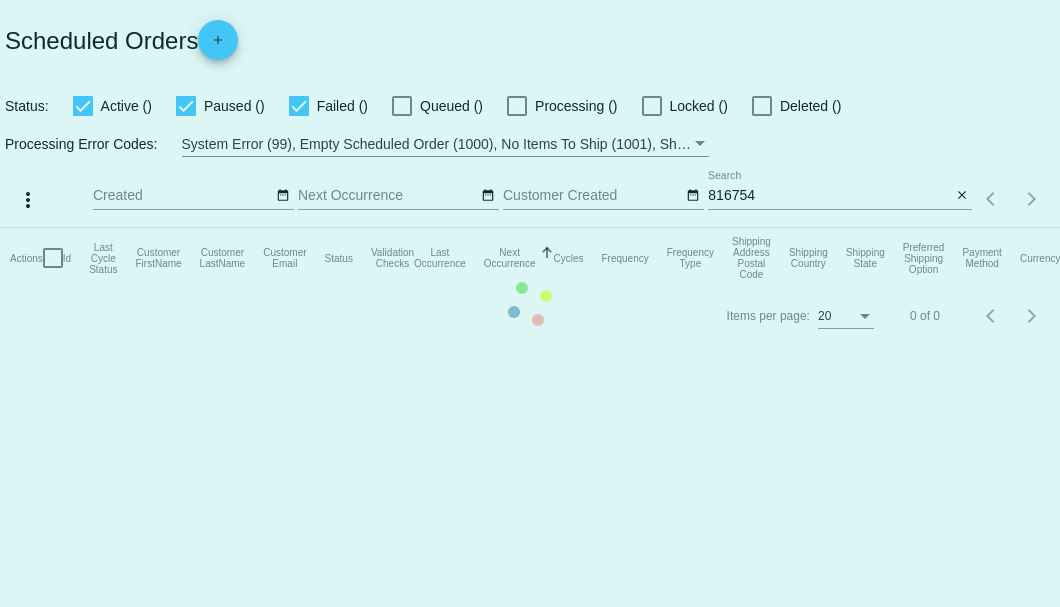 scroll, scrollTop: 0, scrollLeft: 0, axis: both 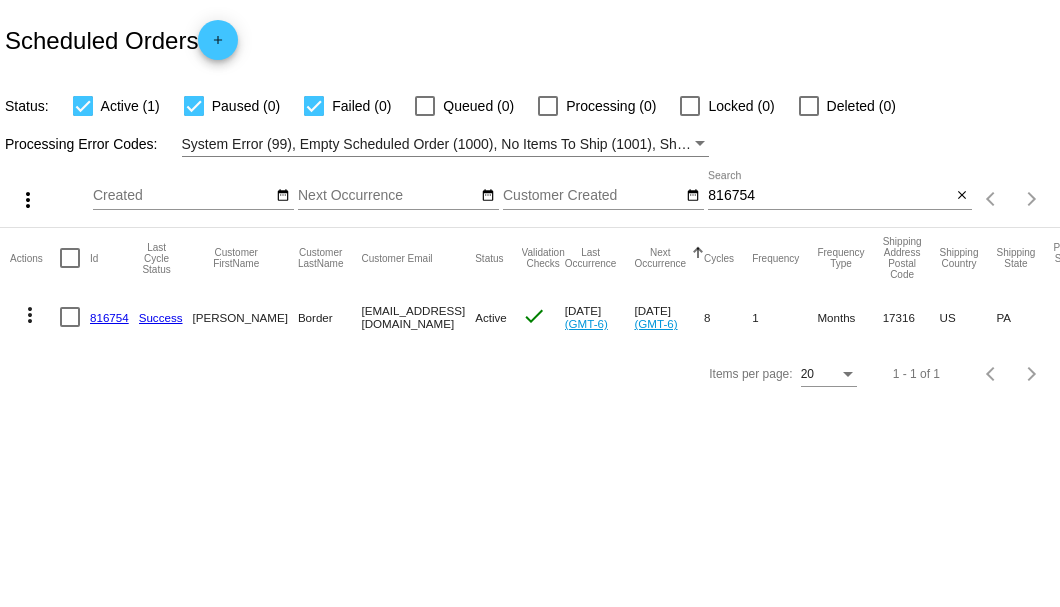 drag, startPoint x: 318, startPoint y: 308, endPoint x: 525, endPoint y: 334, distance: 208.62646 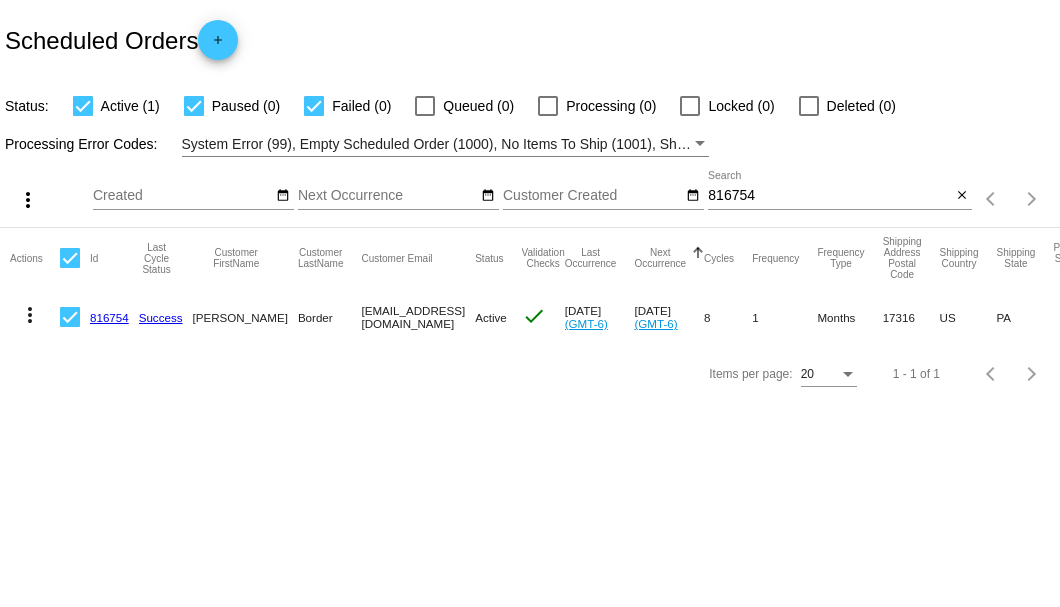 click on "more_vert" 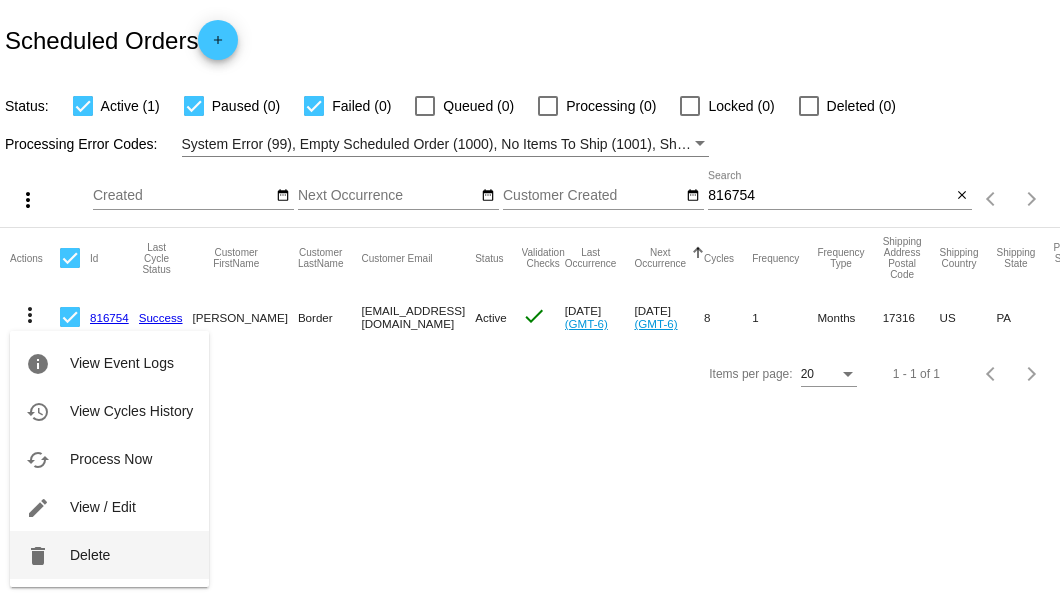 click on "Delete" at bounding box center [90, 555] 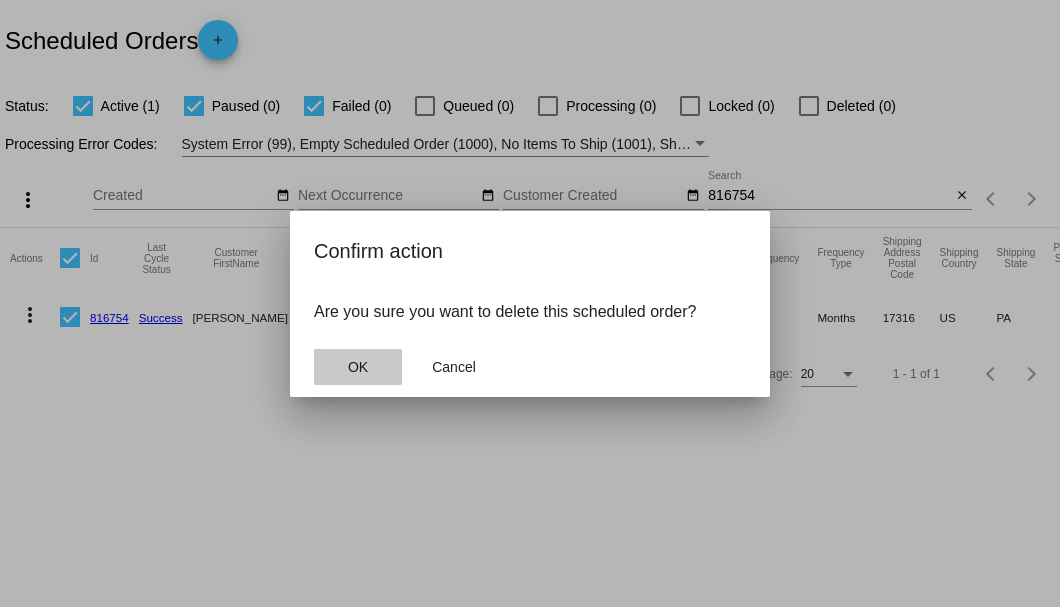 click on "OK" 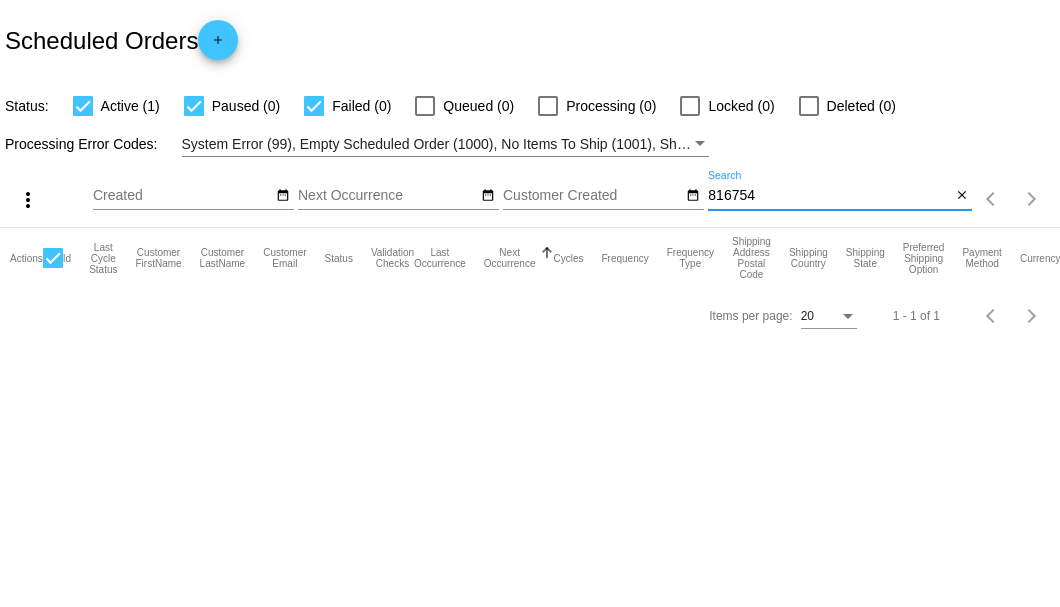 click on "816754" at bounding box center [829, 196] 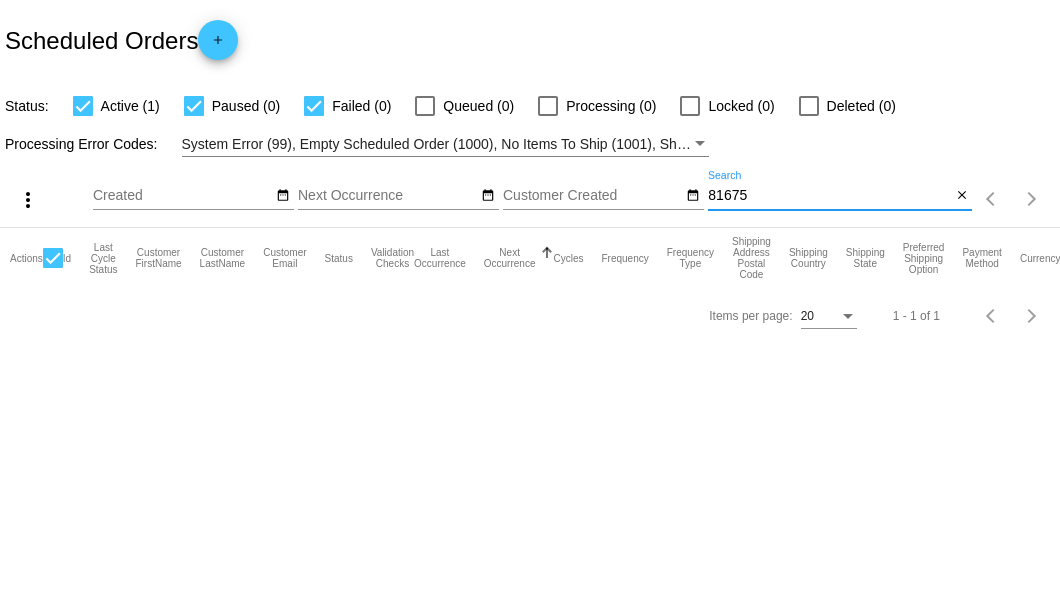 type on "816754" 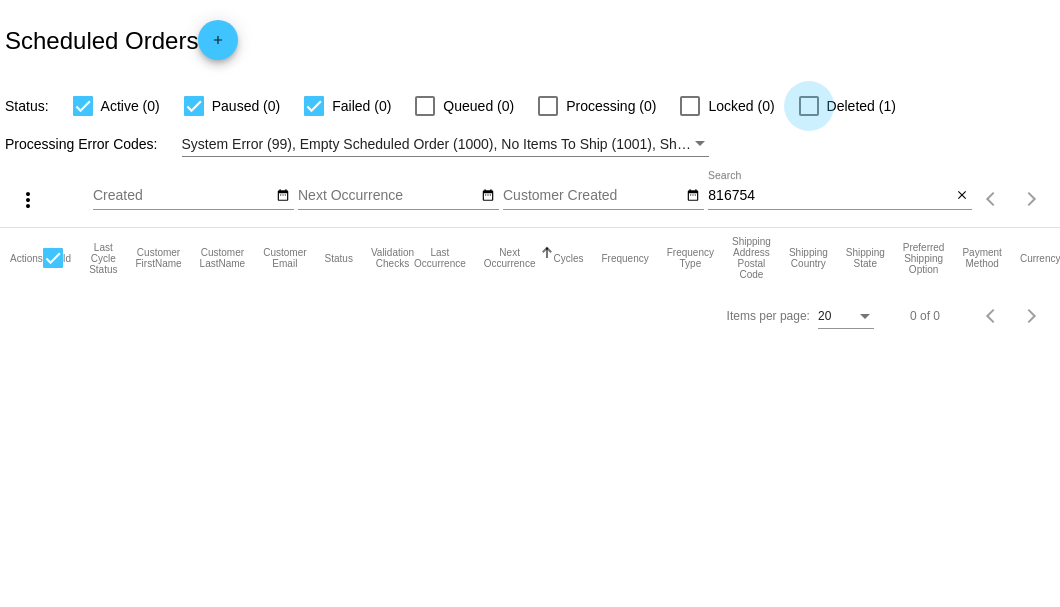 click at bounding box center (809, 106) 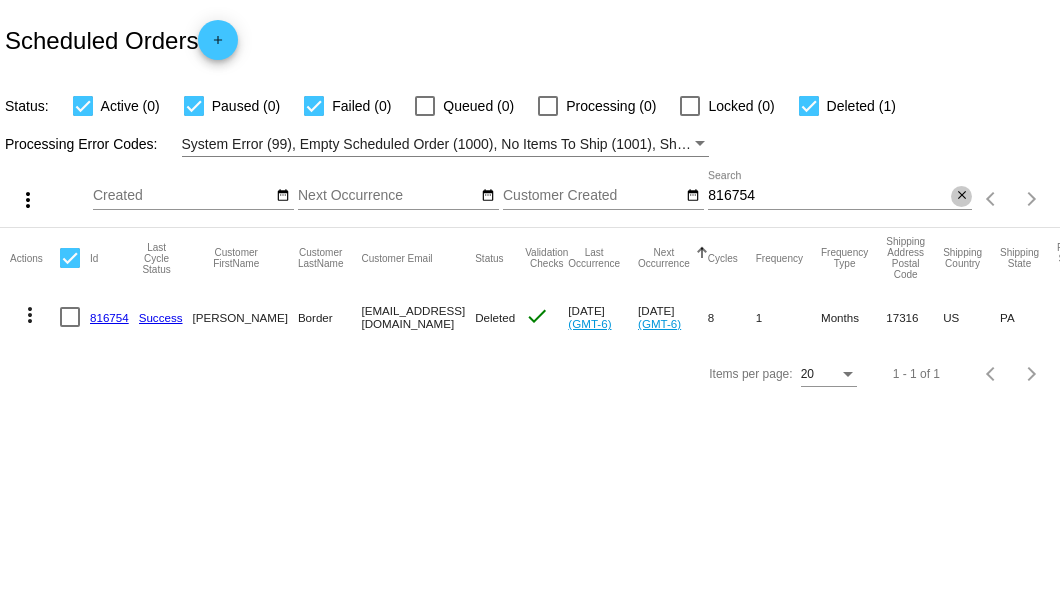 click on "close" 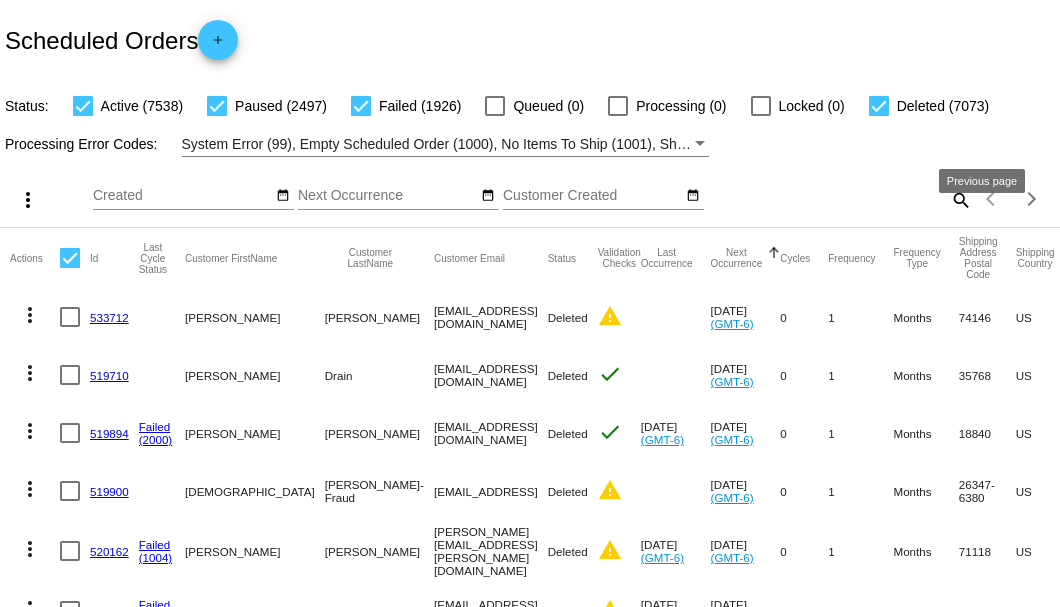click on "search" 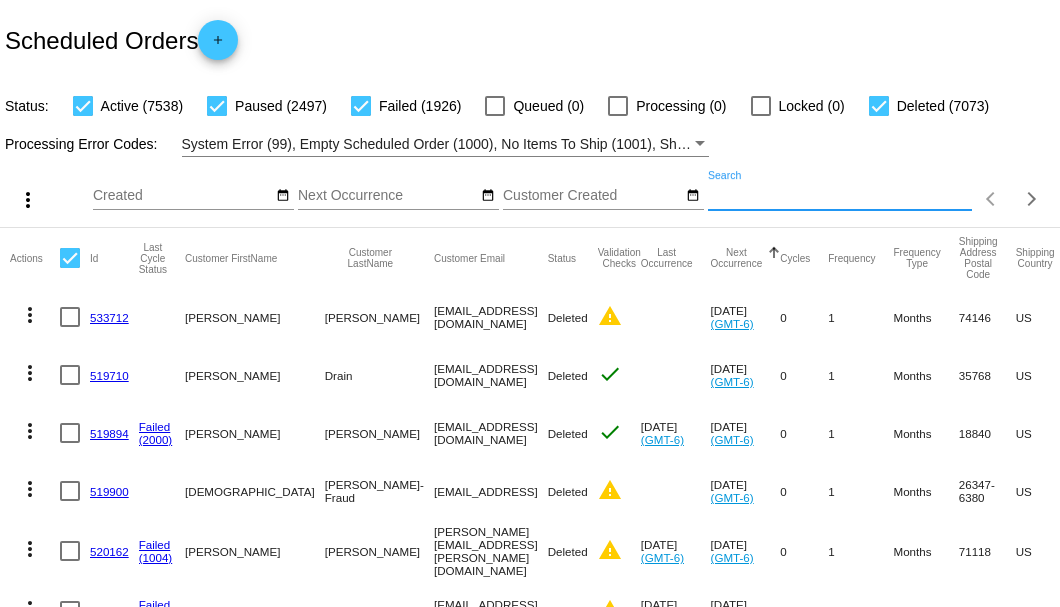 click on "Search" at bounding box center (840, 196) 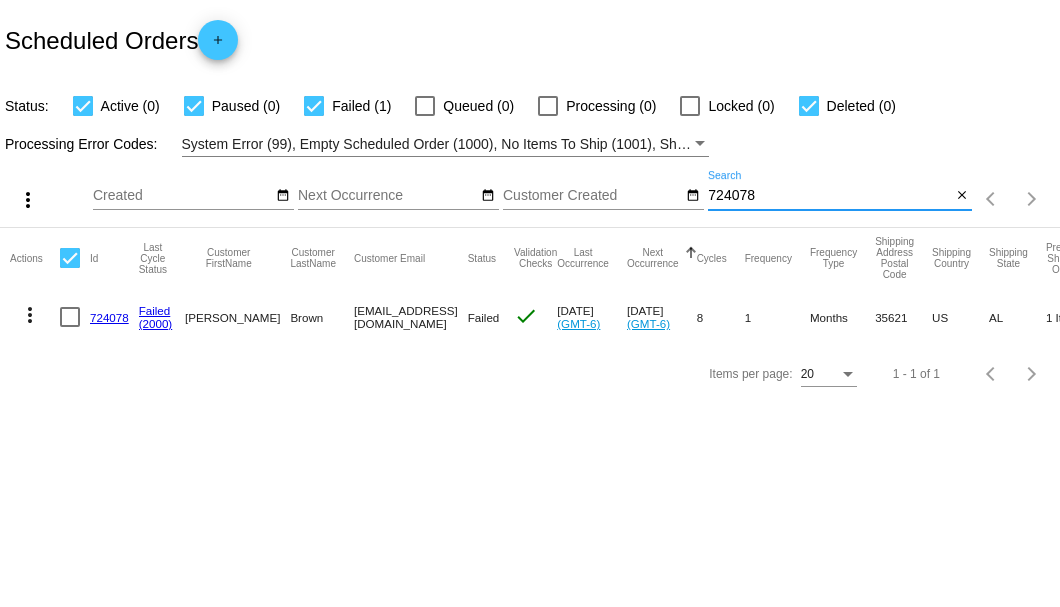 type on "724078" 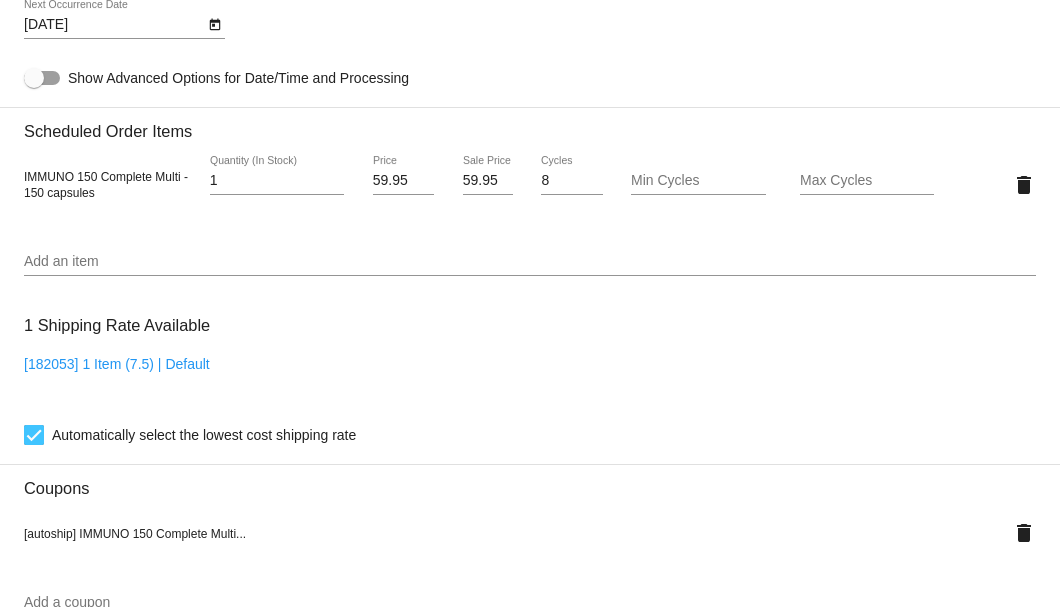 scroll, scrollTop: 1186, scrollLeft: 0, axis: vertical 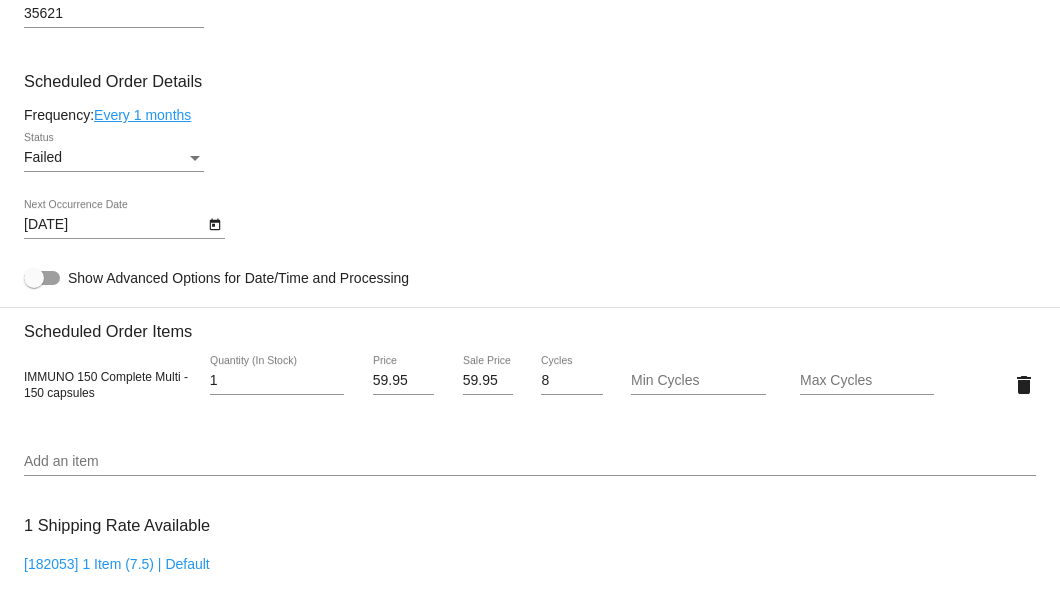 click at bounding box center (195, 158) 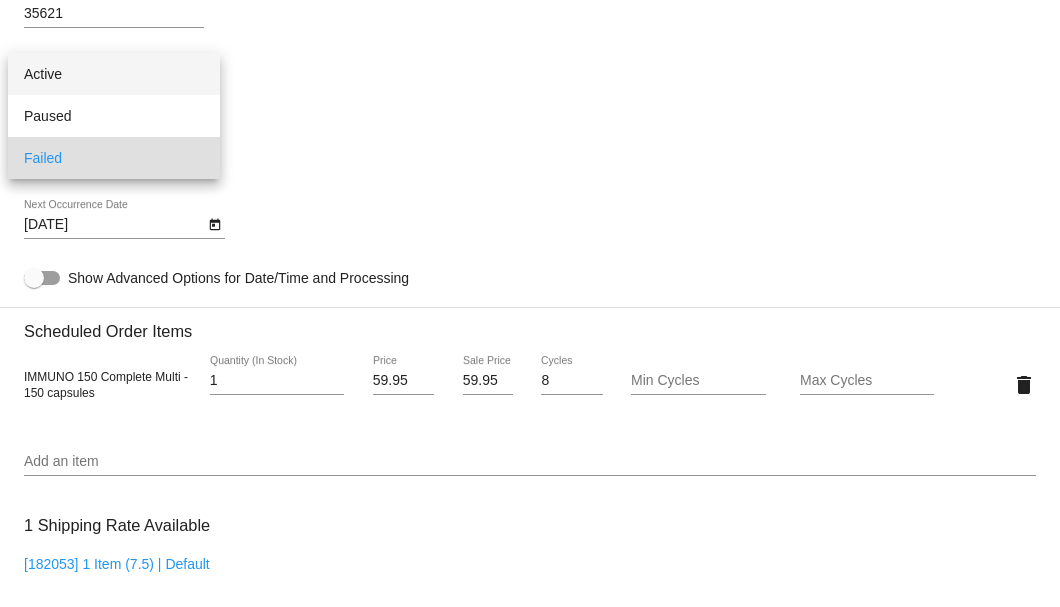 click on "Active" at bounding box center (114, 74) 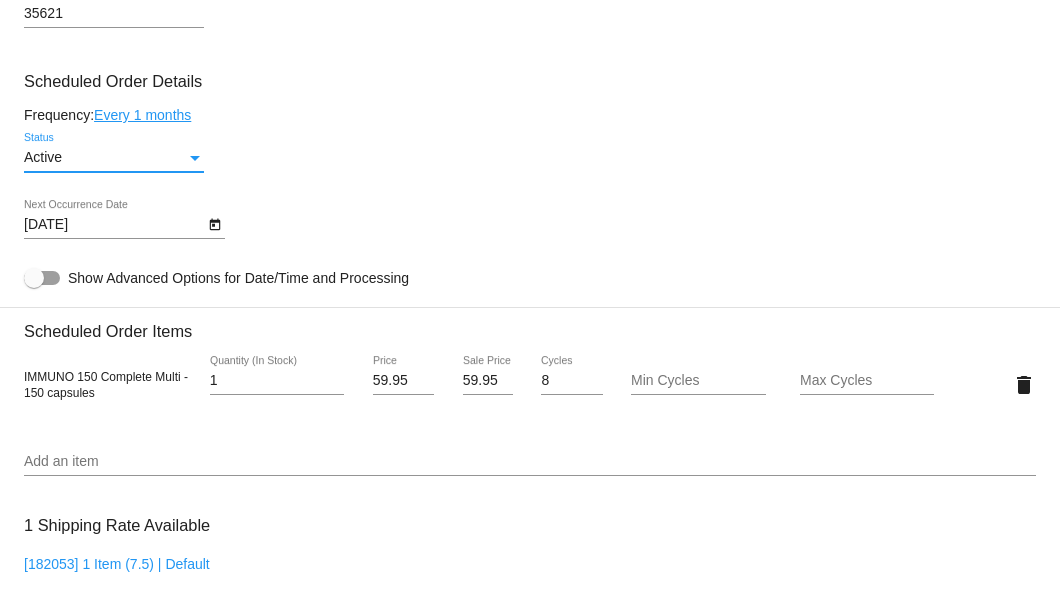 click 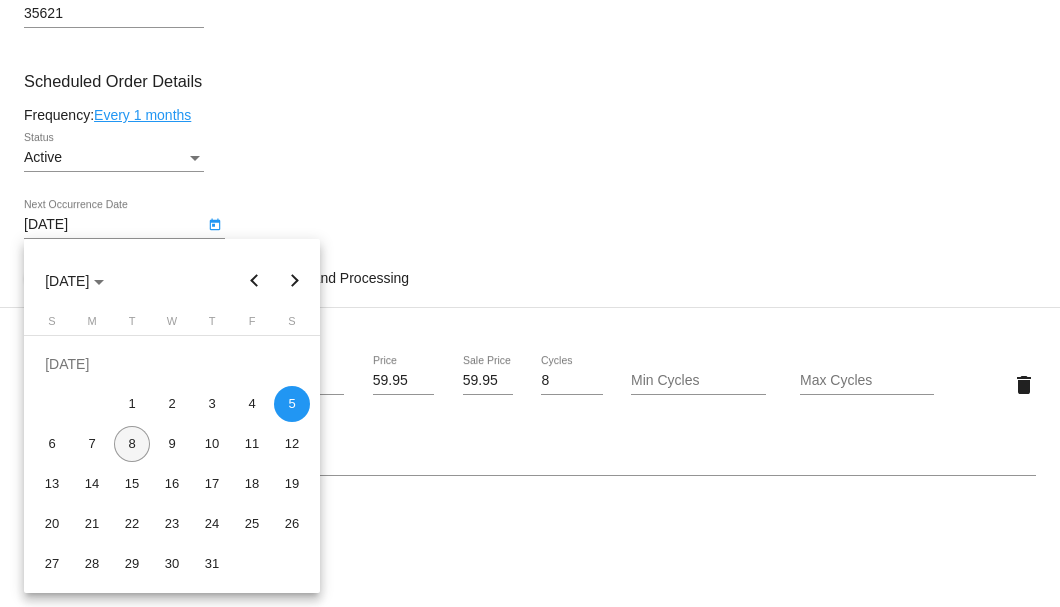 click on "8" at bounding box center [132, 444] 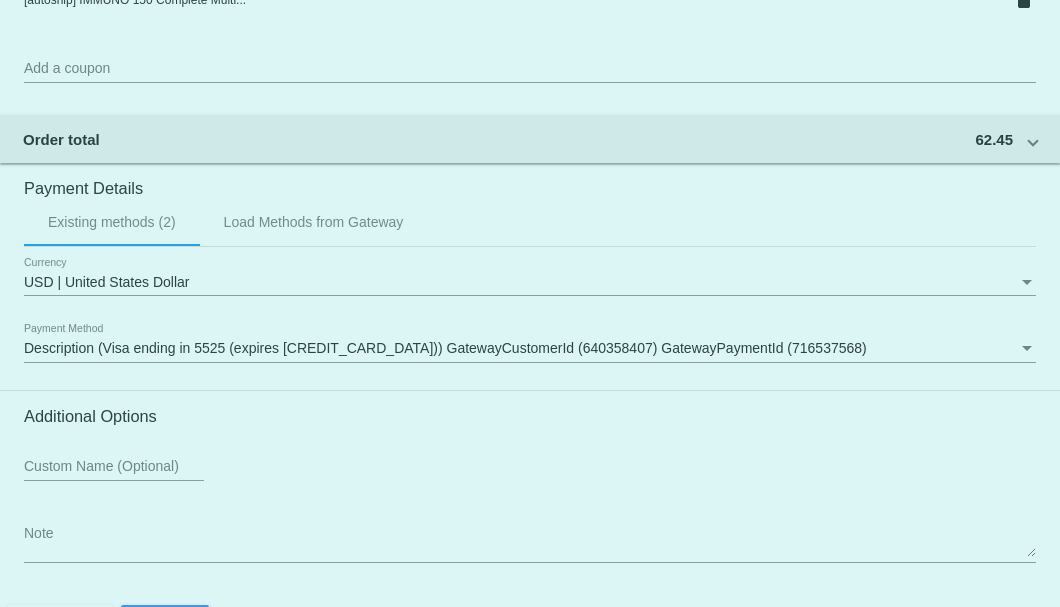 scroll, scrollTop: 1986, scrollLeft: 0, axis: vertical 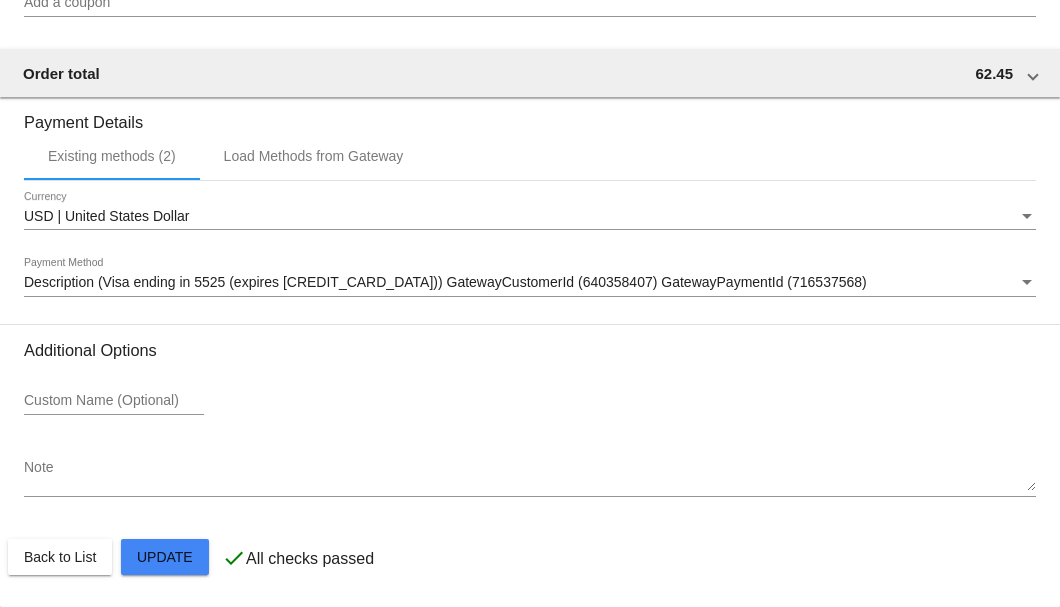 click on "Customer
3659109: Kay Brown
kbr902@gmail.com
Customer Shipping
Enter Shipping Address Select A Saved Address (0)
Kay
Shipping First Name
Brown
Shipping Last Name
US | USA
Shipping Country
96 Old Eva Road
Shipping Street 1
Shipping Street 2
Eva
Shipping City
AL | Alabama
Shipping State
35621
Shipping Postcode
Scheduled Order Details
Frequency:
Every 1 months
Active
Status
1 8" 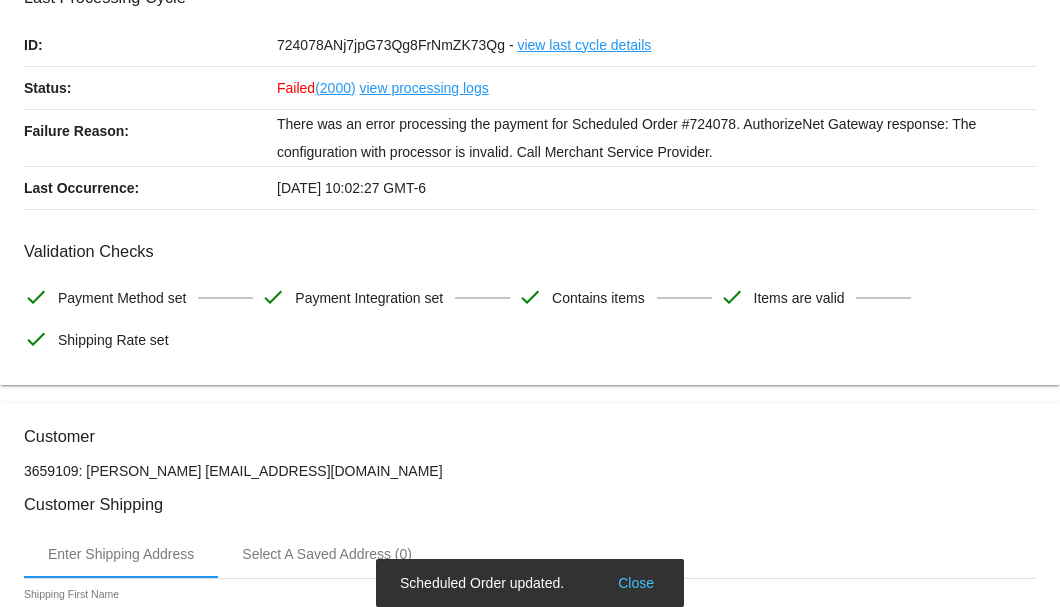 scroll, scrollTop: 0, scrollLeft: 0, axis: both 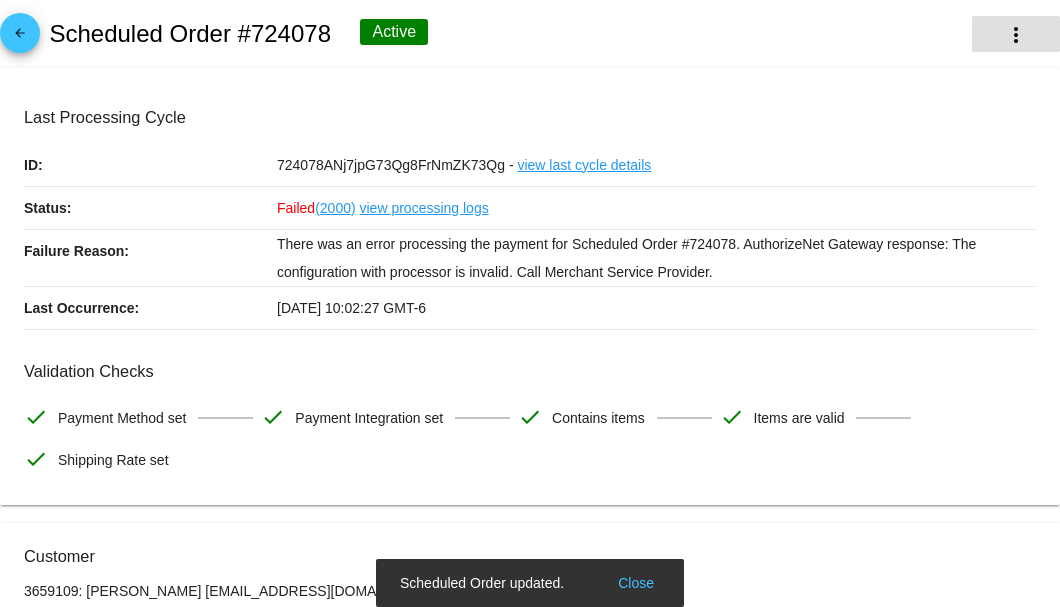 click on "more_vert" 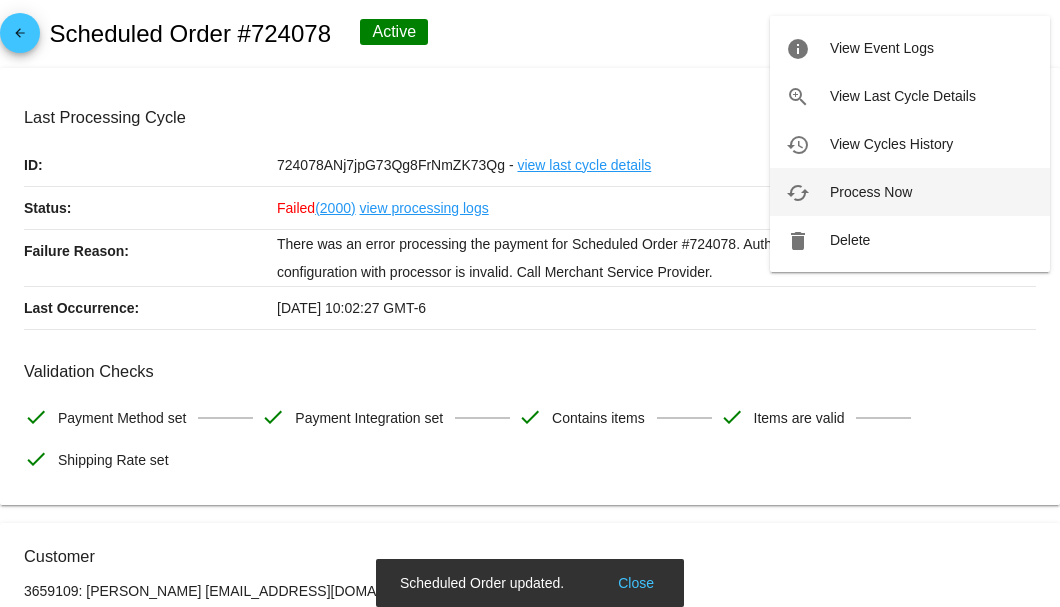 click on "Process Now" at bounding box center [871, 192] 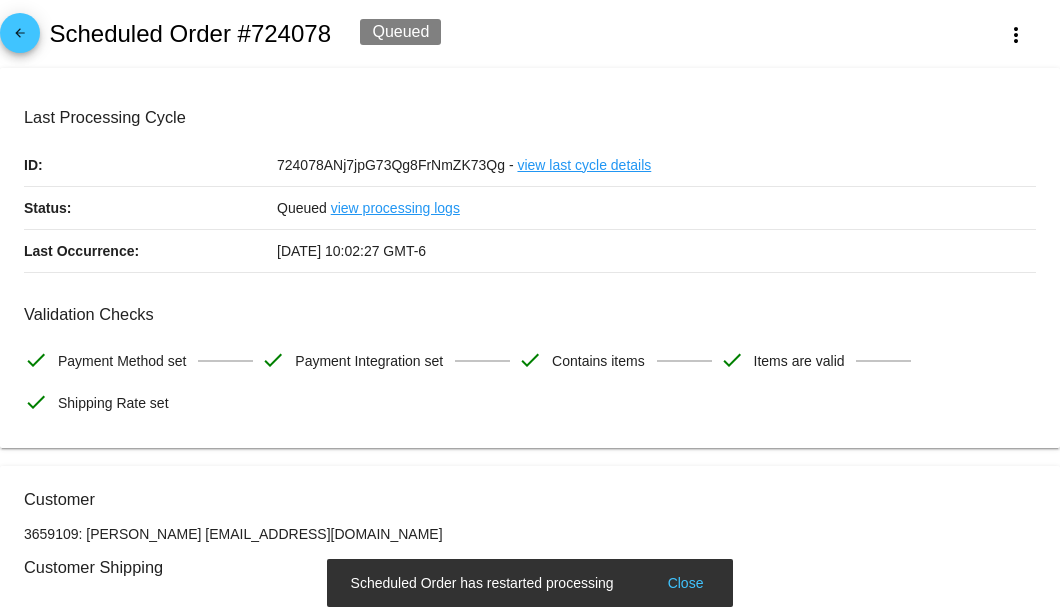 scroll, scrollTop: 333, scrollLeft: 0, axis: vertical 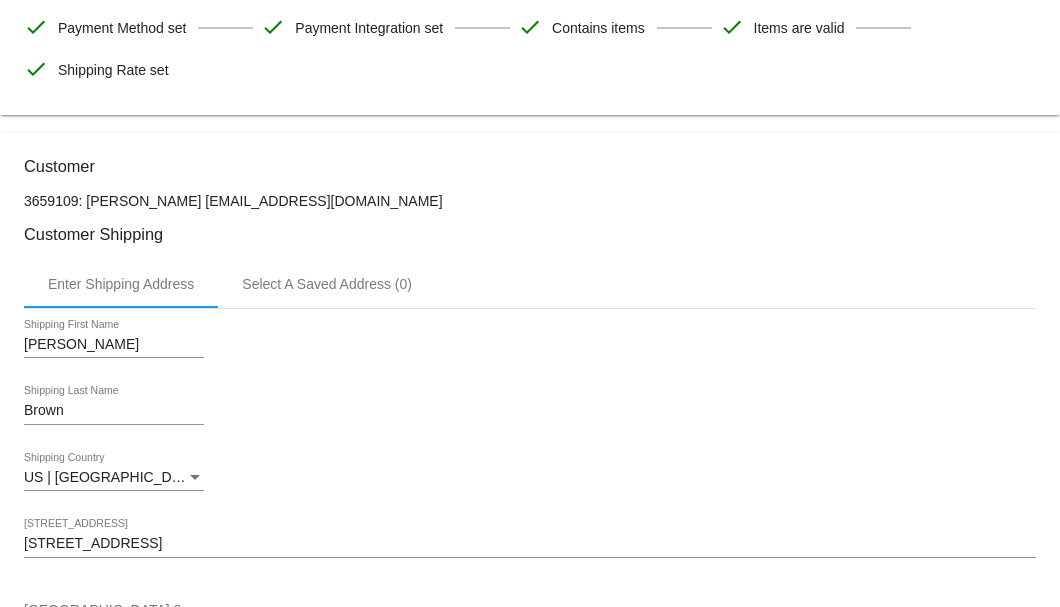drag, startPoint x: 276, startPoint y: 196, endPoint x: 161, endPoint y: 198, distance: 115.01739 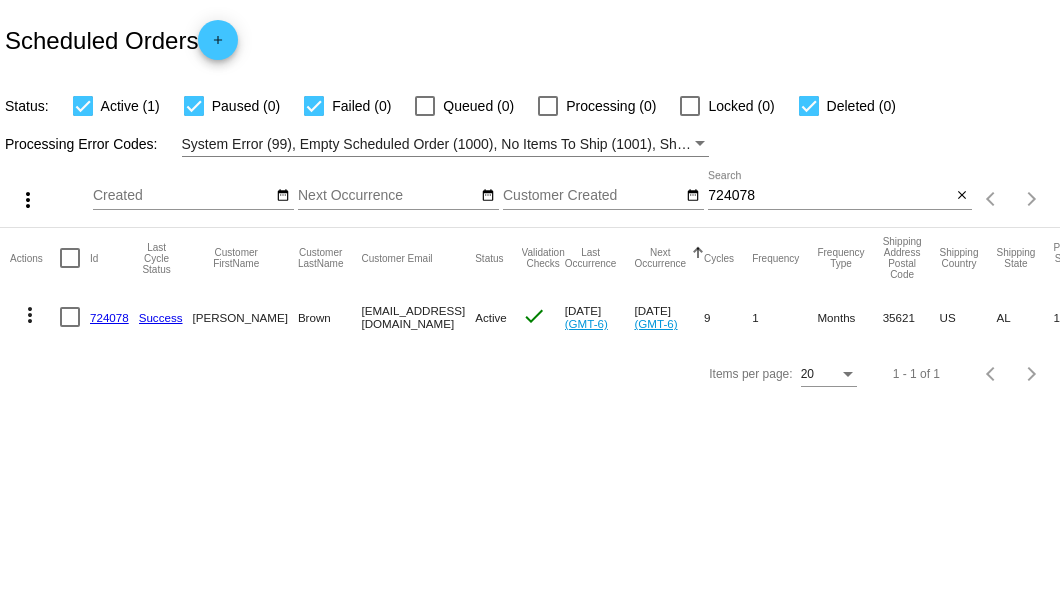 scroll, scrollTop: 0, scrollLeft: 0, axis: both 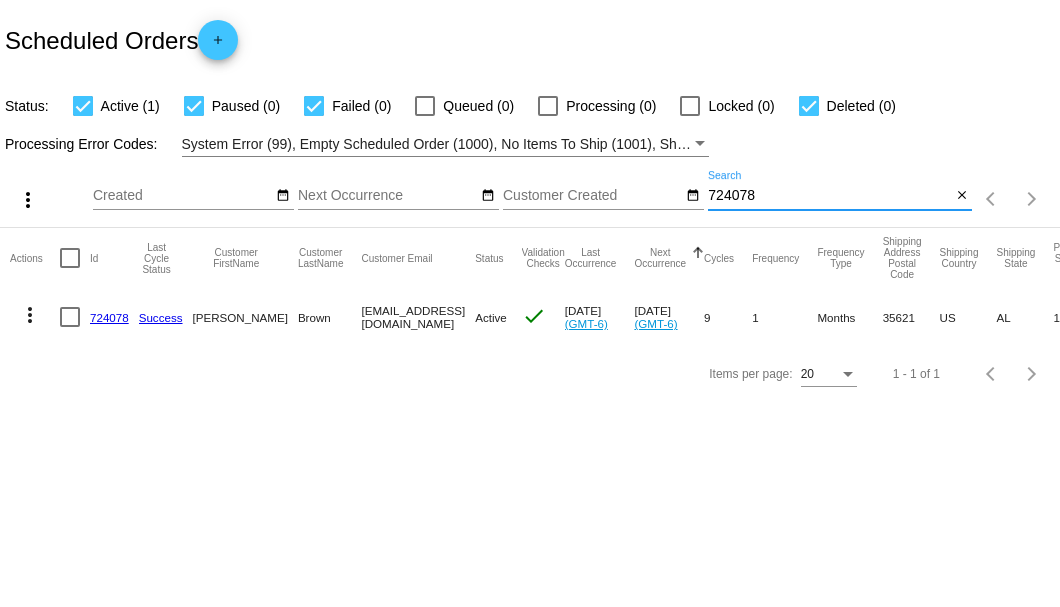 click on "724078" at bounding box center (829, 196) 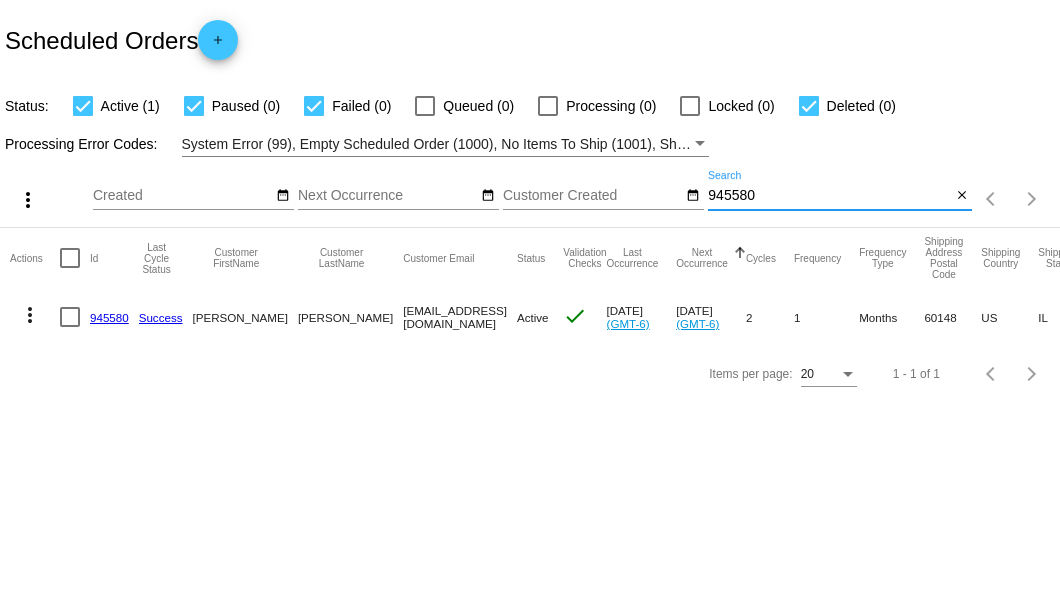 type on "945580" 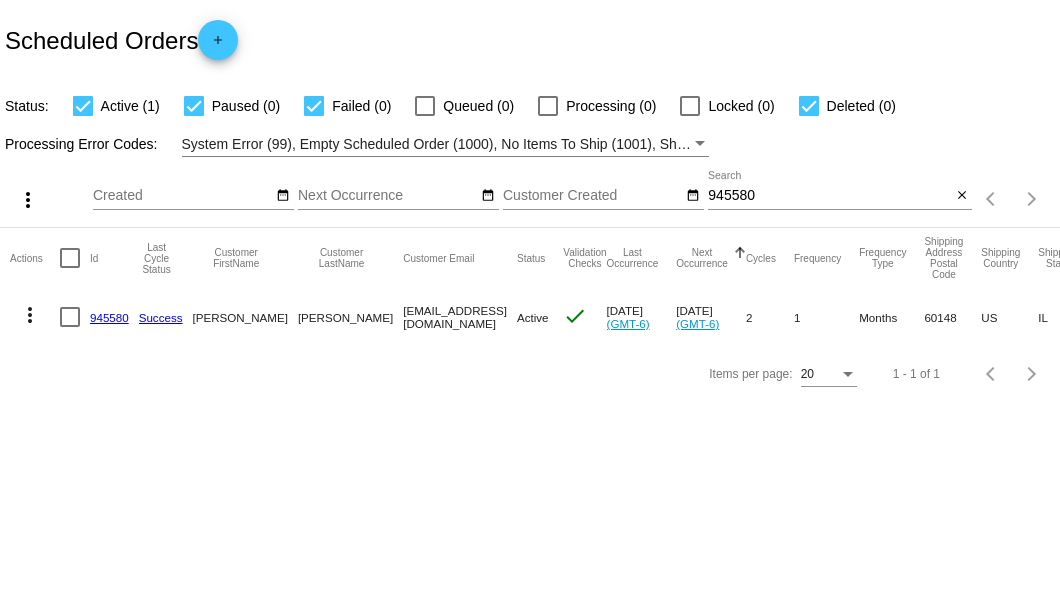click on "945580" 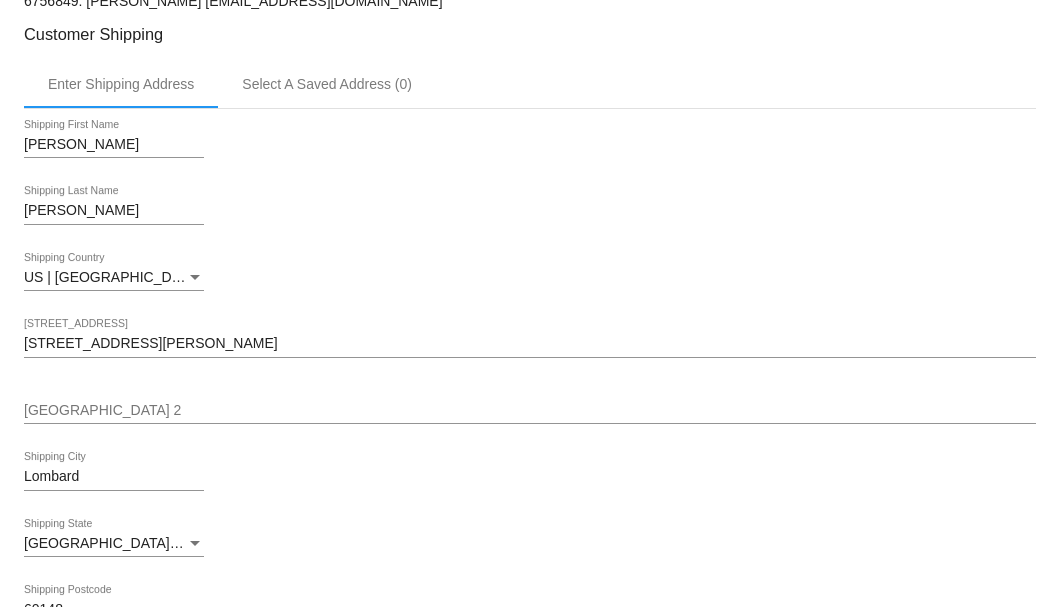 scroll, scrollTop: 800, scrollLeft: 0, axis: vertical 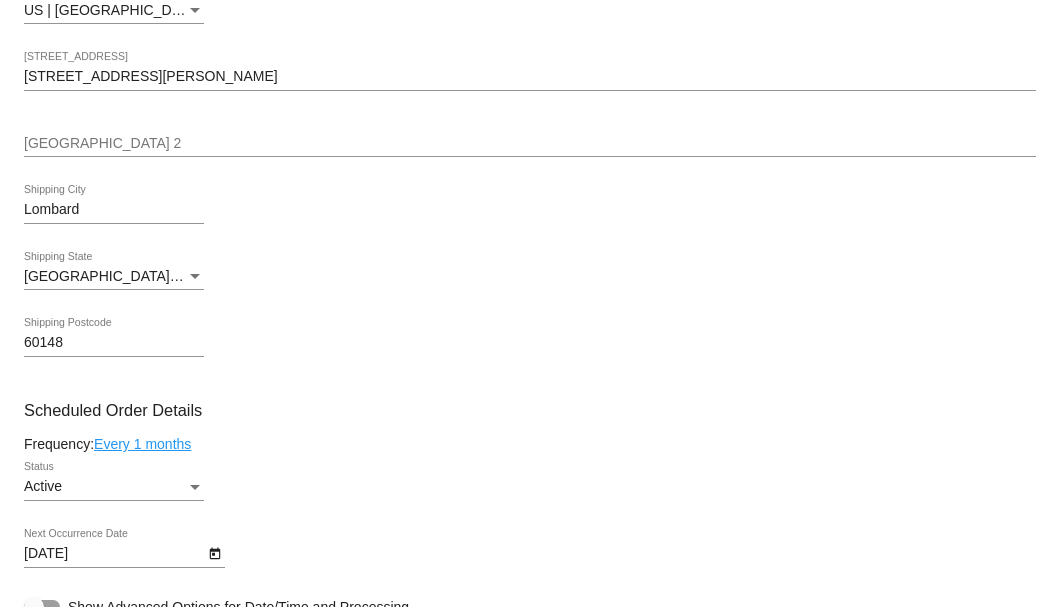 click on "[STREET_ADDRESS][PERSON_NAME]" at bounding box center (530, 77) 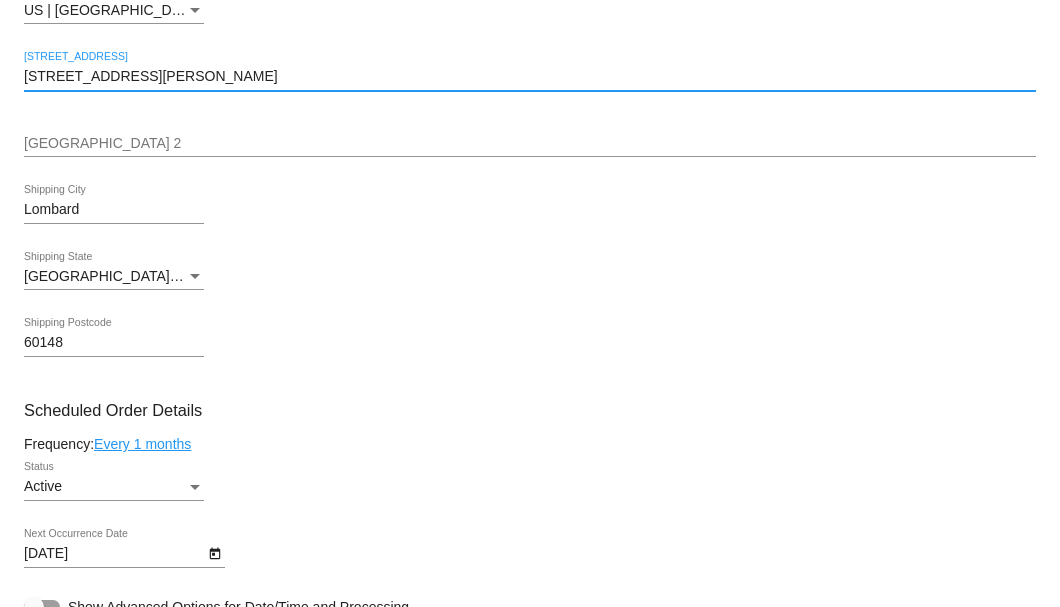 scroll, scrollTop: 1133, scrollLeft: 0, axis: vertical 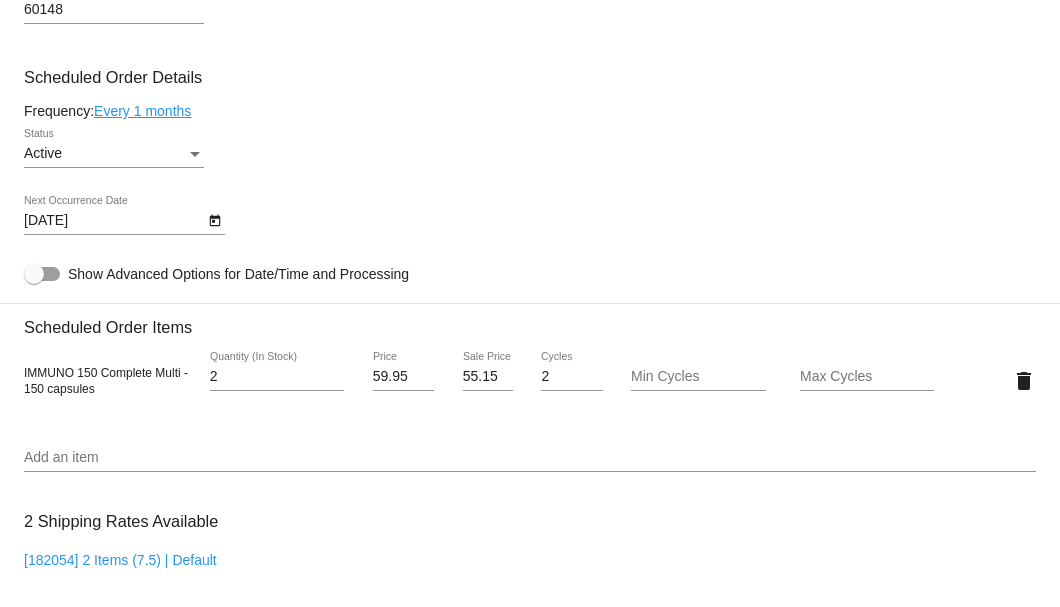 type on "[STREET_ADDRESS][PERSON_NAME]" 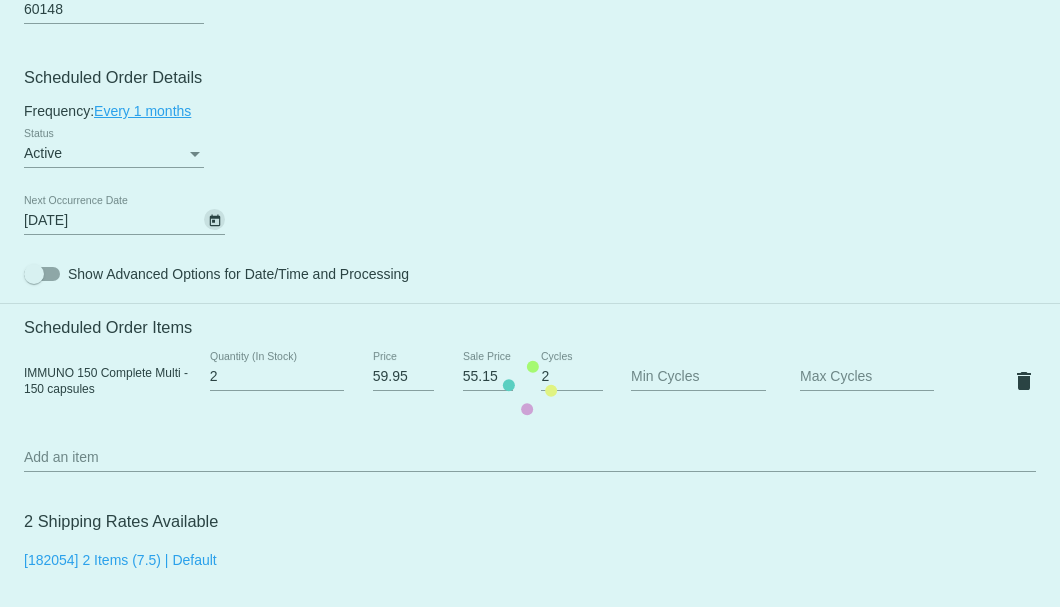 click on "Customer
6756849: [PERSON_NAME]
[EMAIL_ADDRESS][DOMAIN_NAME]
Customer Shipping
Enter Shipping Address Select A Saved Address (0)
Rob
Shipping First Name
Simon
Shipping Last Name
[GEOGRAPHIC_DATA] | [GEOGRAPHIC_DATA]
Shipping Country
[STREET_ADDRESS][PERSON_NAME]
[STREET_ADDRESS]
Lombard
[GEOGRAPHIC_DATA]
[GEOGRAPHIC_DATA] | [US_STATE]
Shipping State
60148
Shipping Postcode
Scheduled Order Details
Frequency:
Every 1 months
Active
Status
2" 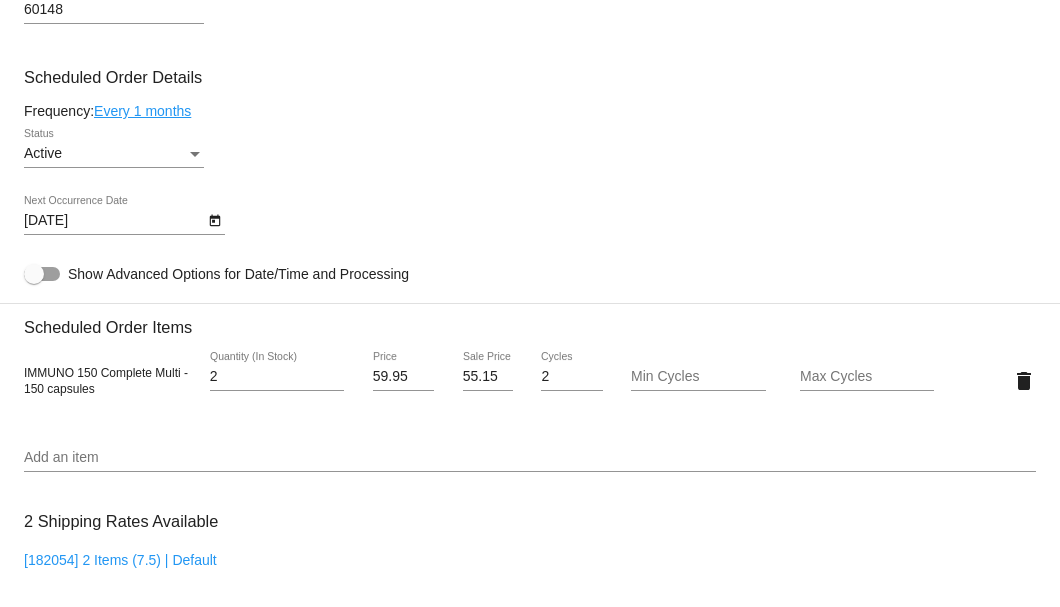 click 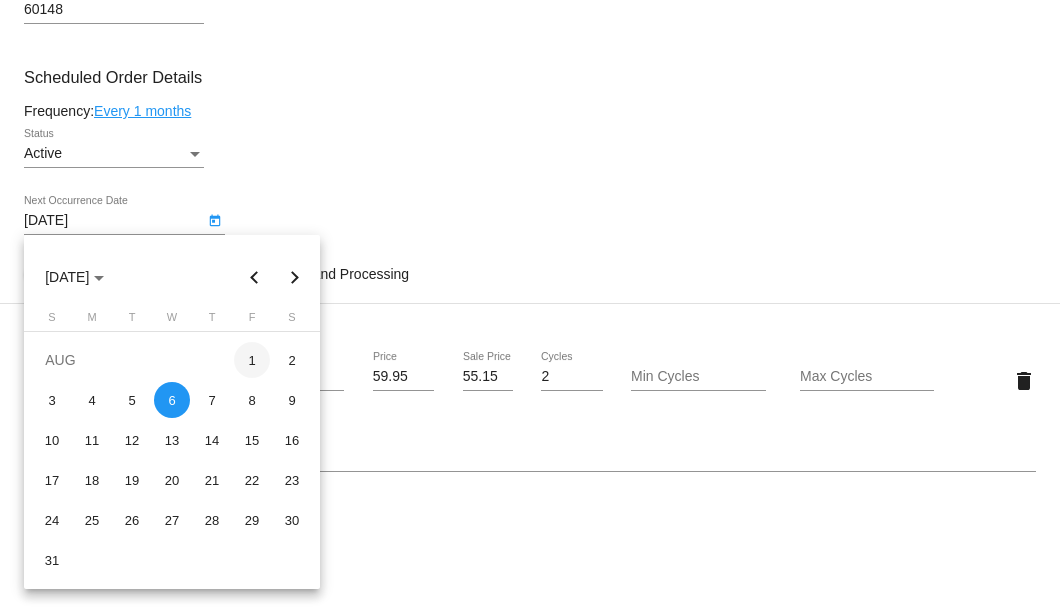 click on "1" at bounding box center (252, 360) 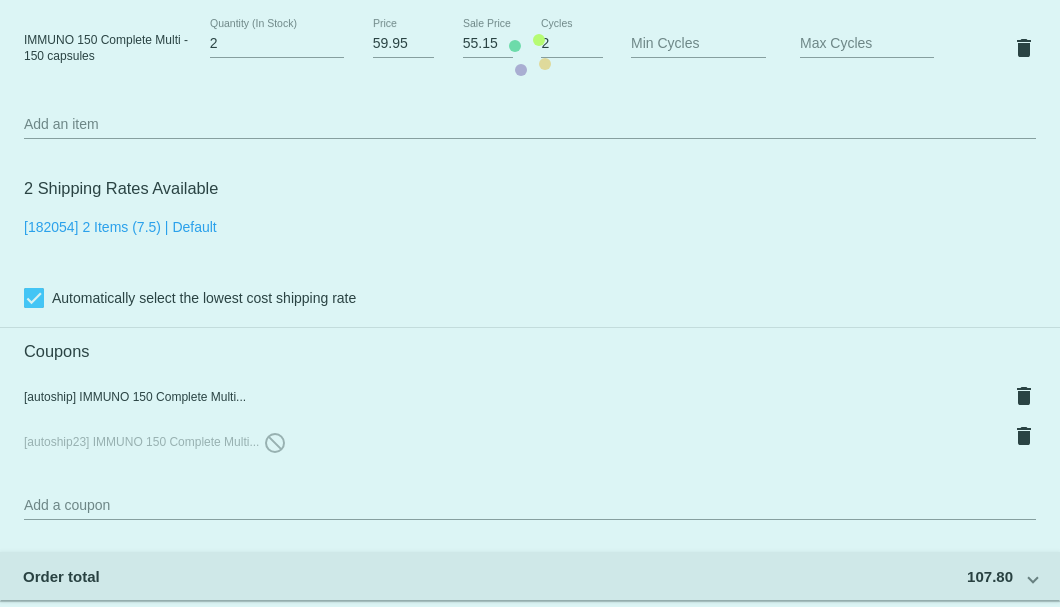 scroll, scrollTop: 1800, scrollLeft: 0, axis: vertical 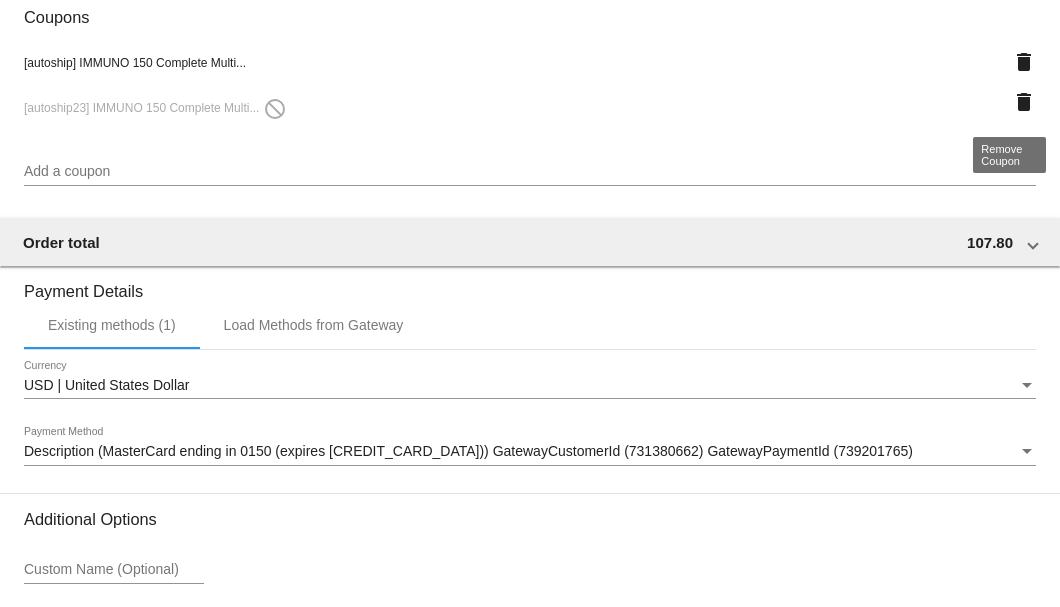 click on "delete" 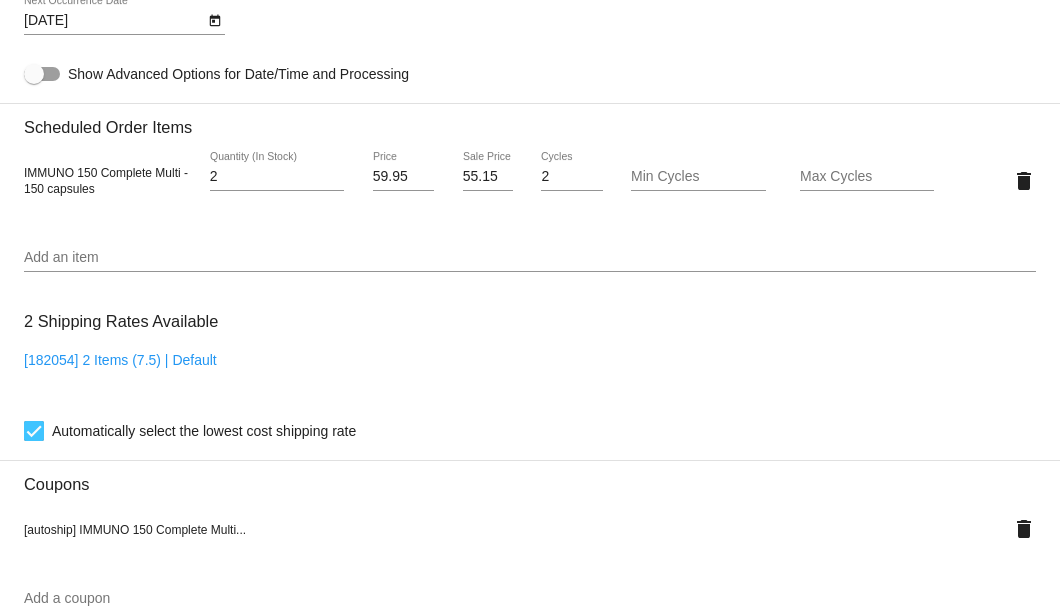 scroll, scrollTop: 1533, scrollLeft: 0, axis: vertical 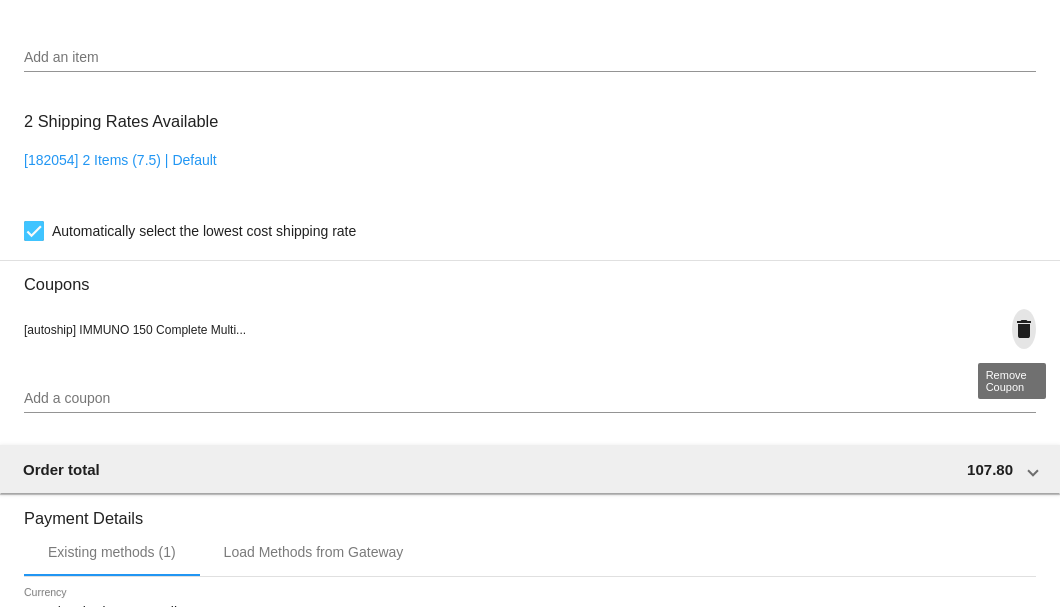 click on "delete" 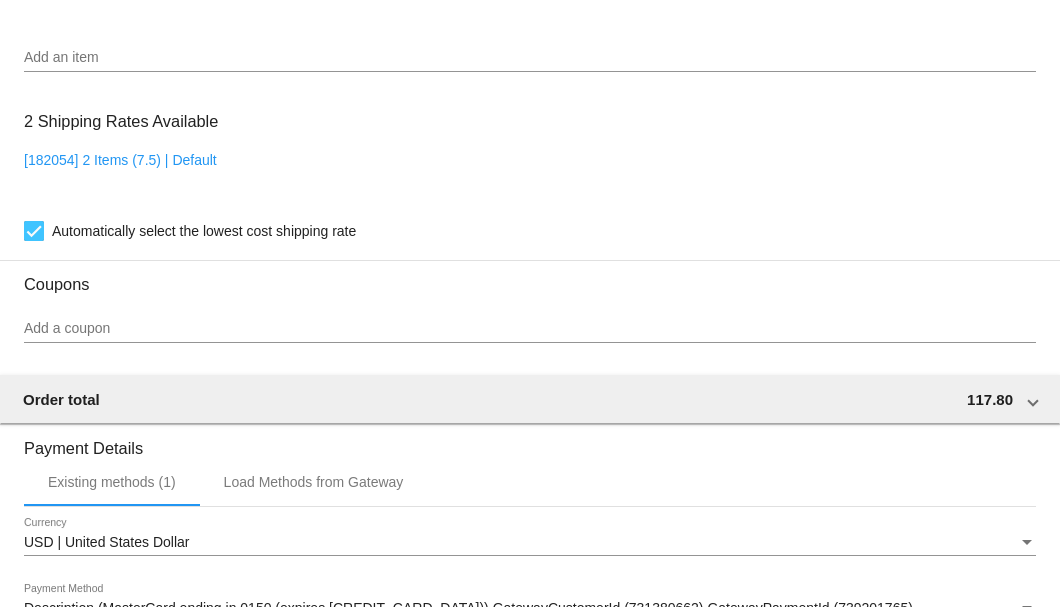 click on "Add a coupon" 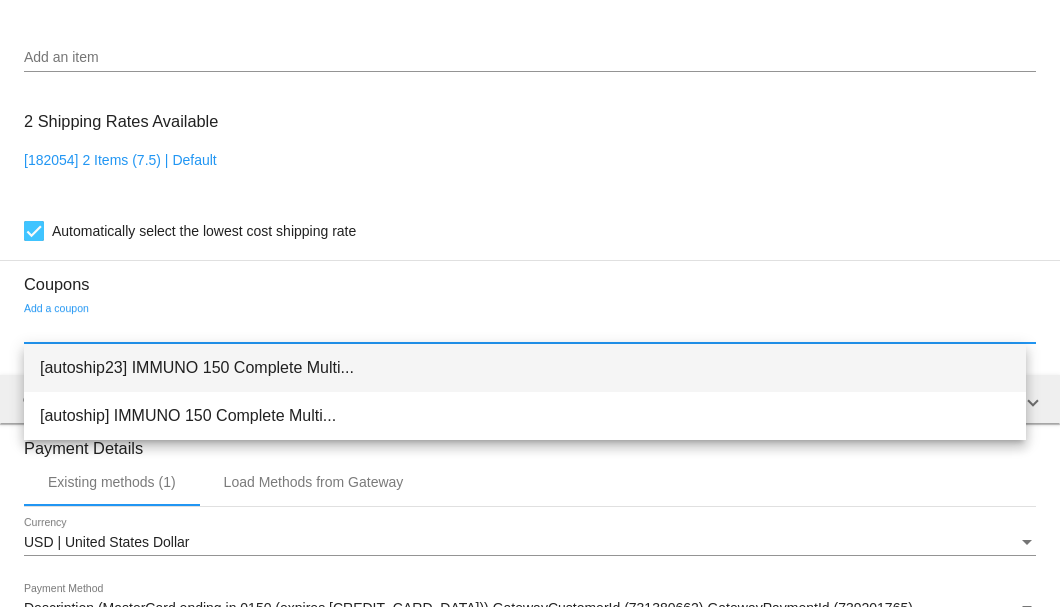 click on "[autoship23] IMMUNO 150 Complete Multi..." at bounding box center (525, 368) 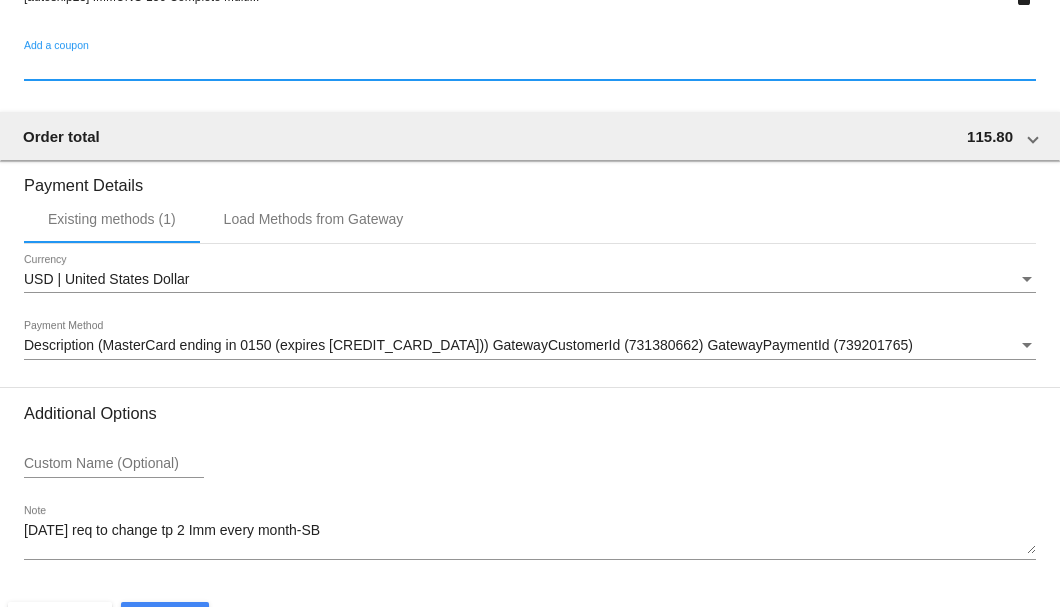scroll, scrollTop: 1930, scrollLeft: 0, axis: vertical 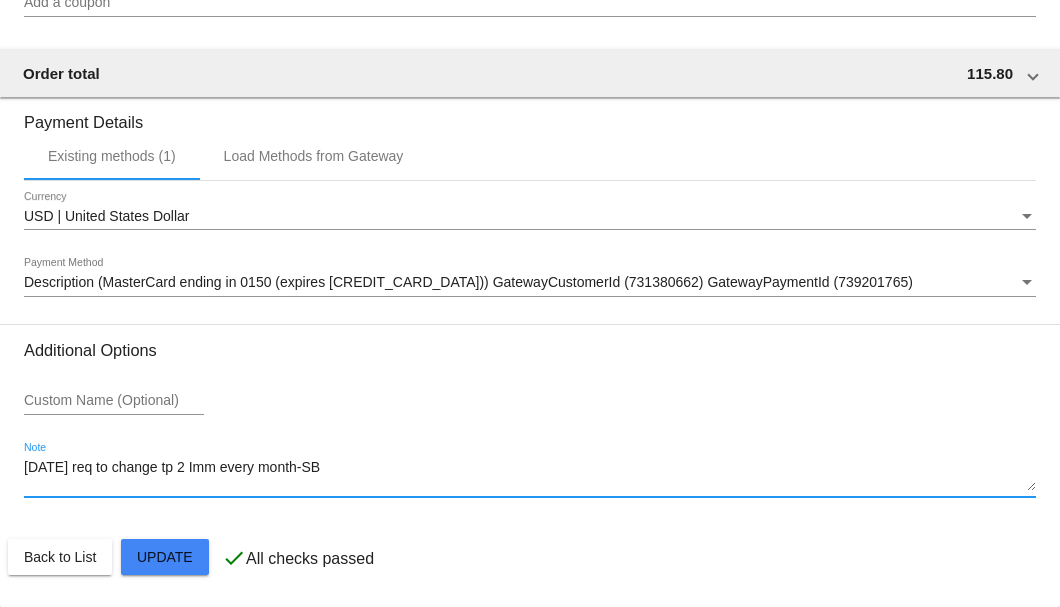 click on "7-1-25 req to change tp 2 Imm every month-SB" at bounding box center (530, 476) 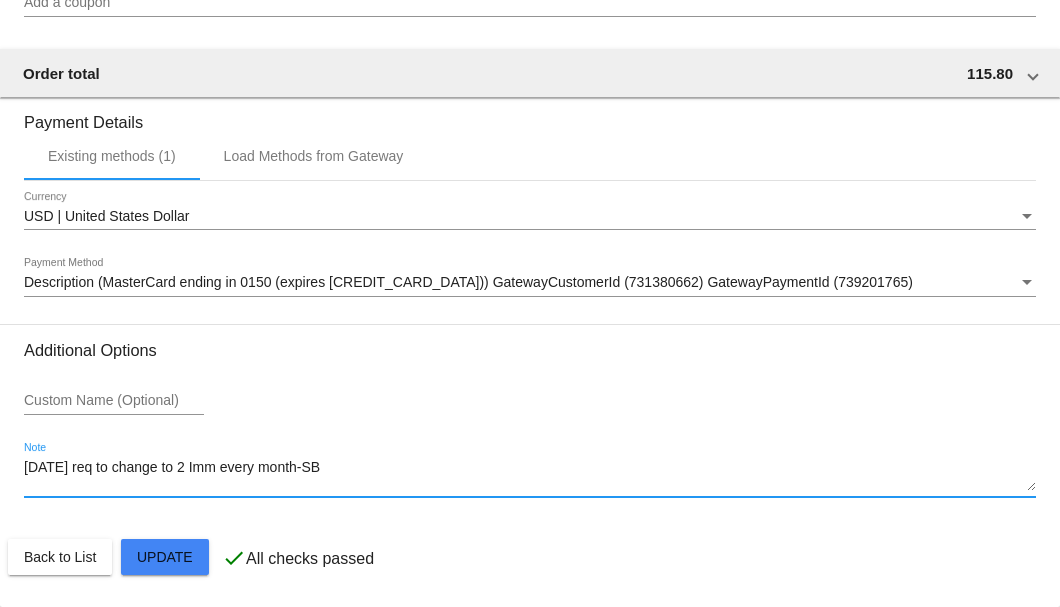 click on "Customer
6756849: Rob Simon
rsimon2424@aol.com
Customer Shipping
Enter Shipping Address Select A Saved Address (0)
Rob
Shipping First Name
Simon
Shipping Last Name
US | USA
Shipping Country
245 N. Stewart Ave
Shipping Street 1
Shipping Street 2
Lombard
Shipping City
IL | Illinois
Shipping State
60148
Shipping Postcode
Scheduled Order Details
Frequency:
Every 1 months
Active
Status
2" 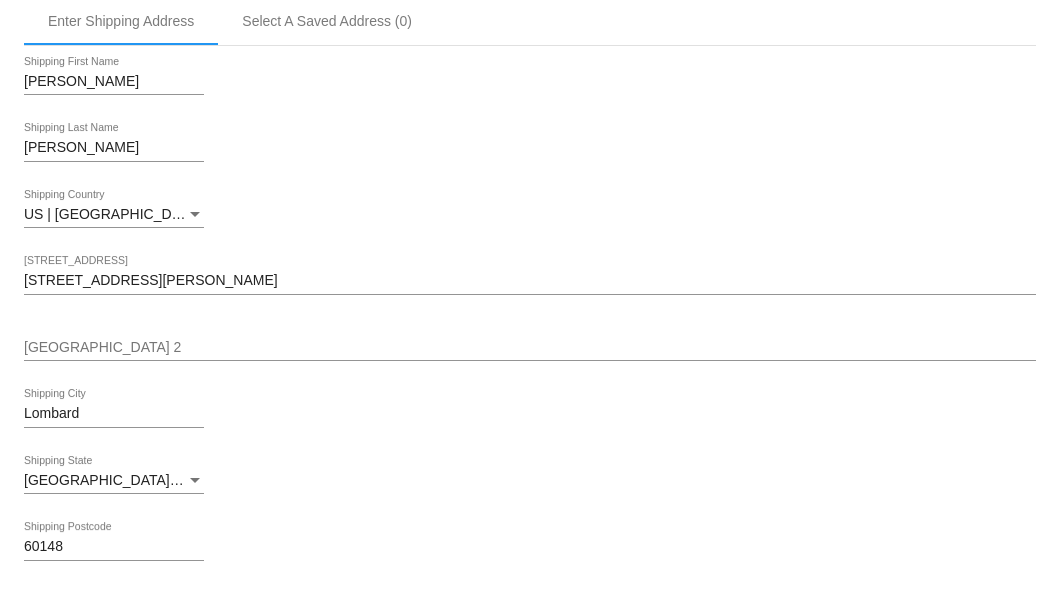 scroll, scrollTop: 396, scrollLeft: 0, axis: vertical 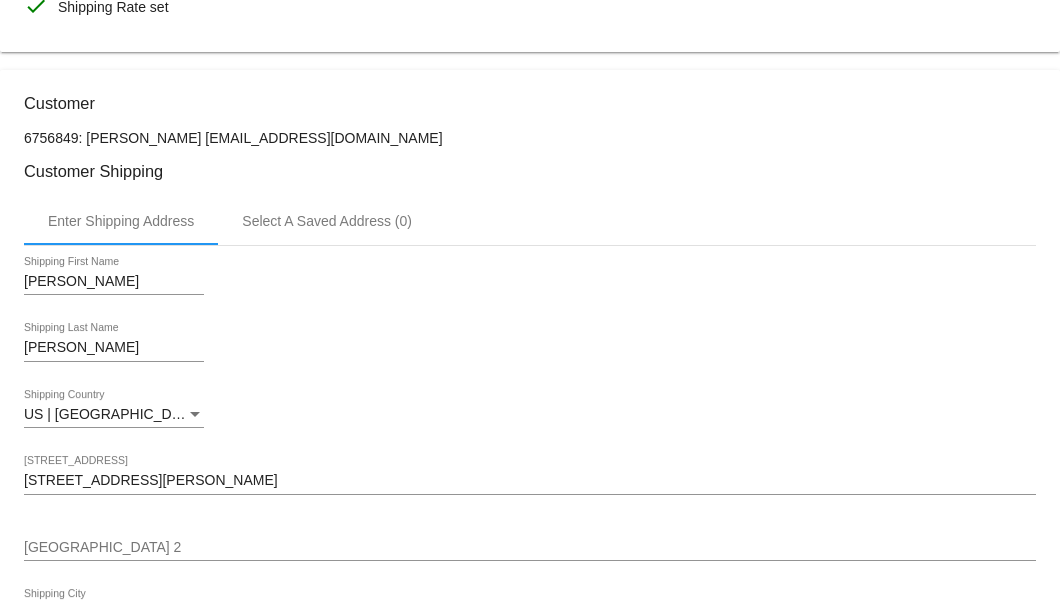 type on "[DATE] req to change to 2 Imm every month-SB" 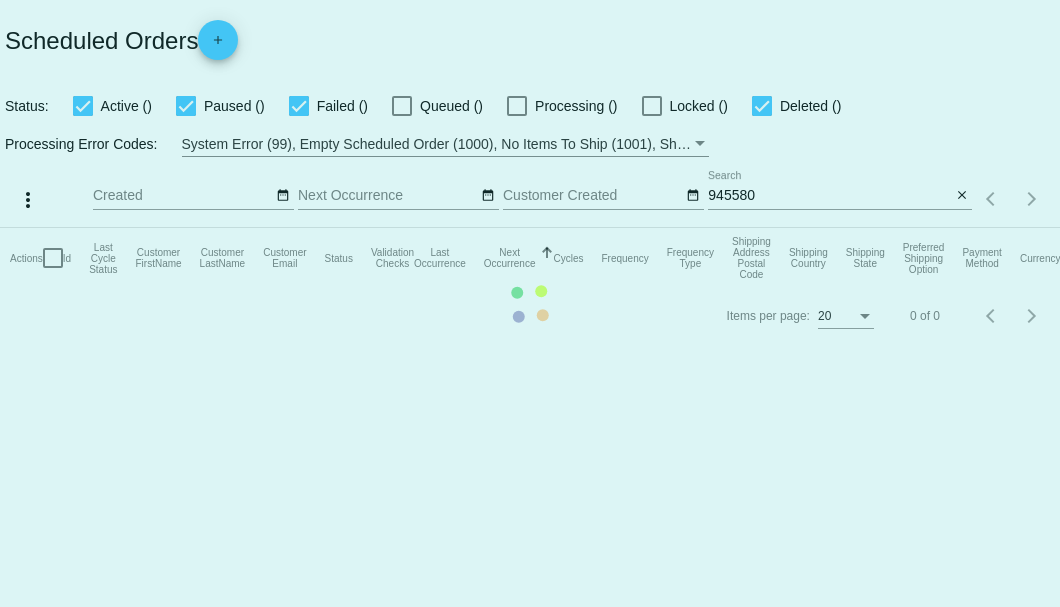 scroll, scrollTop: 0, scrollLeft: 0, axis: both 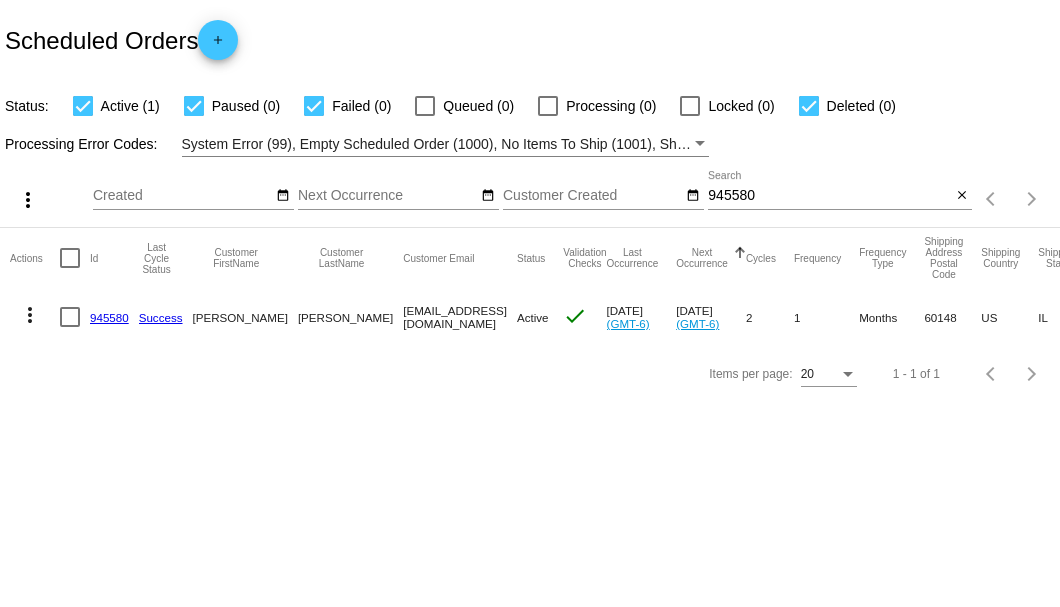 drag, startPoint x: 317, startPoint y: 311, endPoint x: 431, endPoint y: 313, distance: 114.01754 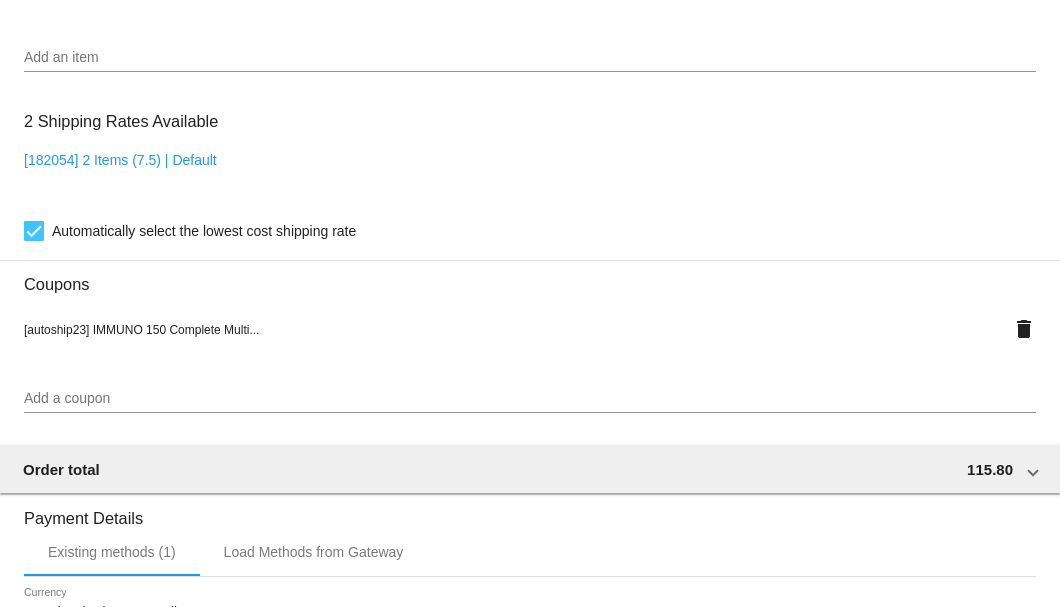 scroll, scrollTop: 1800, scrollLeft: 0, axis: vertical 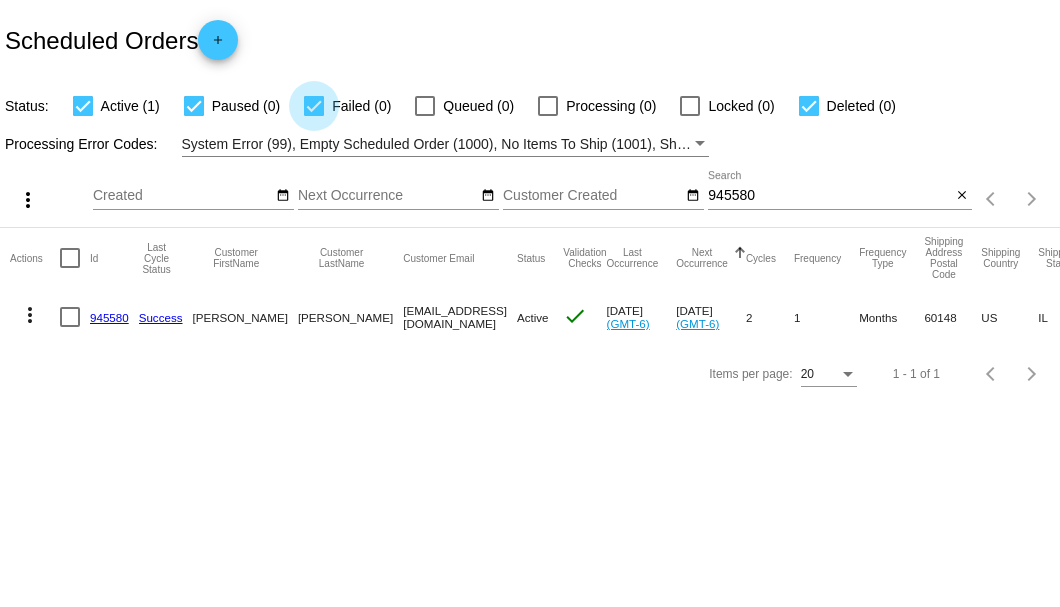 click at bounding box center (314, 106) 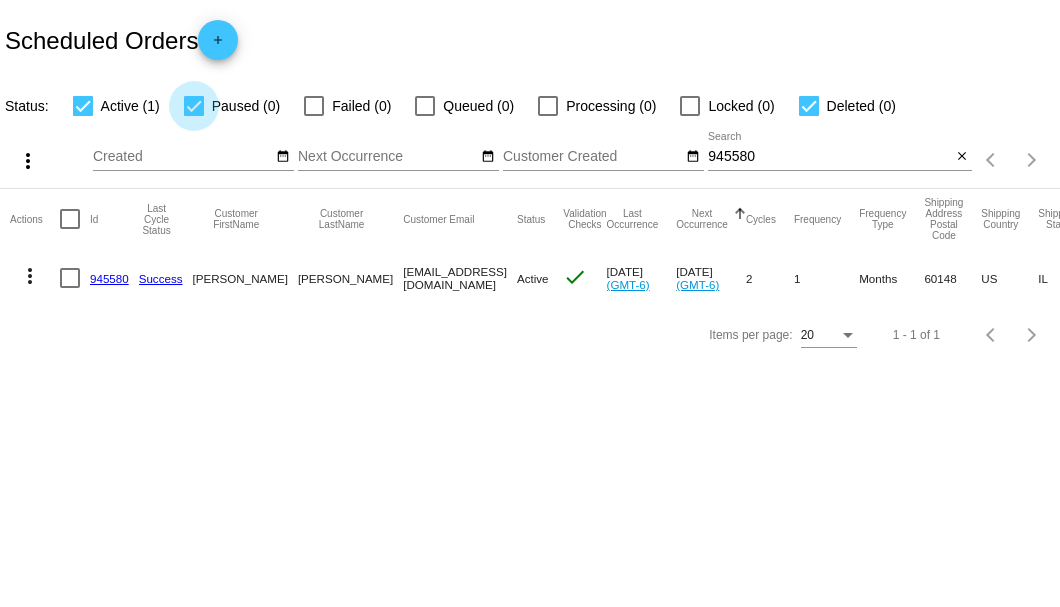 click at bounding box center [194, 106] 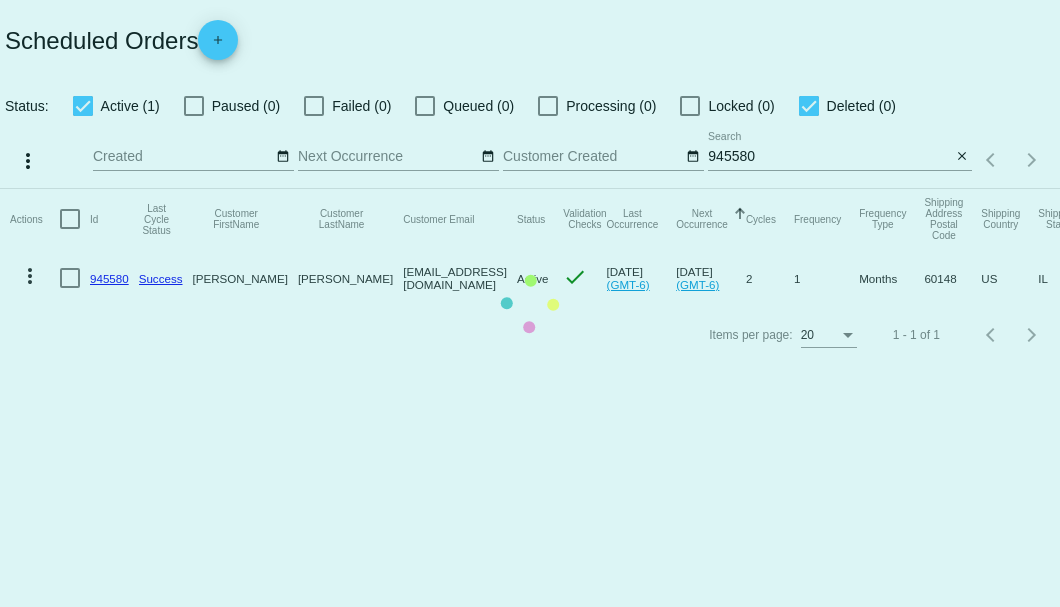 click on "Actions
Id   Last Cycle Status   Customer FirstName   Customer LastName   Customer Email   Status   Validation Checks   Last Occurrence   Next Occurrence   Sorted by NextOccurrenceUtc ascending  Cycles   Frequency   Frequency Type   Shipping Address Postal Code
Shipping Country
Shipping State
Preferred Shipping Option
Payment Method   Currency   Total Product Quantity   Scheduled Order Subtotal
Scheduled Order LTV
more_vert
945580
Success
Rob
Simon
rsimon2424@aol.com
Active
check
Jul 6 2025
(GMT-6)
Aug 1 2025
(GMT-6)
2  1  Months  60148  US  IL  2 Items  AuthorizeNet  USD  2  108.30  178.25" 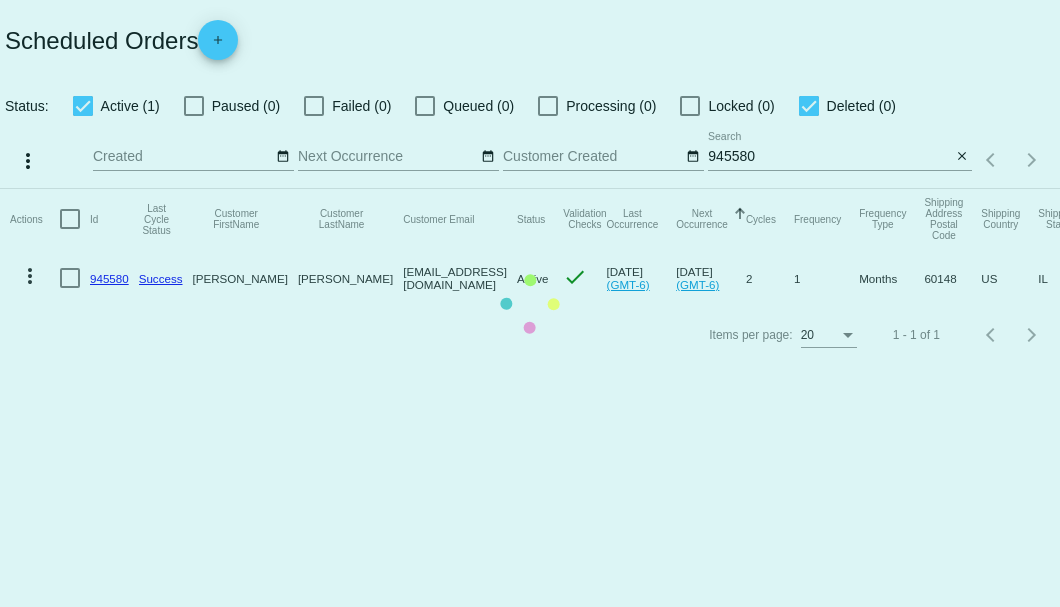 click on "Actions
Id   Last Cycle Status   Customer FirstName   Customer LastName   Customer Email   Status   Validation Checks   Last Occurrence   Next Occurrence   Sorted by NextOccurrenceUtc ascending  Cycles   Frequency   Frequency Type   Shipping Address Postal Code
Shipping Country
Shipping State
Preferred Shipping Option
Payment Method   Currency   Total Product Quantity   Scheduled Order Subtotal
Scheduled Order LTV
more_vert
945580
Success
Rob
Simon
rsimon2424@aol.com
Active
check
Jul 6 2025
(GMT-6)
Aug 1 2025
(GMT-6)
2  1  Months  60148  US  IL  2 Items  AuthorizeNet  USD  2  108.30  178.25" 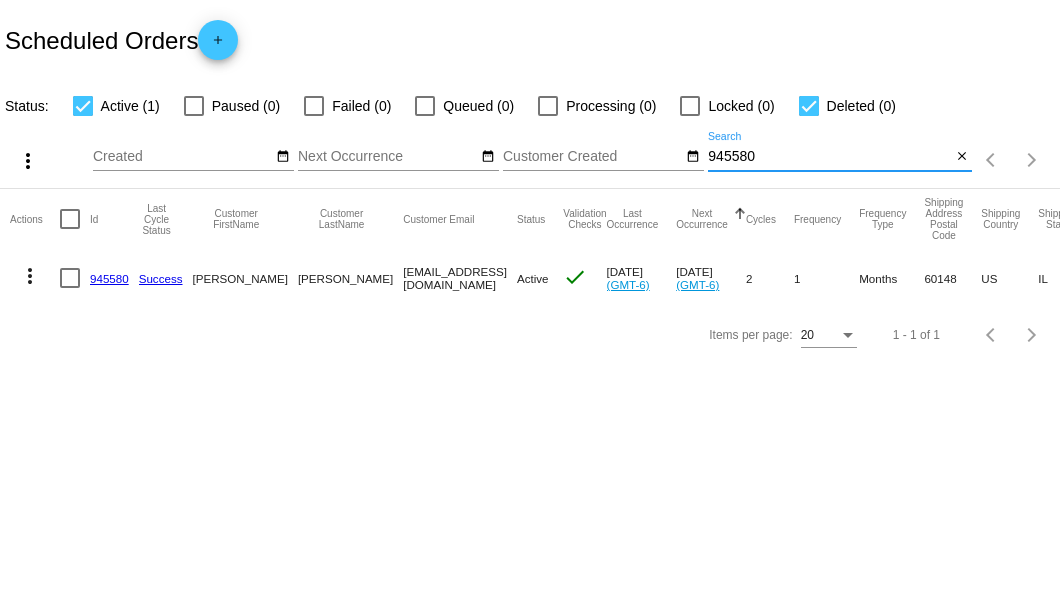 click on "945580" at bounding box center (829, 157) 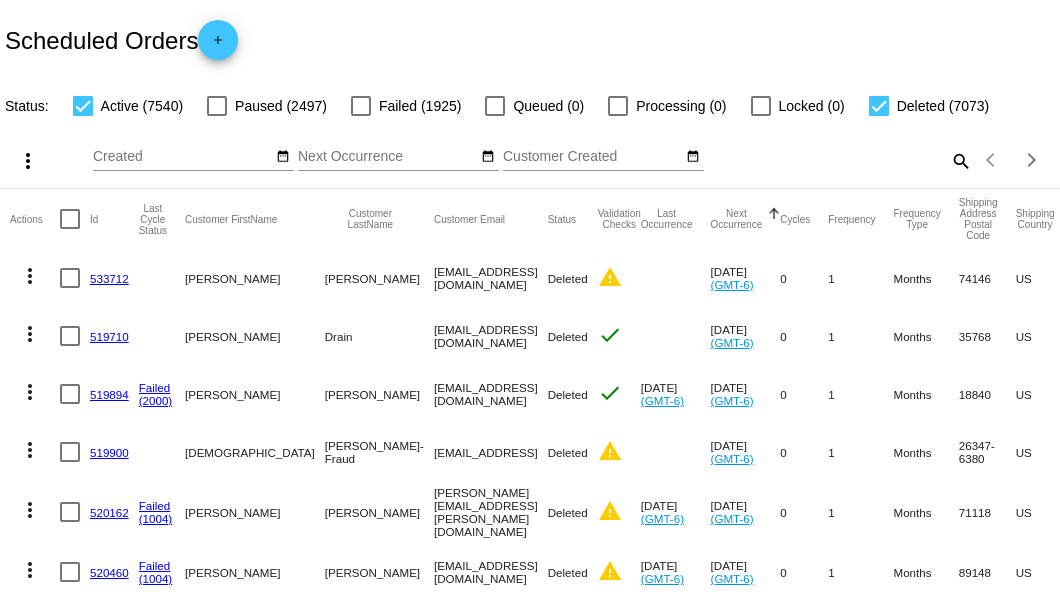 click on "search" 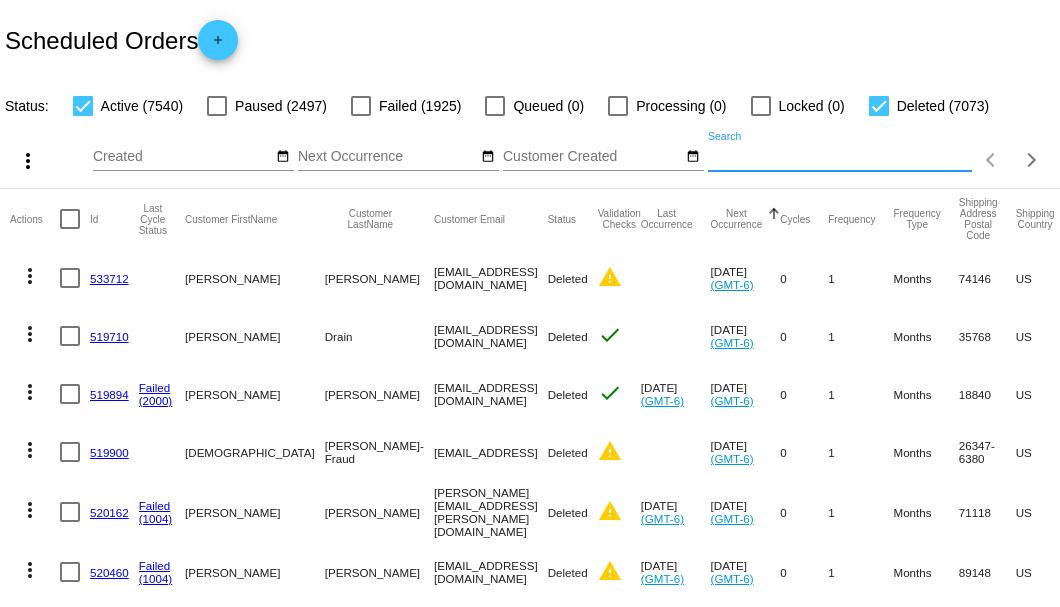 click on "Search" at bounding box center (840, 157) 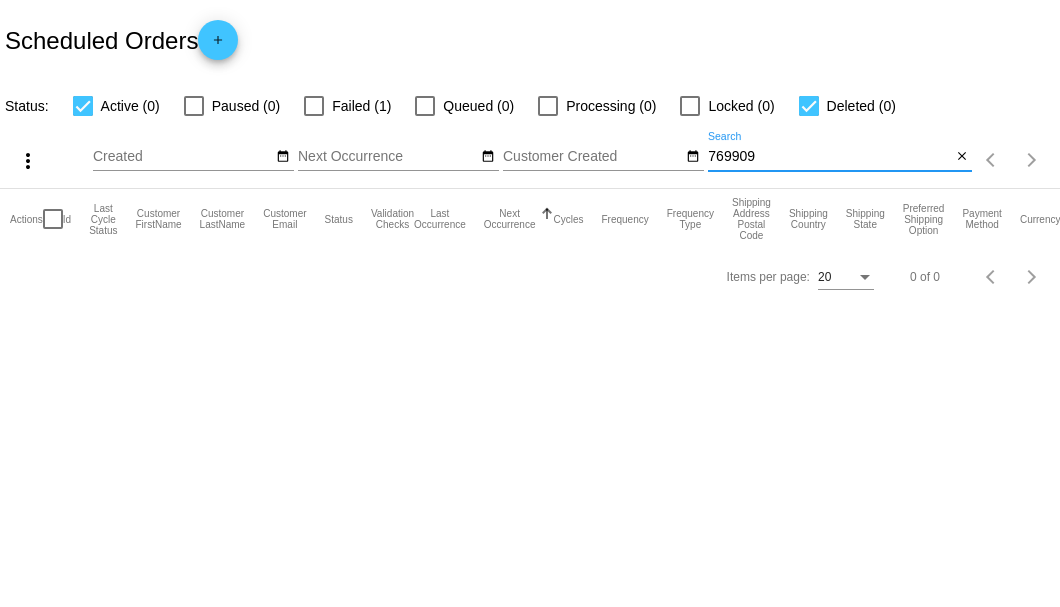 type on "769909" 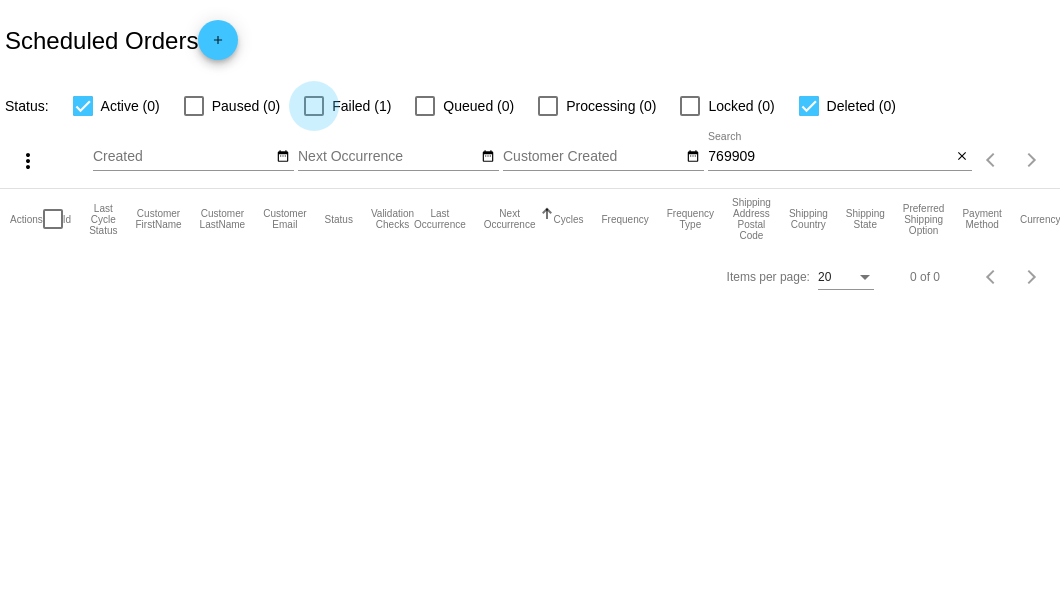 click at bounding box center [314, 106] 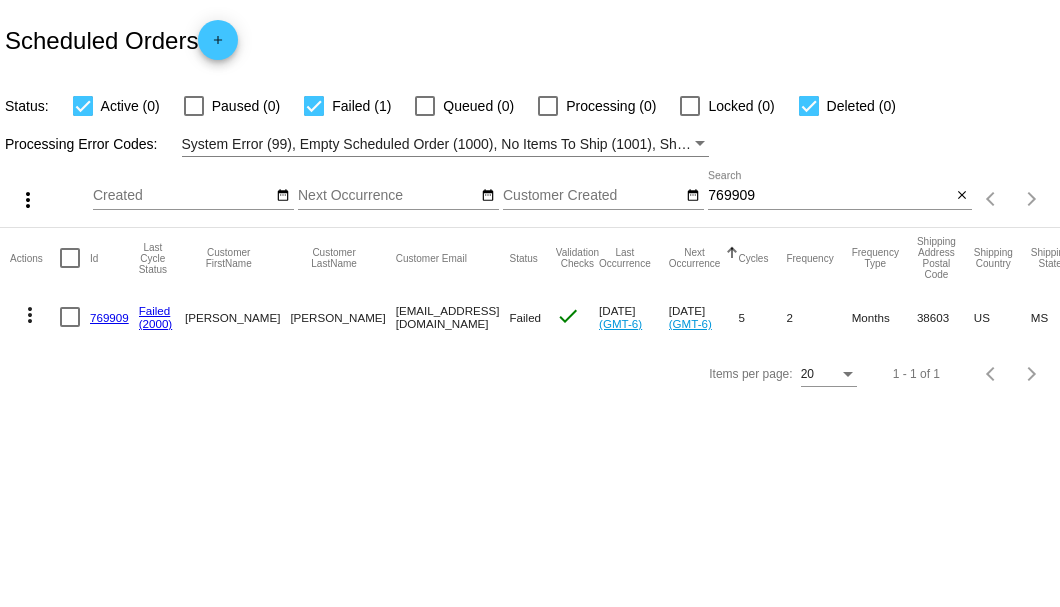 click on "769909" 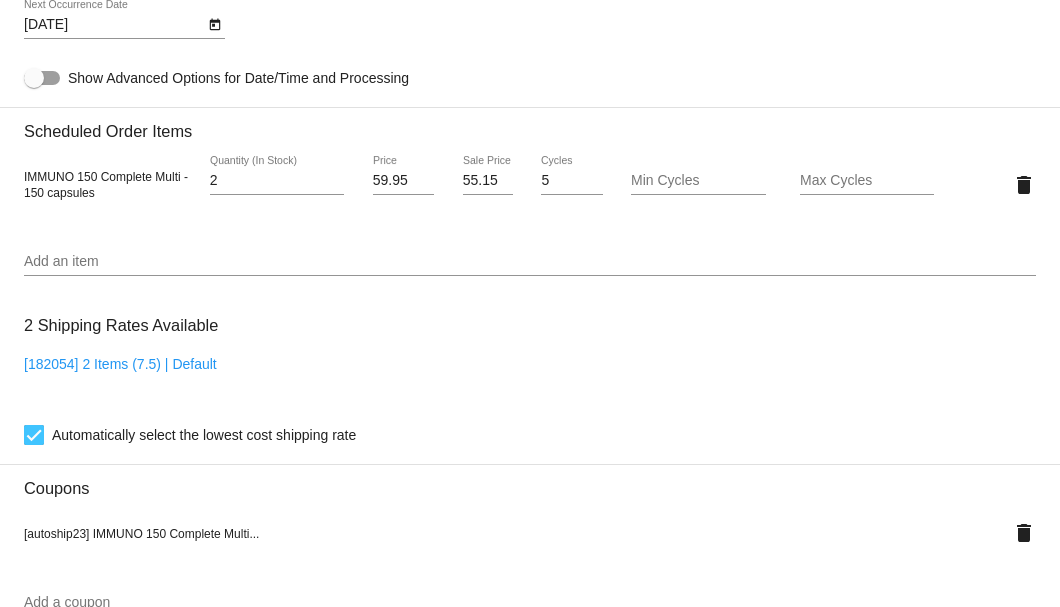 scroll, scrollTop: 1186, scrollLeft: 0, axis: vertical 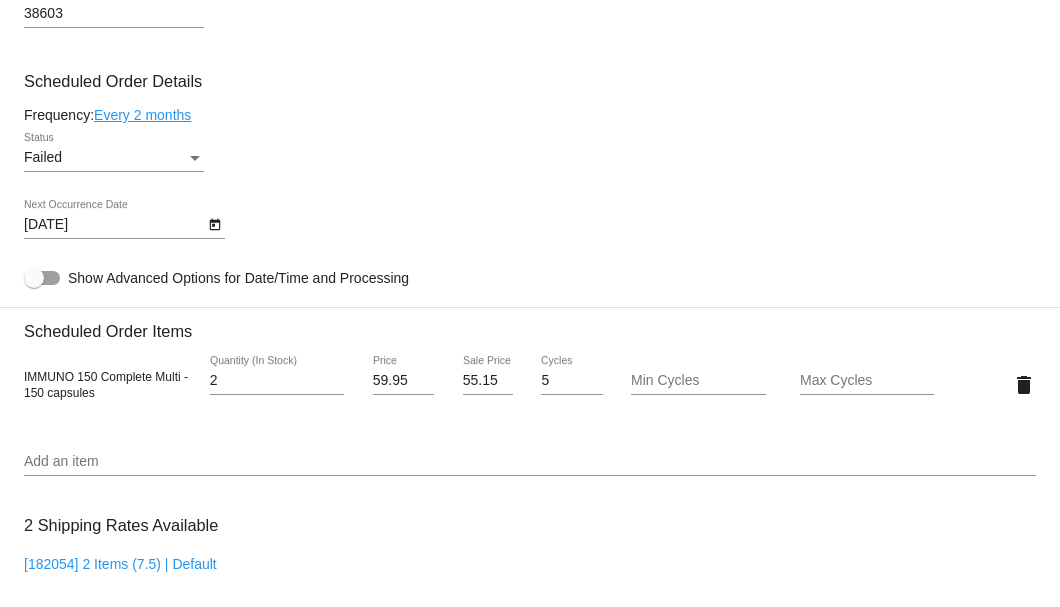 click at bounding box center (195, 158) 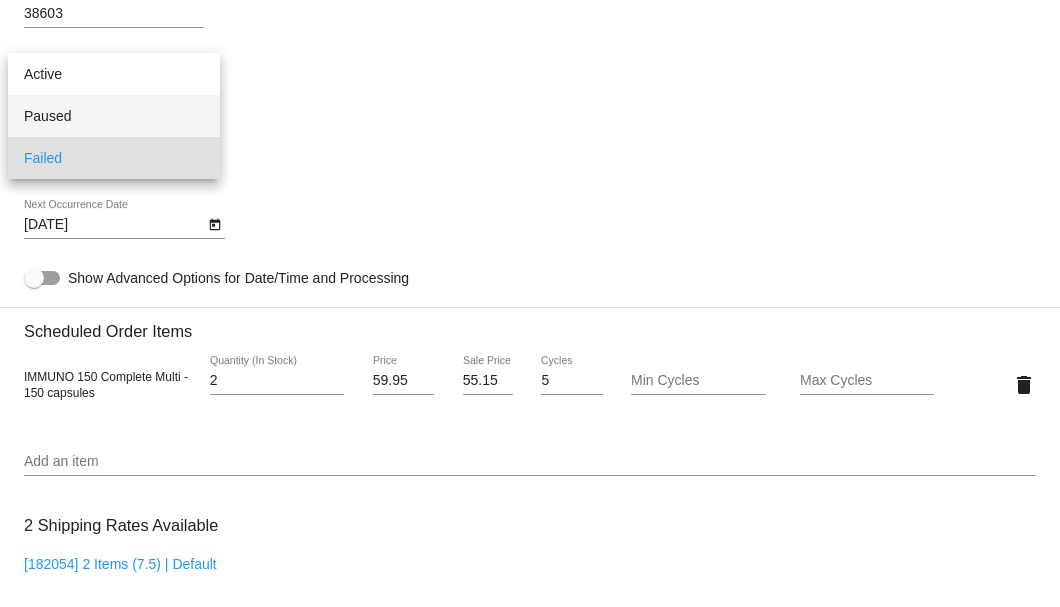 click on "Paused" at bounding box center (114, 116) 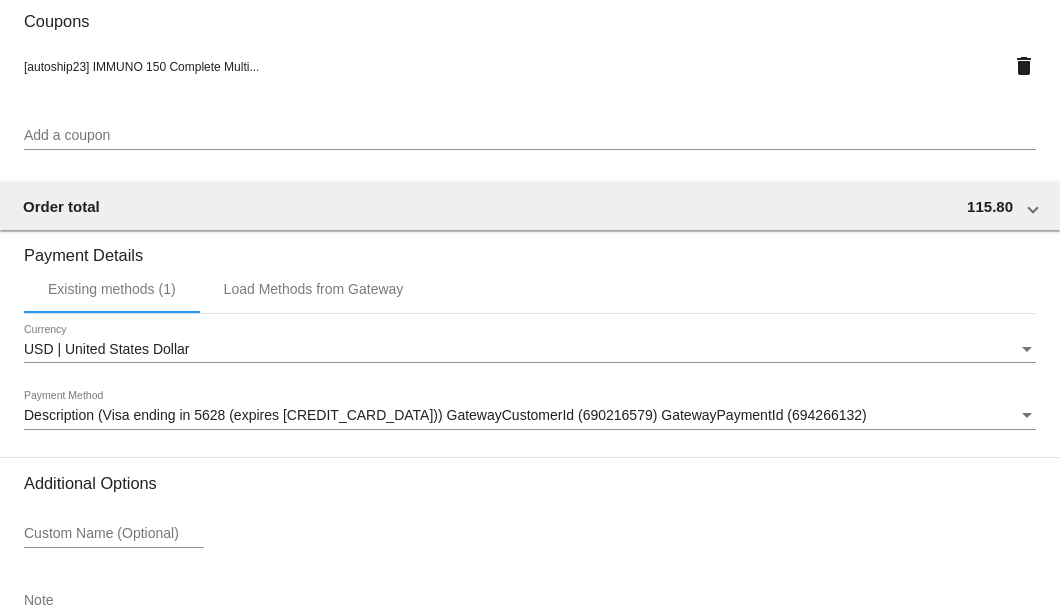 scroll, scrollTop: 1986, scrollLeft: 0, axis: vertical 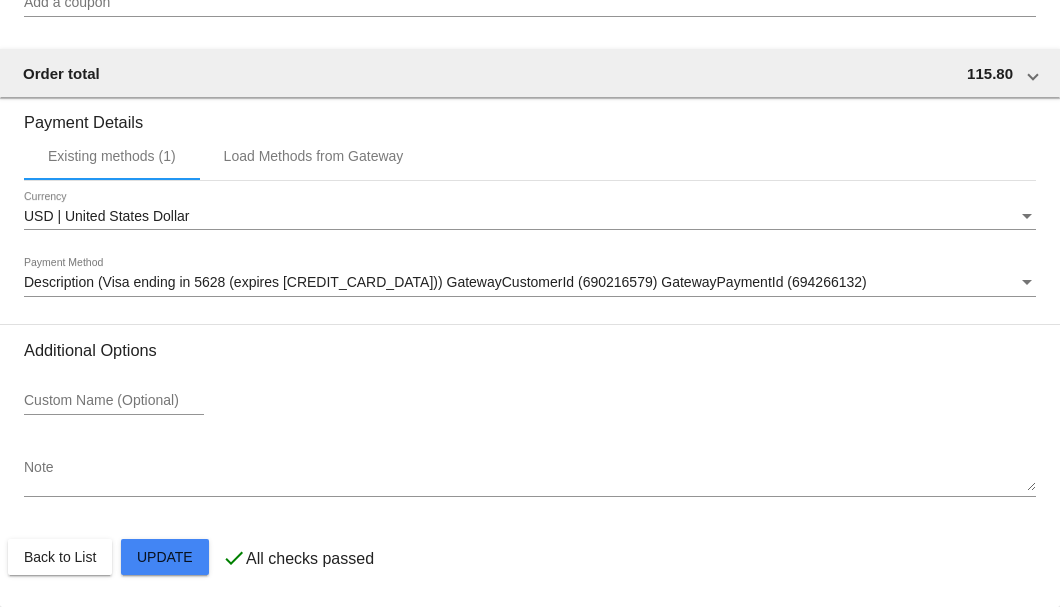 click on "Note" at bounding box center [530, 476] 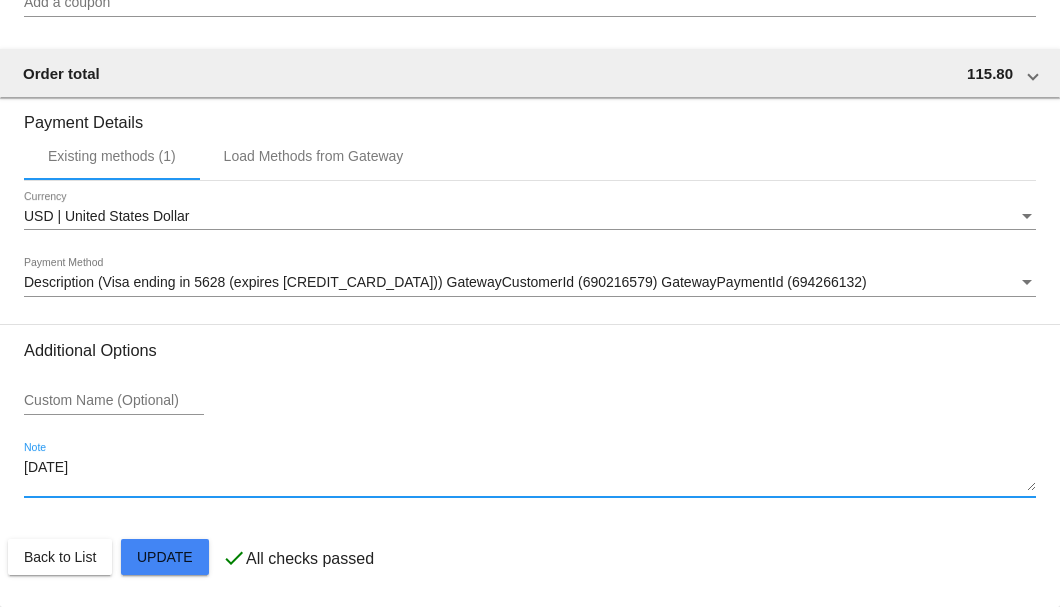 click on "7-8-25" at bounding box center (530, 476) 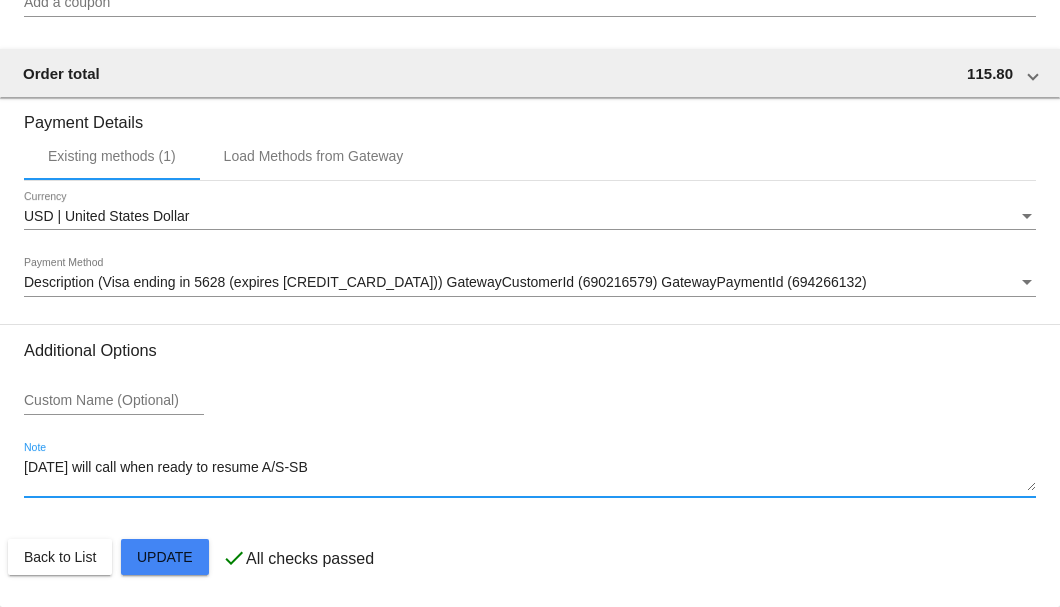 click on "Customer
3483325: J.D. Harston
cwbymgc@gmail.com
Customer Shipping
Enter Shipping Address Select A Saved Address (0)
J.D.
Shipping First Name
Harston
Shipping Last Name
US | USA
Shipping Country
104 Dogwood Hill Rd
Shipping Street 1
Shipping Street 2
Ashland
Shipping City
MS | Mississippi
Shipping State
38603
Shipping Postcode
Scheduled Order Details
Frequency:
Every 2 months
Paused
Status" 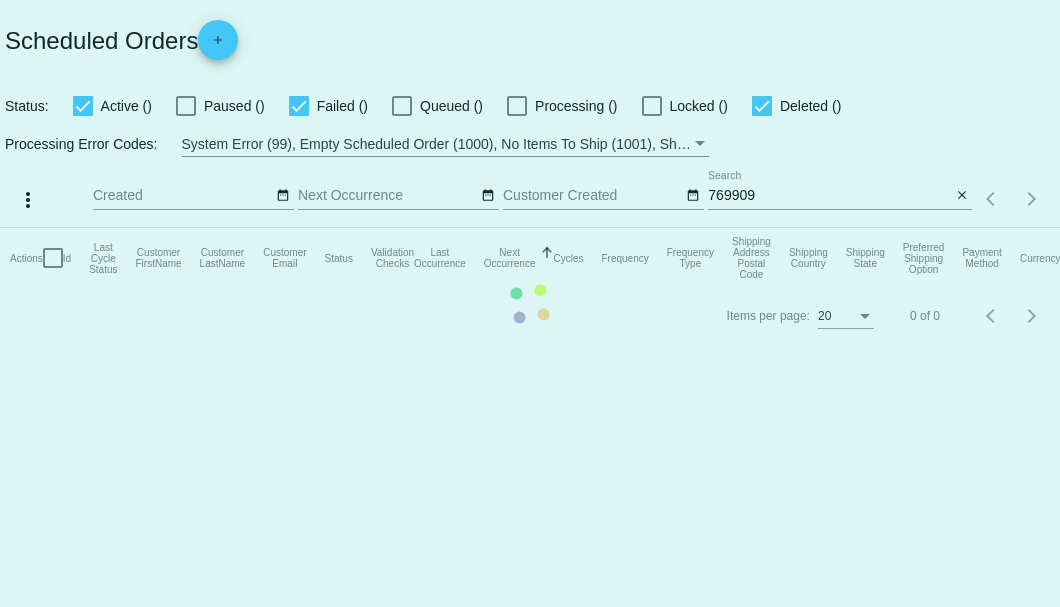 scroll, scrollTop: 0, scrollLeft: 0, axis: both 